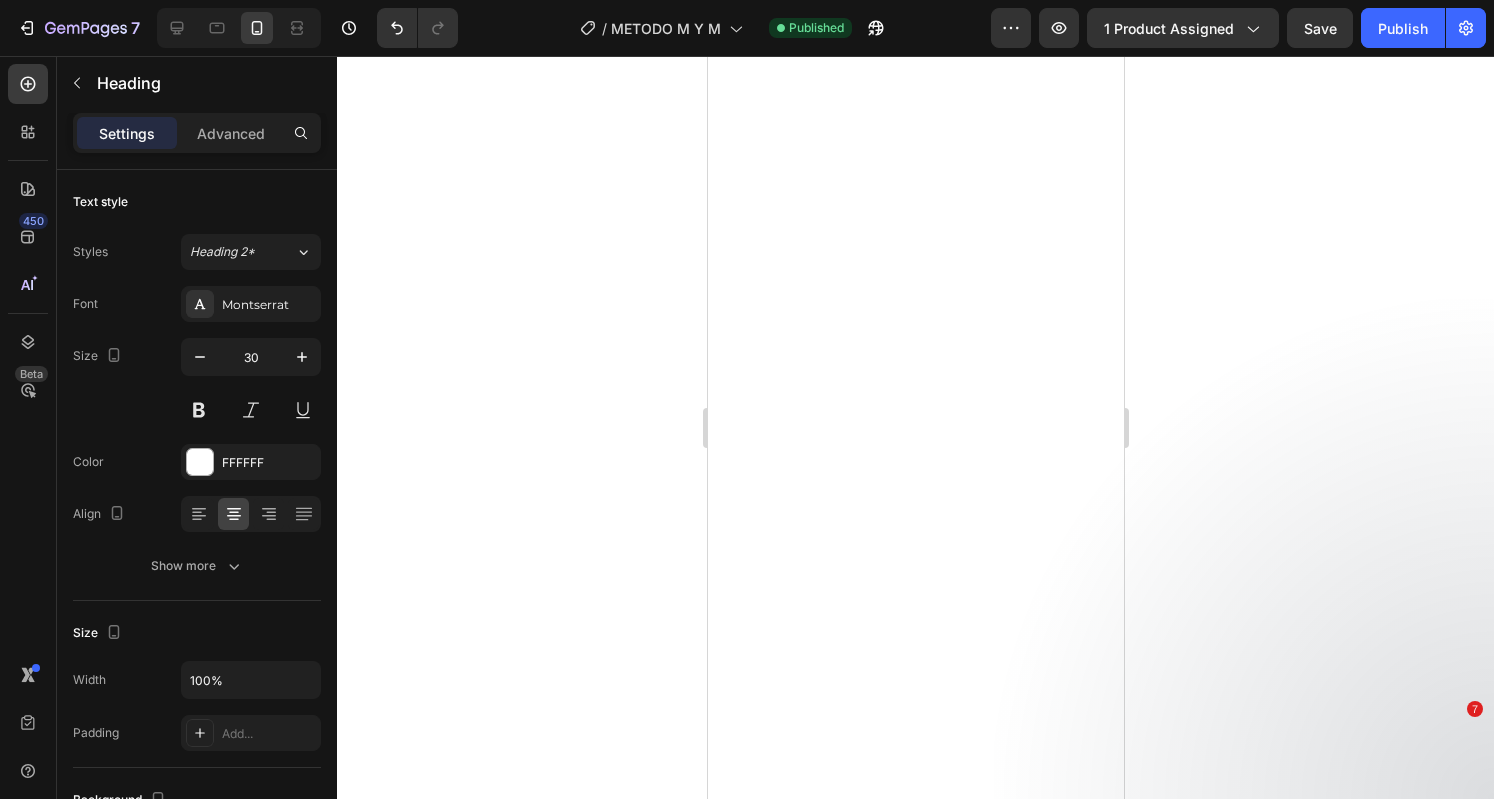 scroll, scrollTop: 0, scrollLeft: 0, axis: both 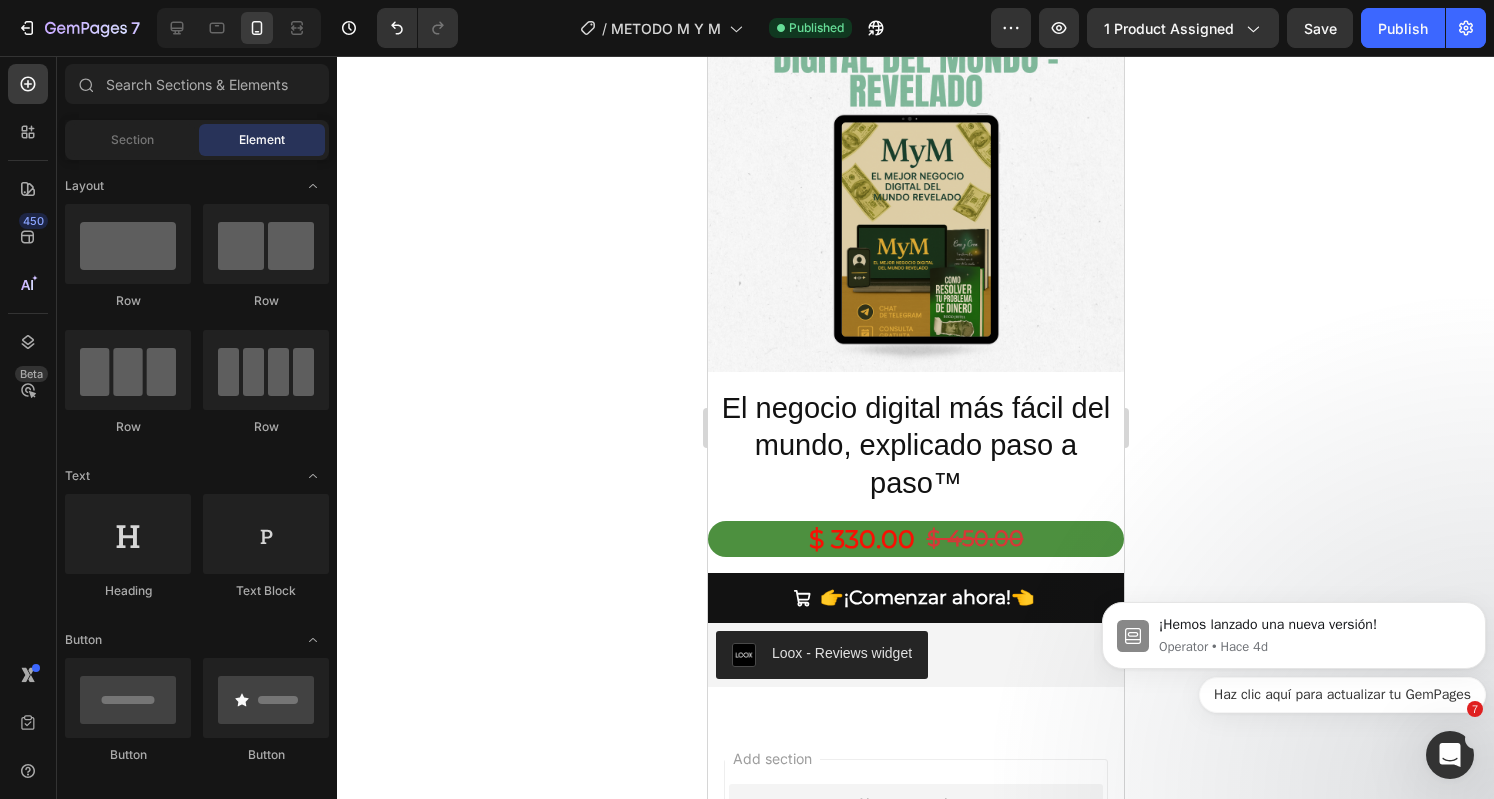 drag, startPoint x: 1118, startPoint y: 108, endPoint x: 724, endPoint y: 74, distance: 395.4643 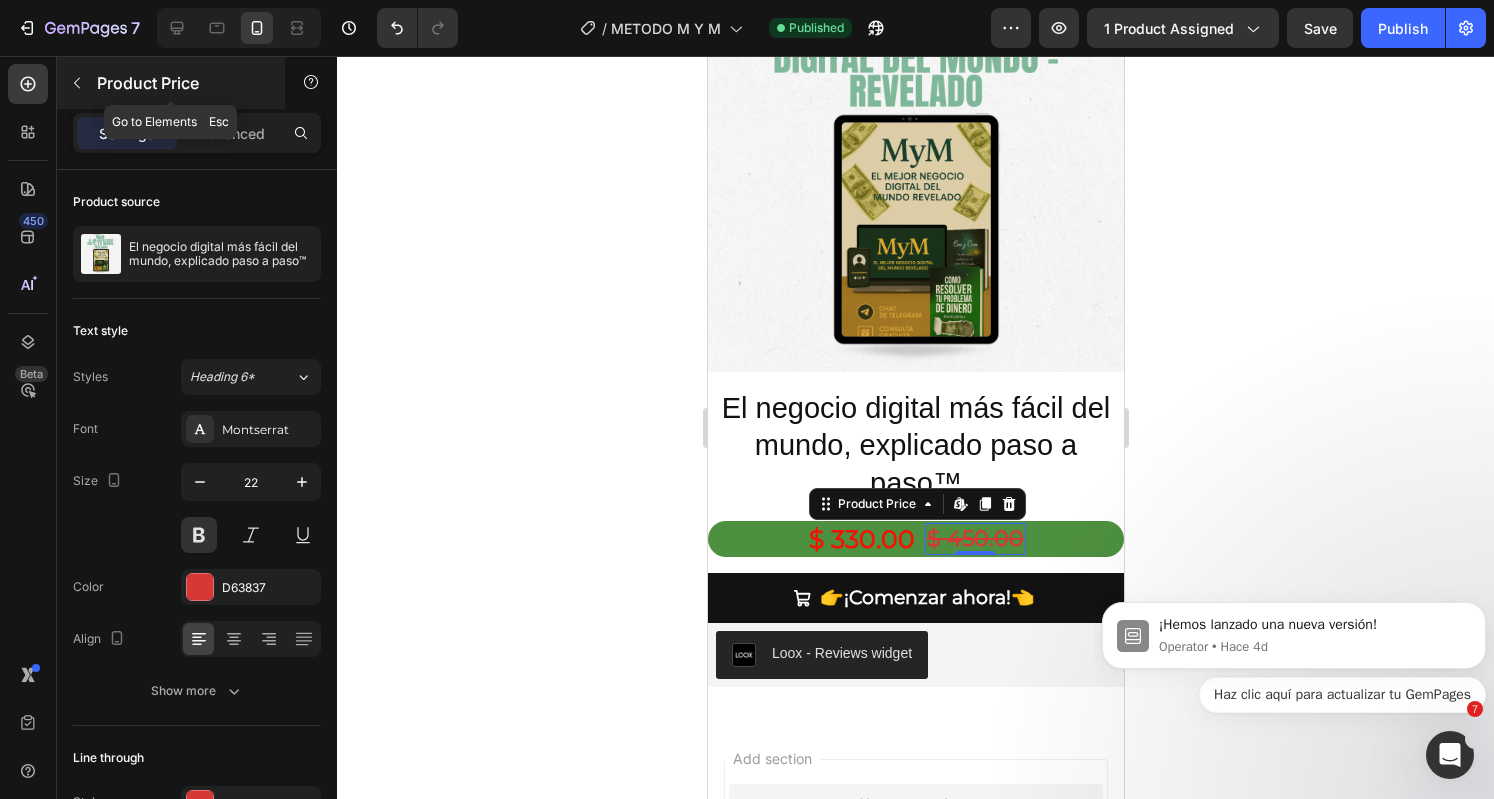 click on "Product Price" at bounding box center (171, 83) 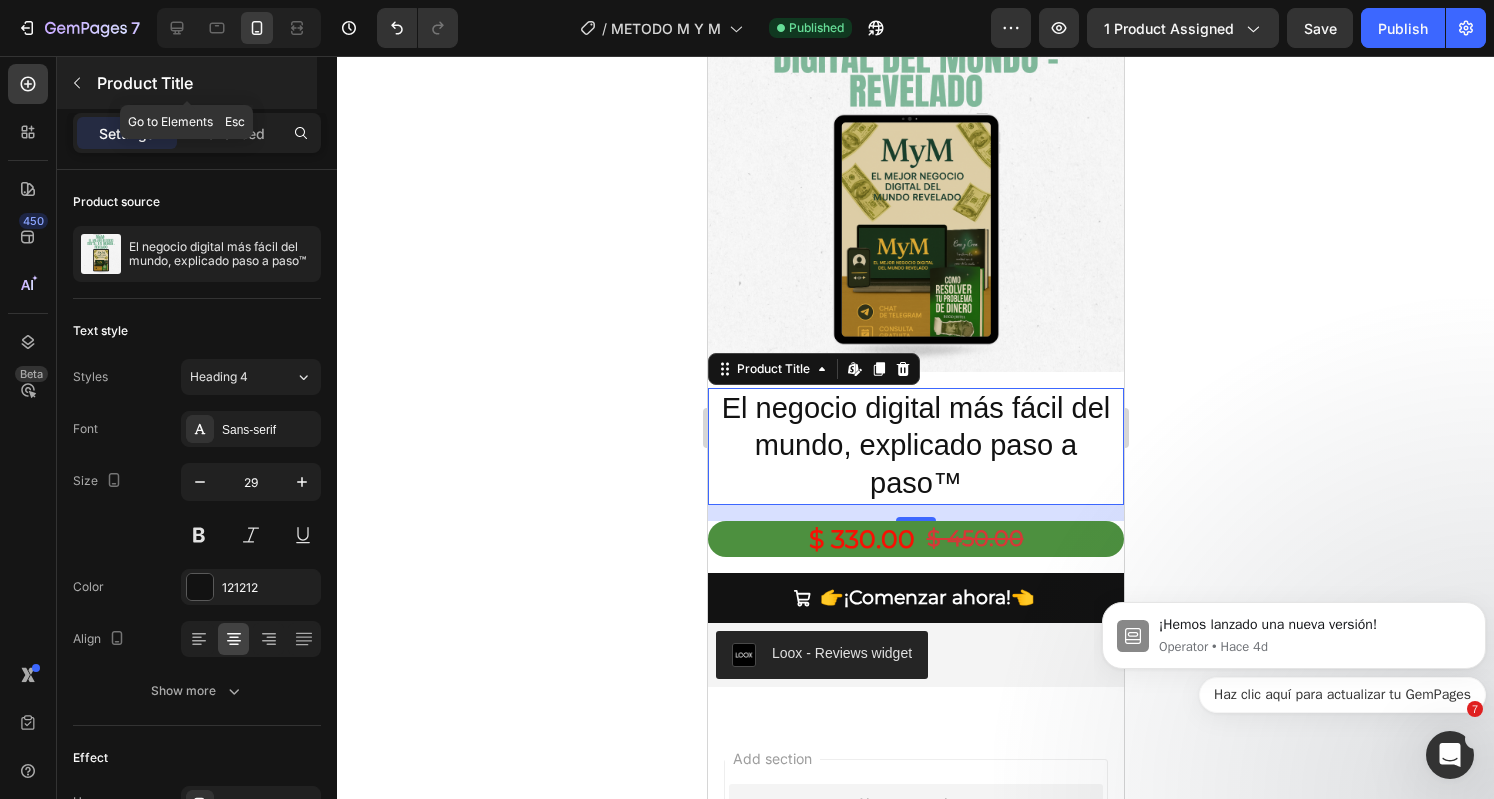 click 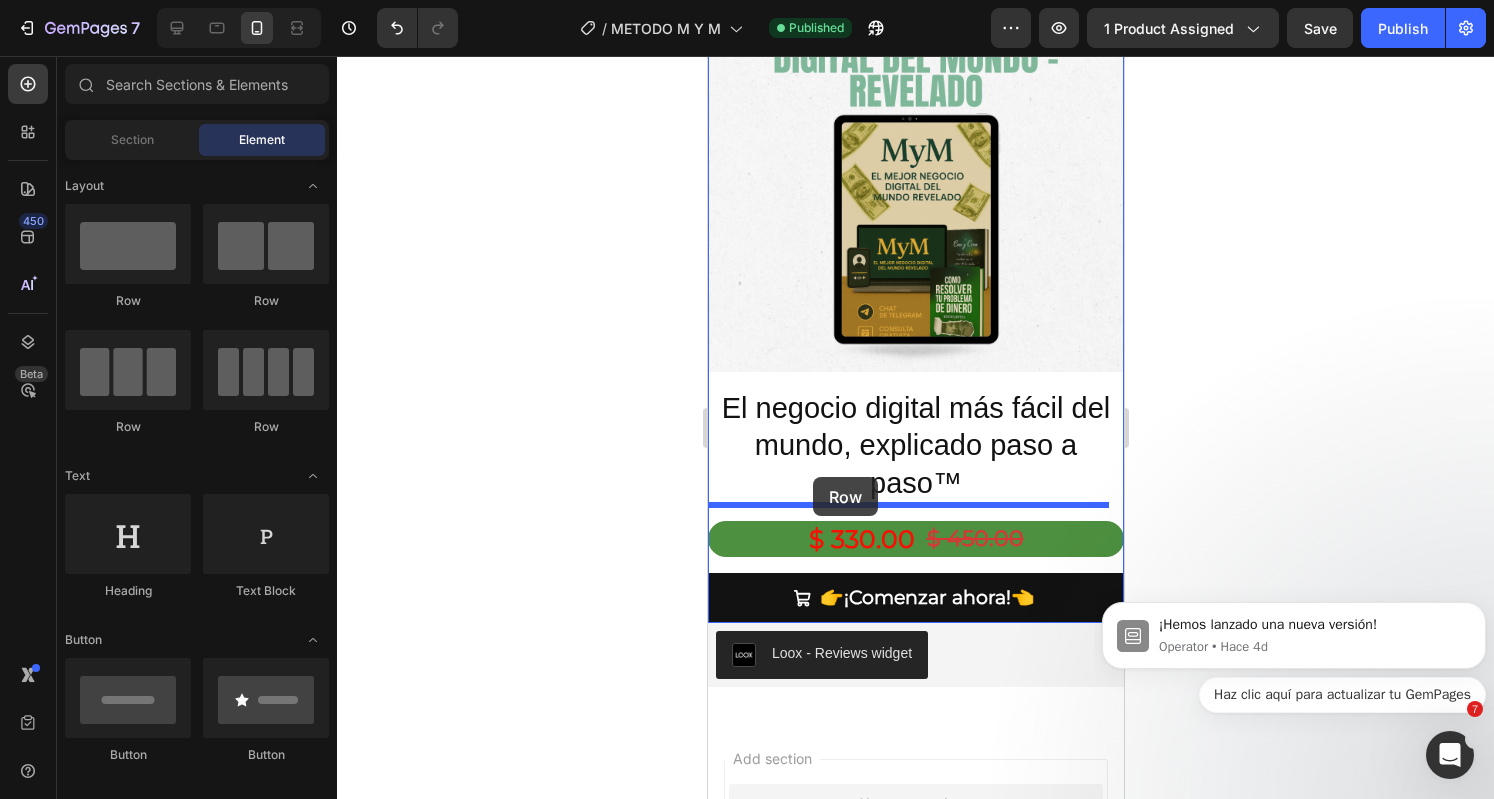 drag, startPoint x: 824, startPoint y: 316, endPoint x: 814, endPoint y: 480, distance: 164.3046 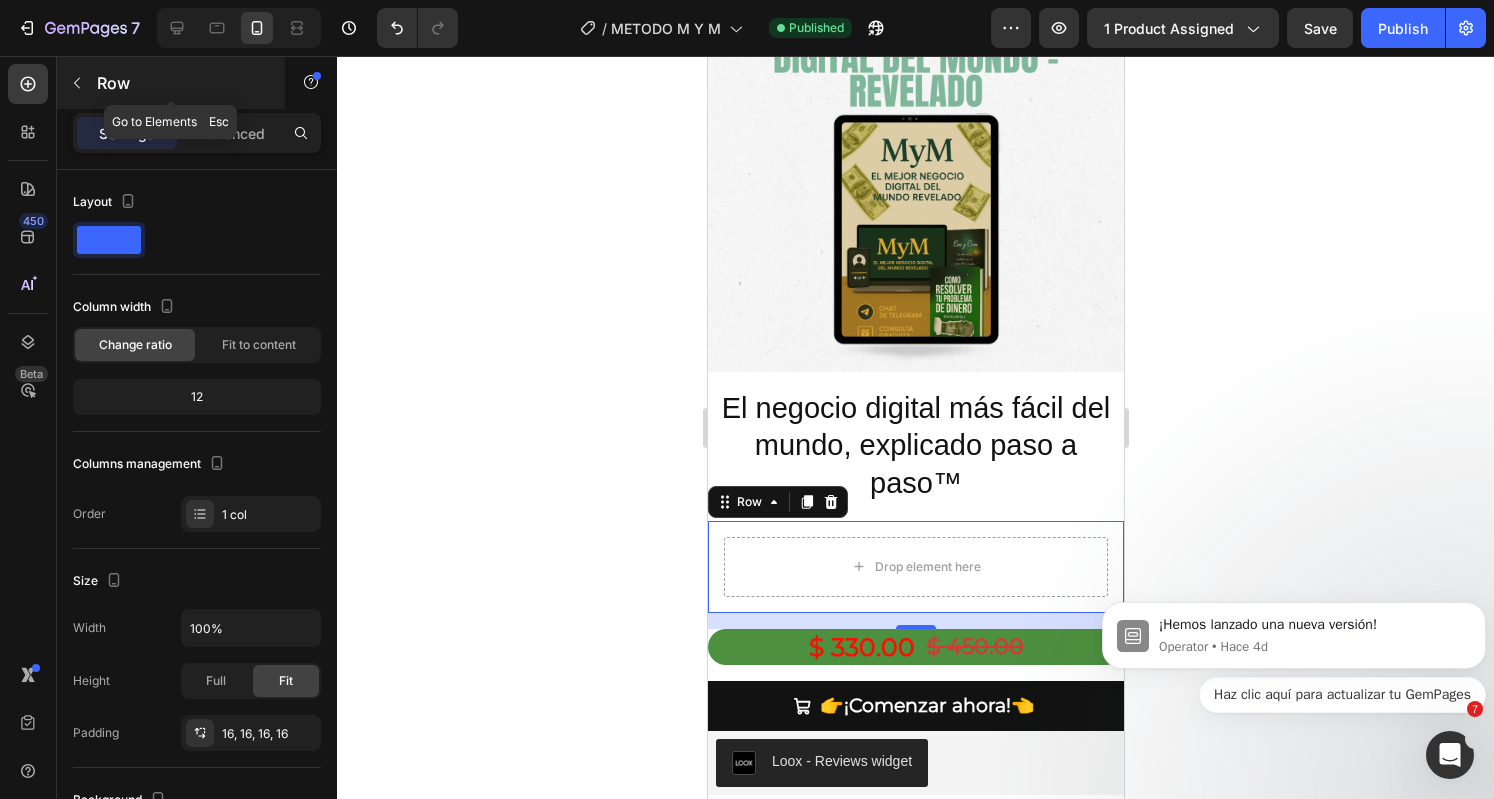 click at bounding box center (77, 83) 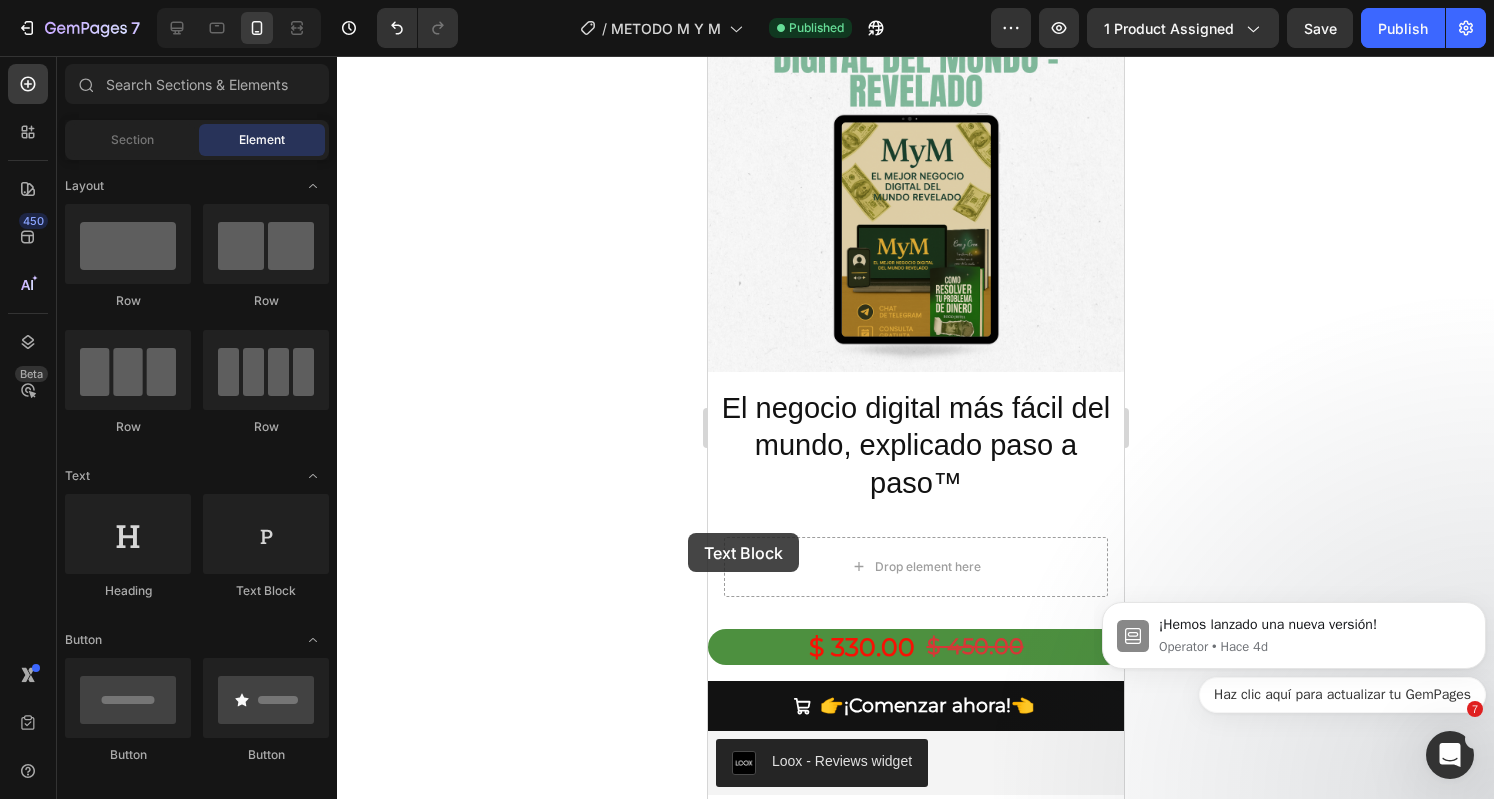 drag, startPoint x: 935, startPoint y: 591, endPoint x: 722, endPoint y: 533, distance: 220.75552 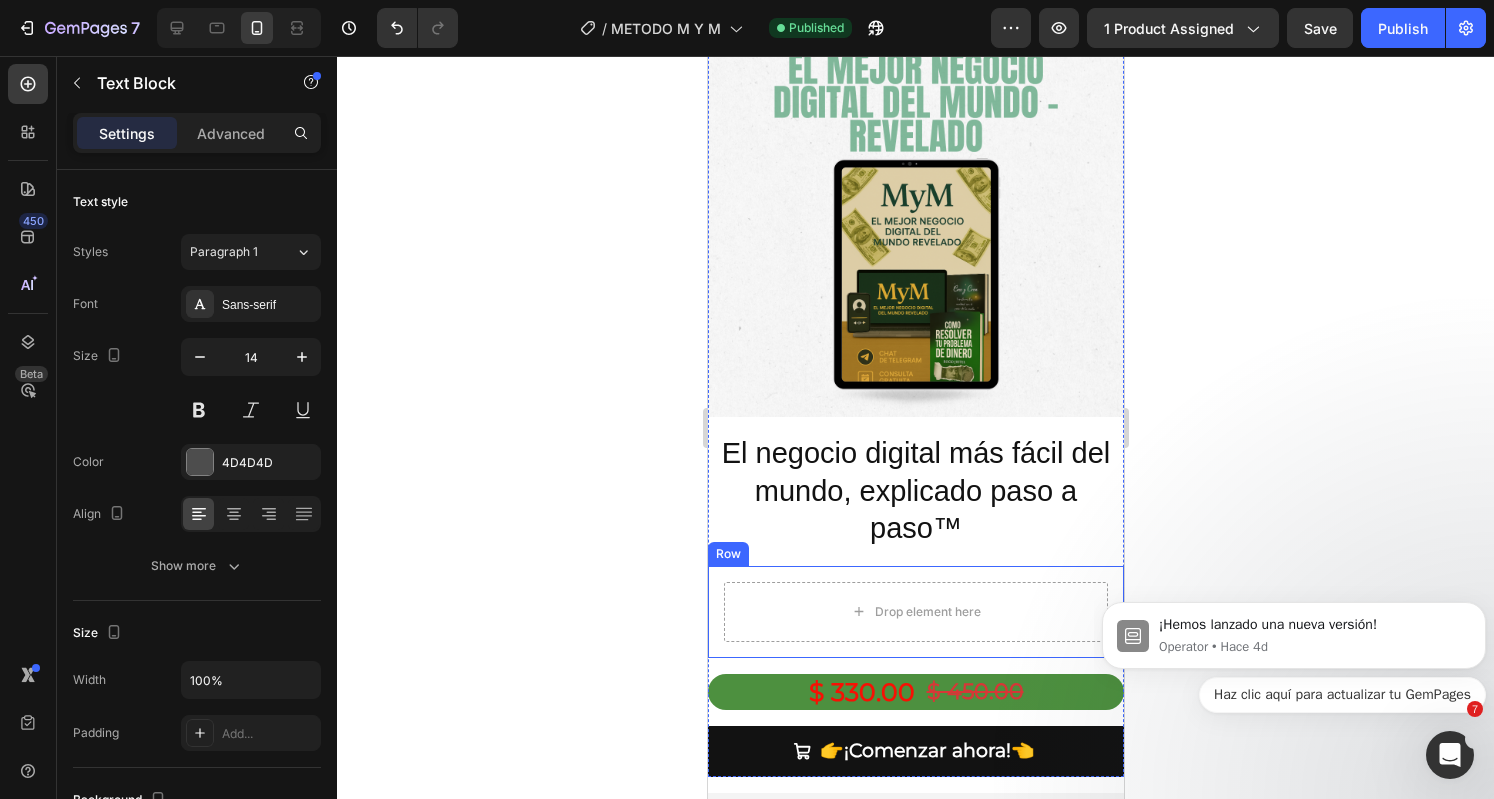 scroll, scrollTop: 6490, scrollLeft: 0, axis: vertical 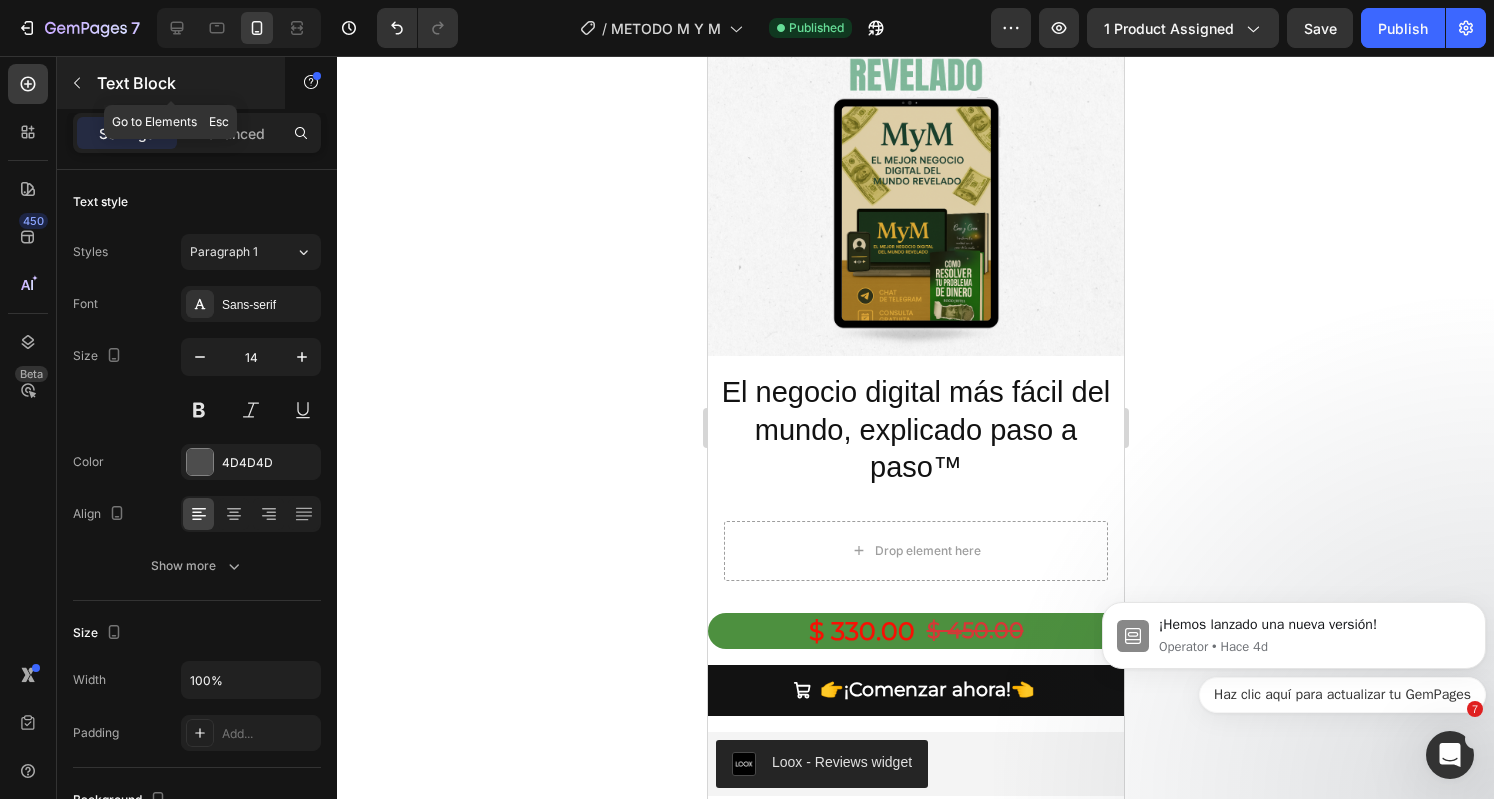 click at bounding box center [77, 83] 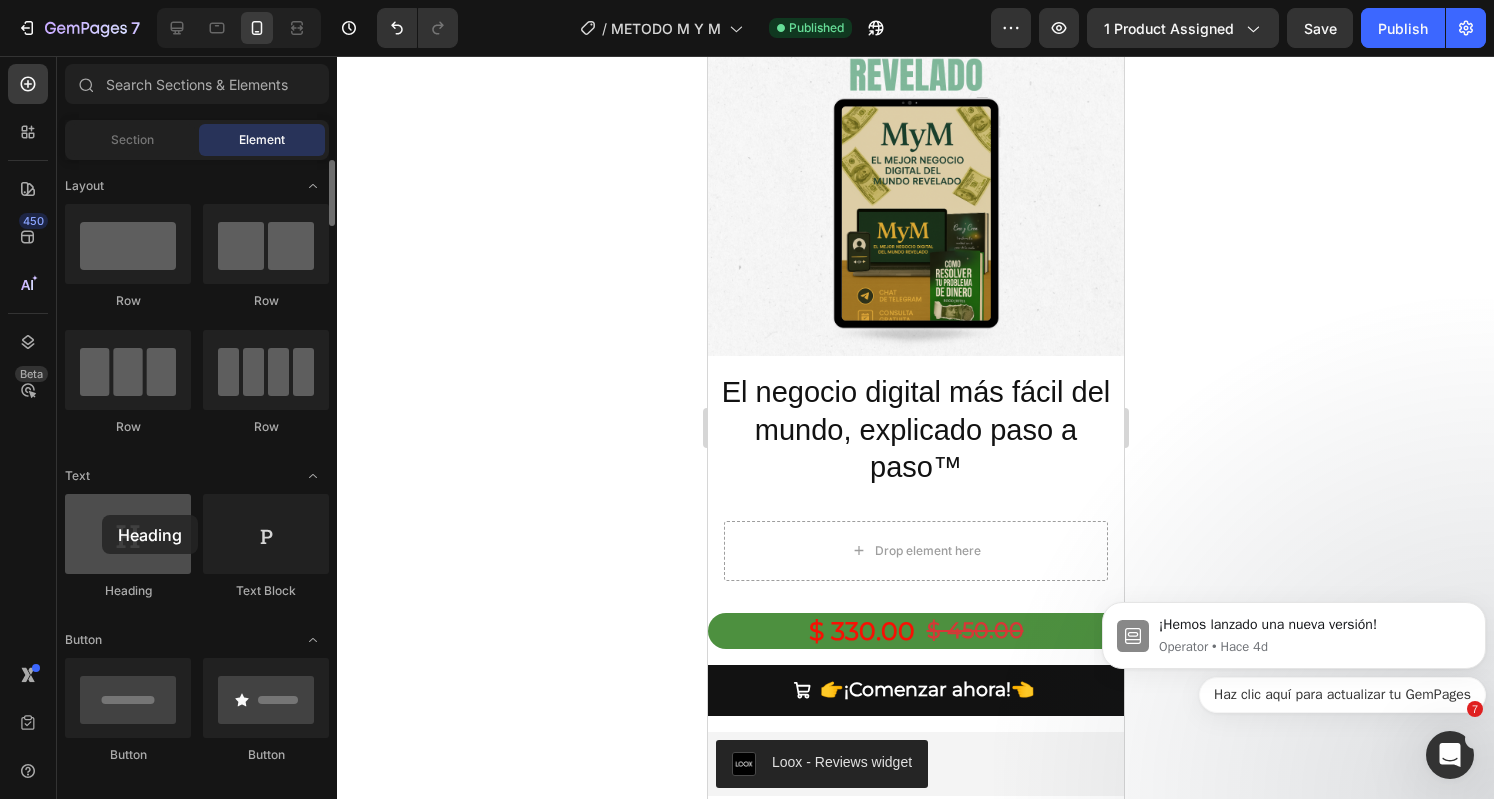 drag, startPoint x: 186, startPoint y: 546, endPoint x: 94, endPoint y: 514, distance: 97.406364 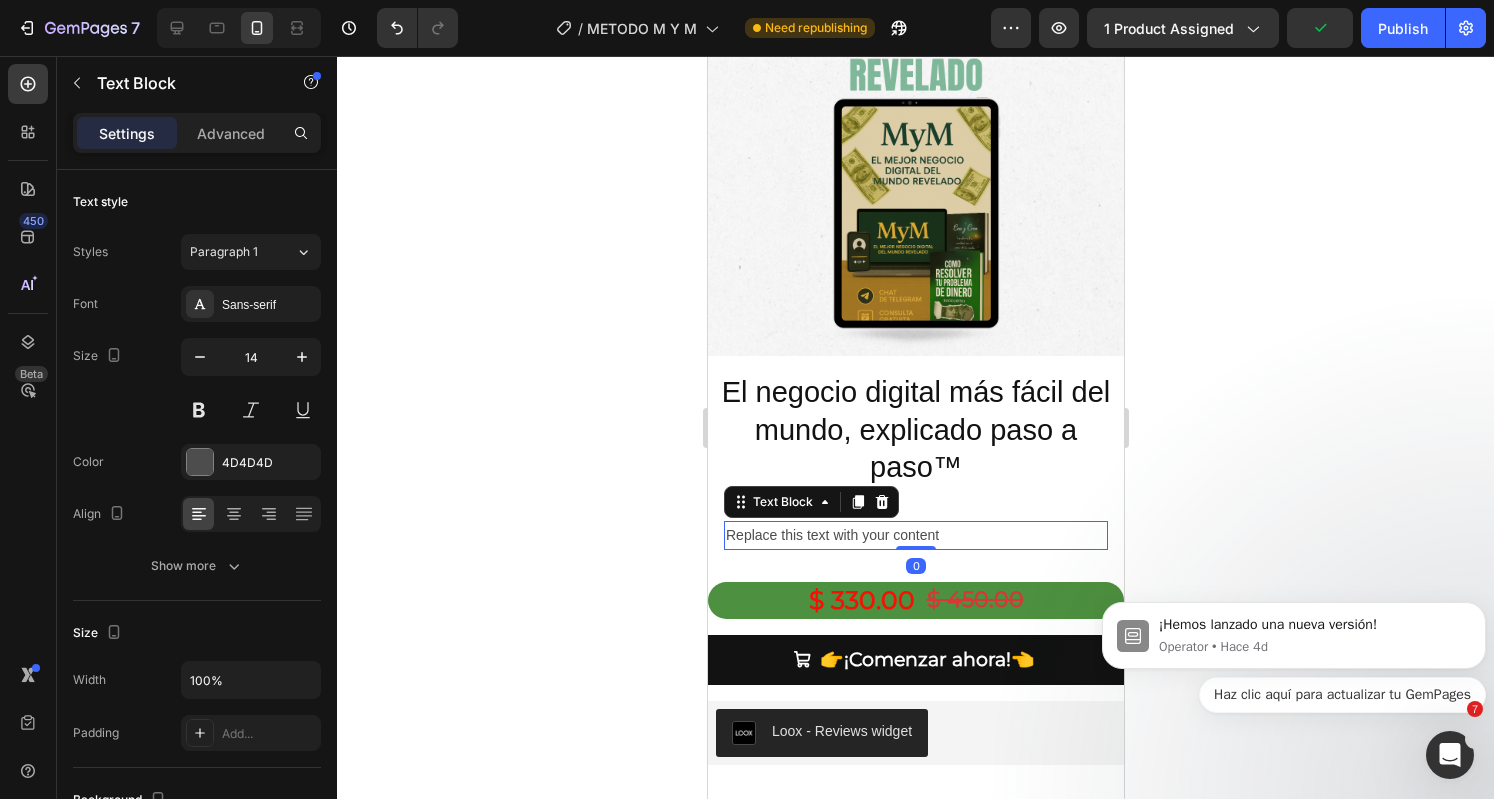 scroll, scrollTop: 6460, scrollLeft: 0, axis: vertical 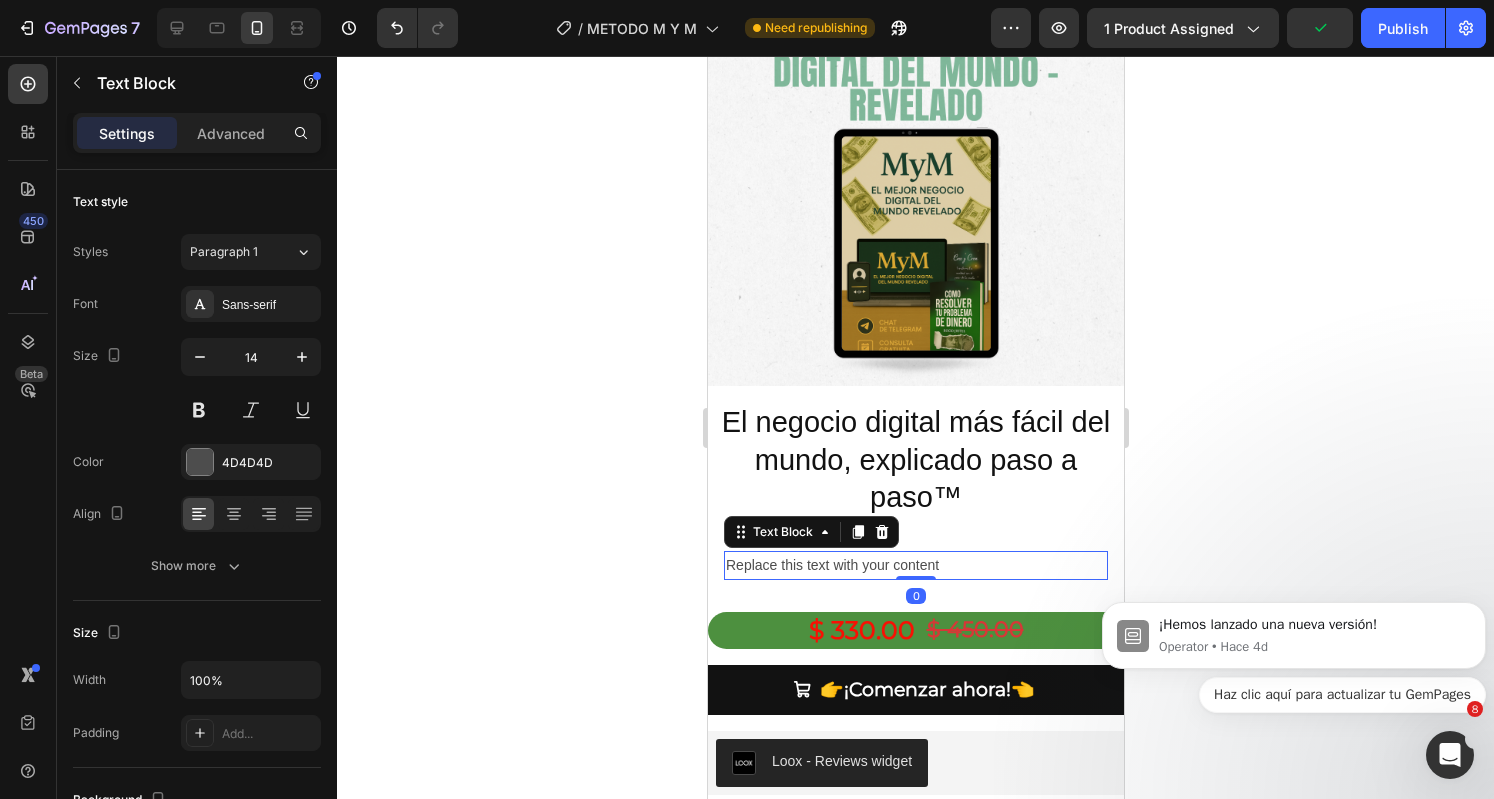click on "Replace this text with your content" at bounding box center (915, 565) 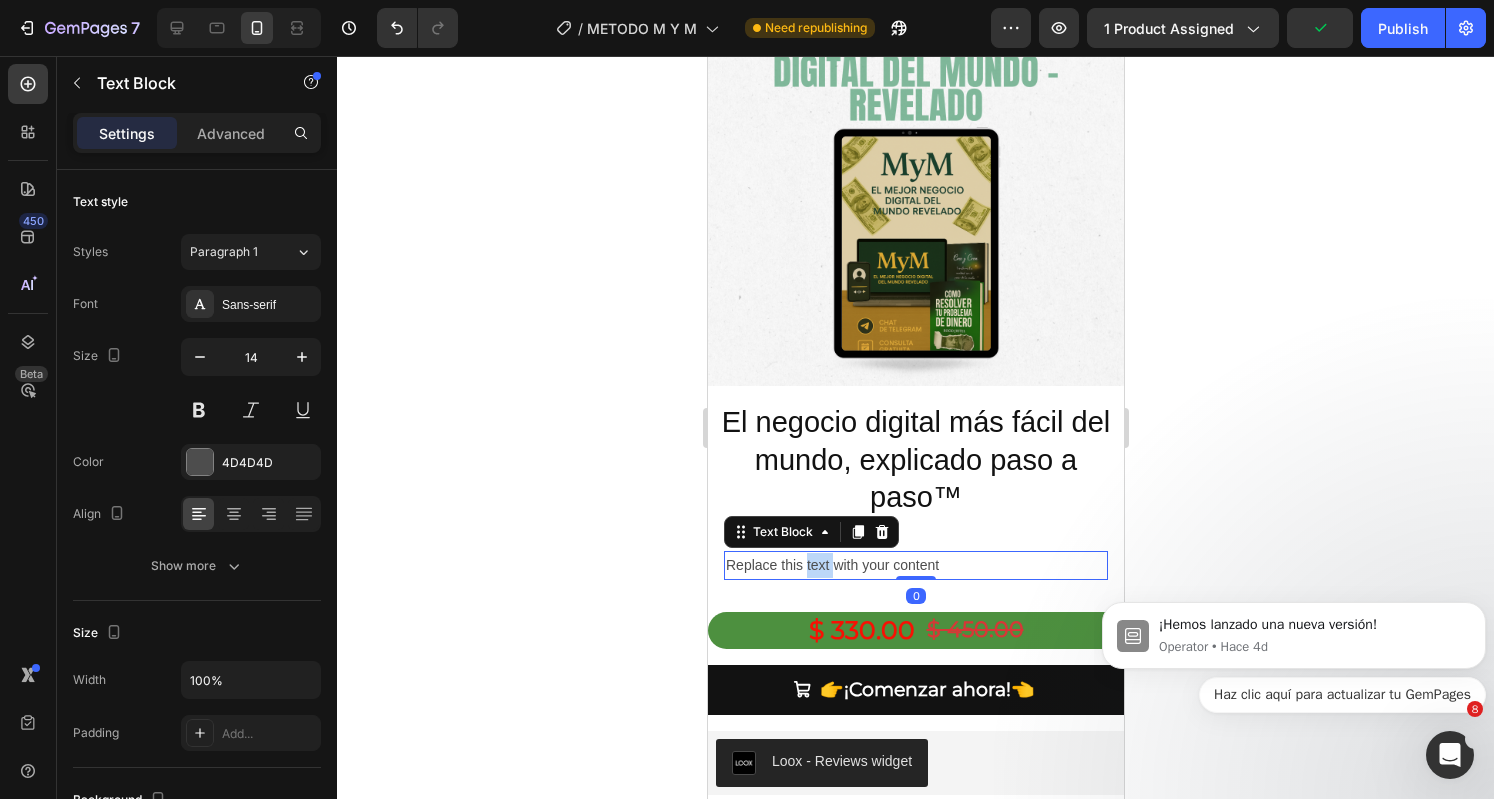 click on "Replace this text with your content" at bounding box center [915, 565] 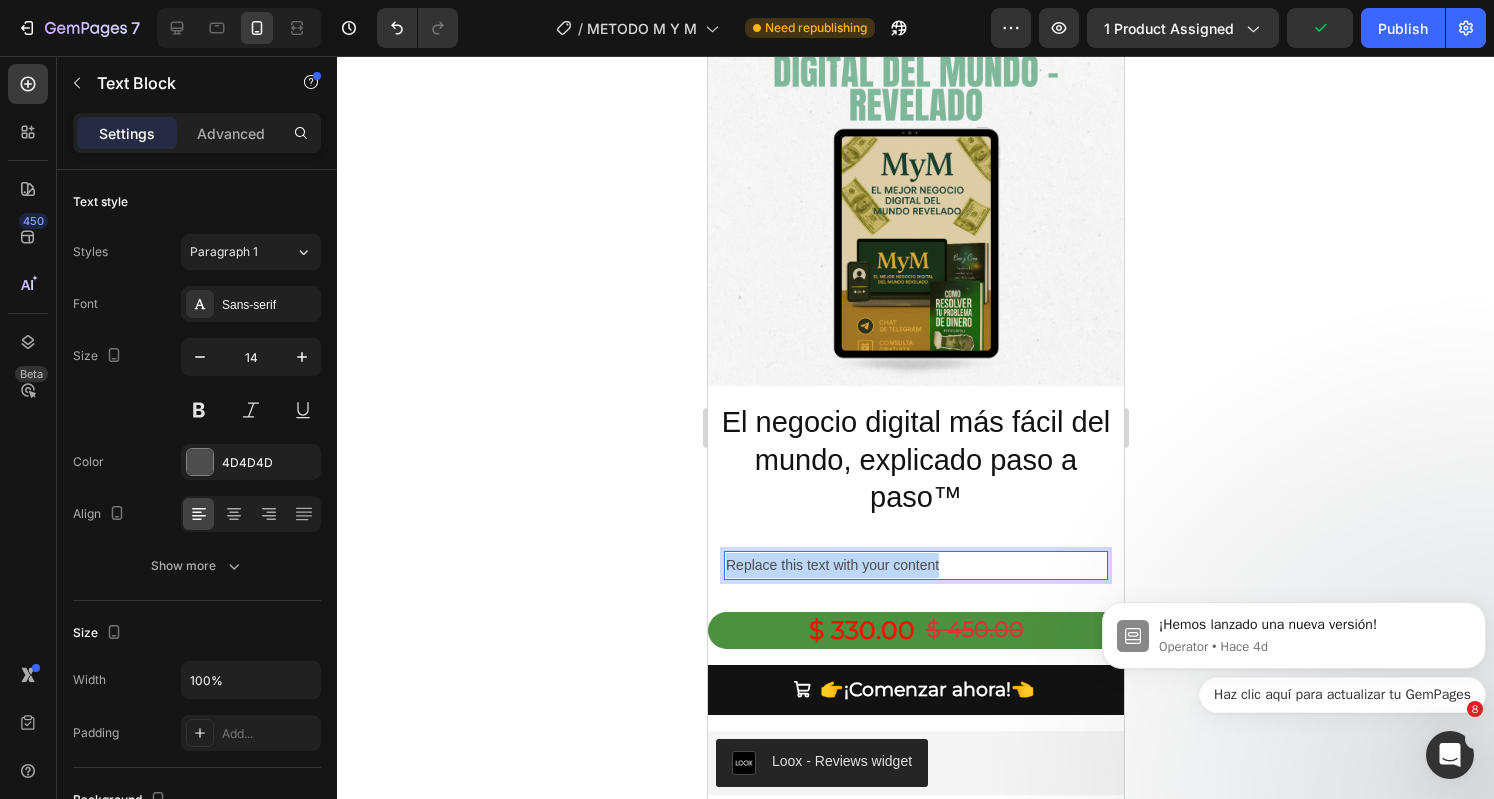 click on "Replace this text with your content" at bounding box center (915, 565) 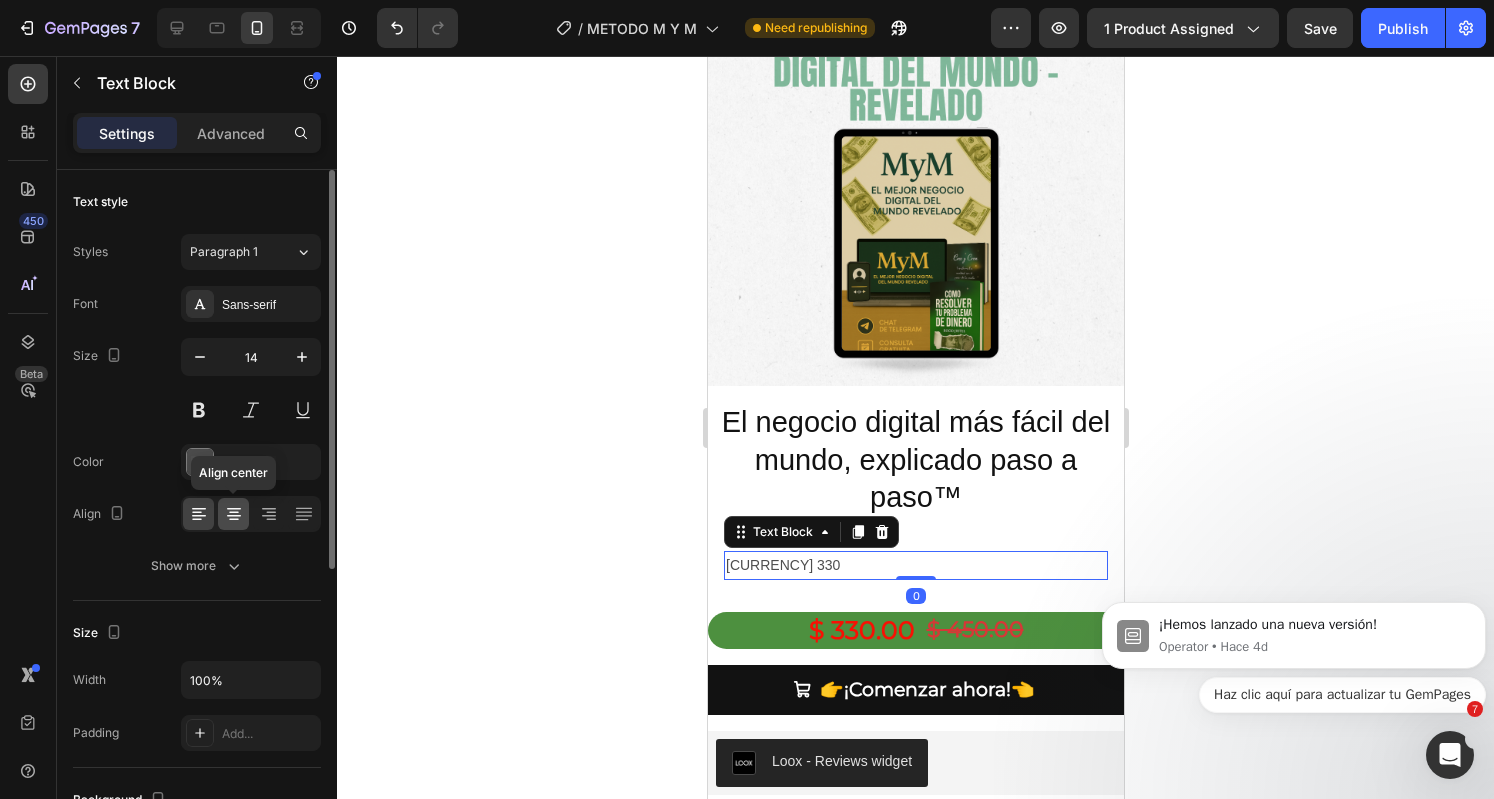 click 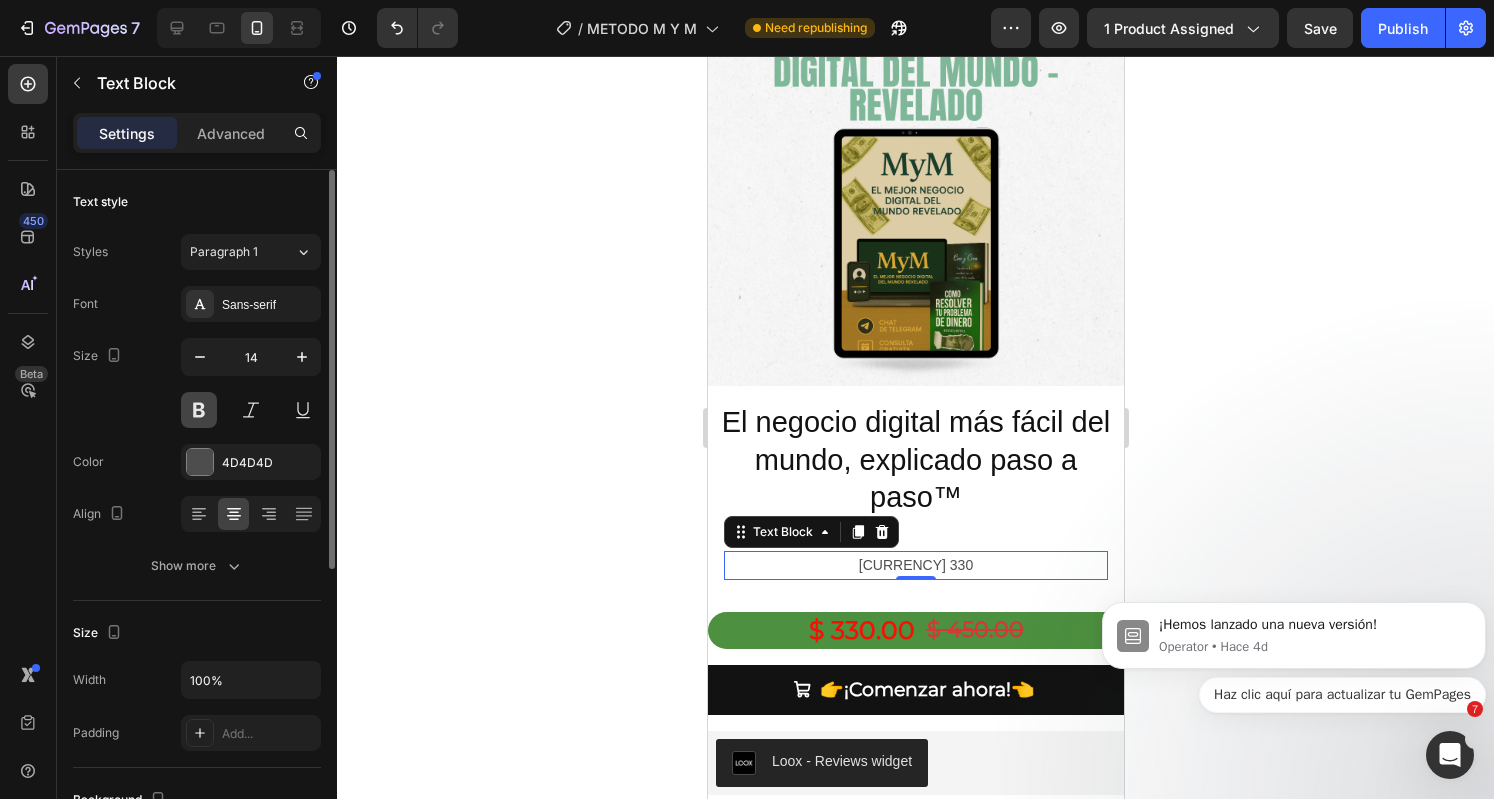 click at bounding box center [199, 410] 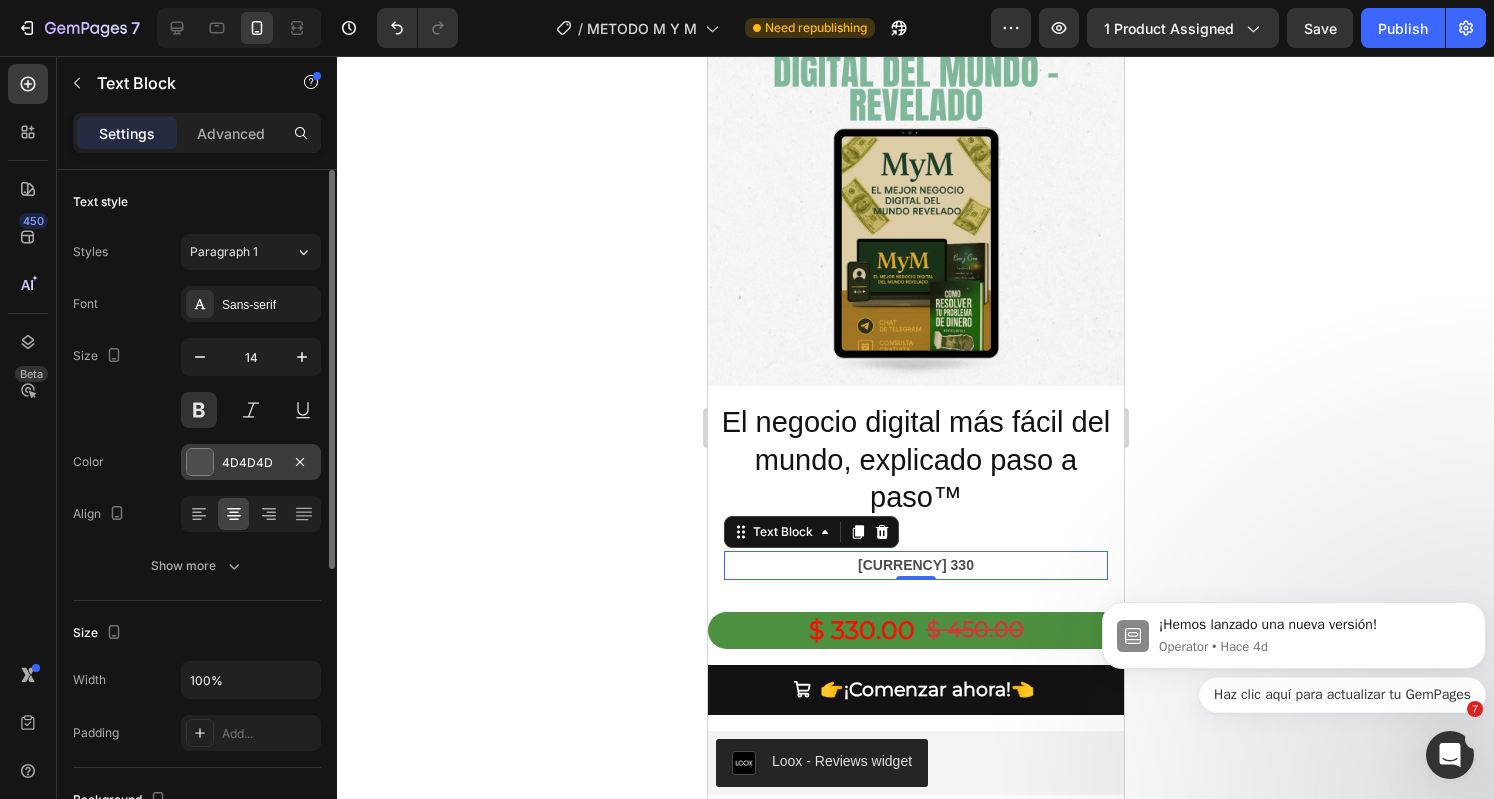 click at bounding box center (200, 462) 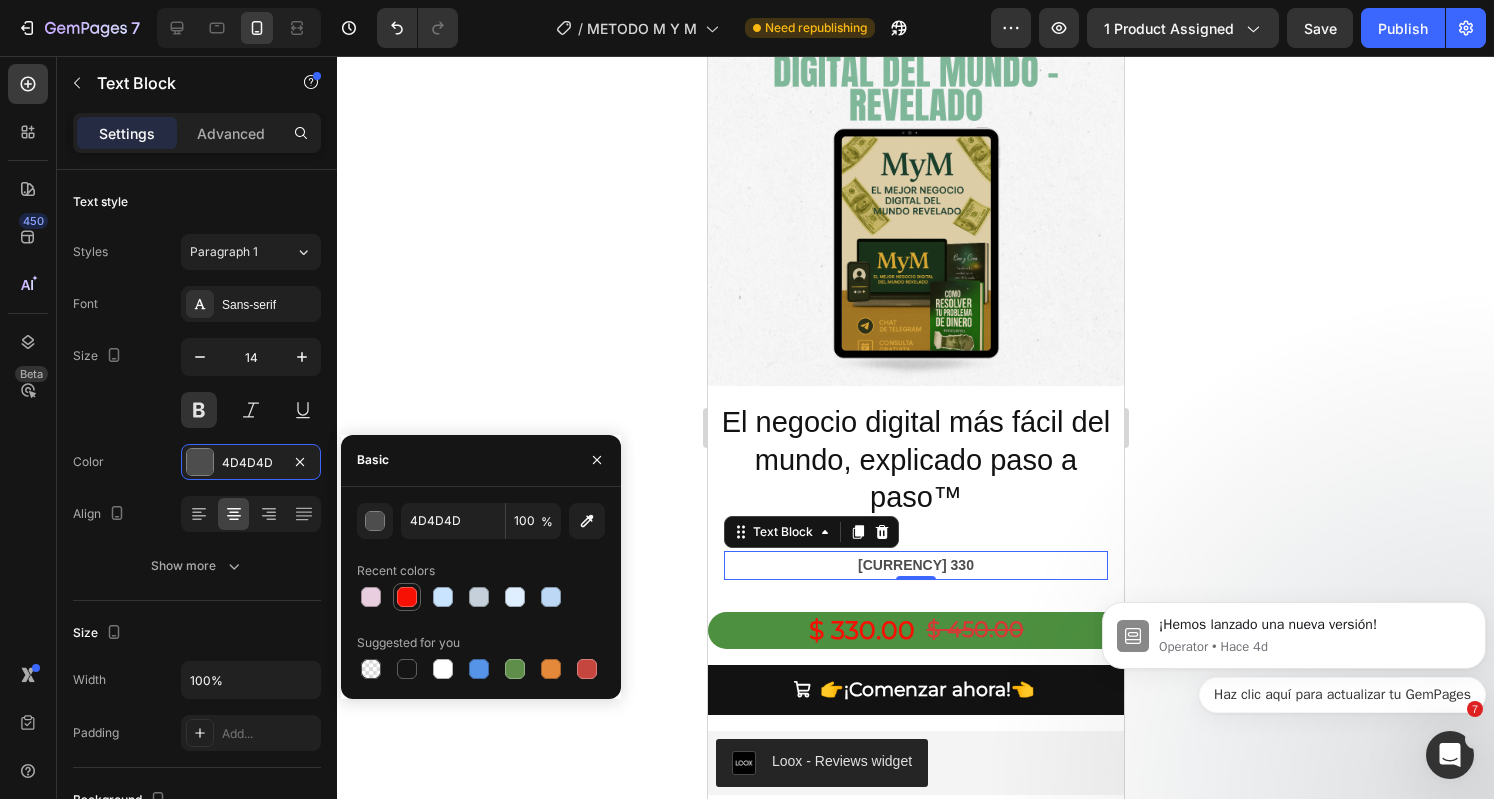 click at bounding box center [407, 597] 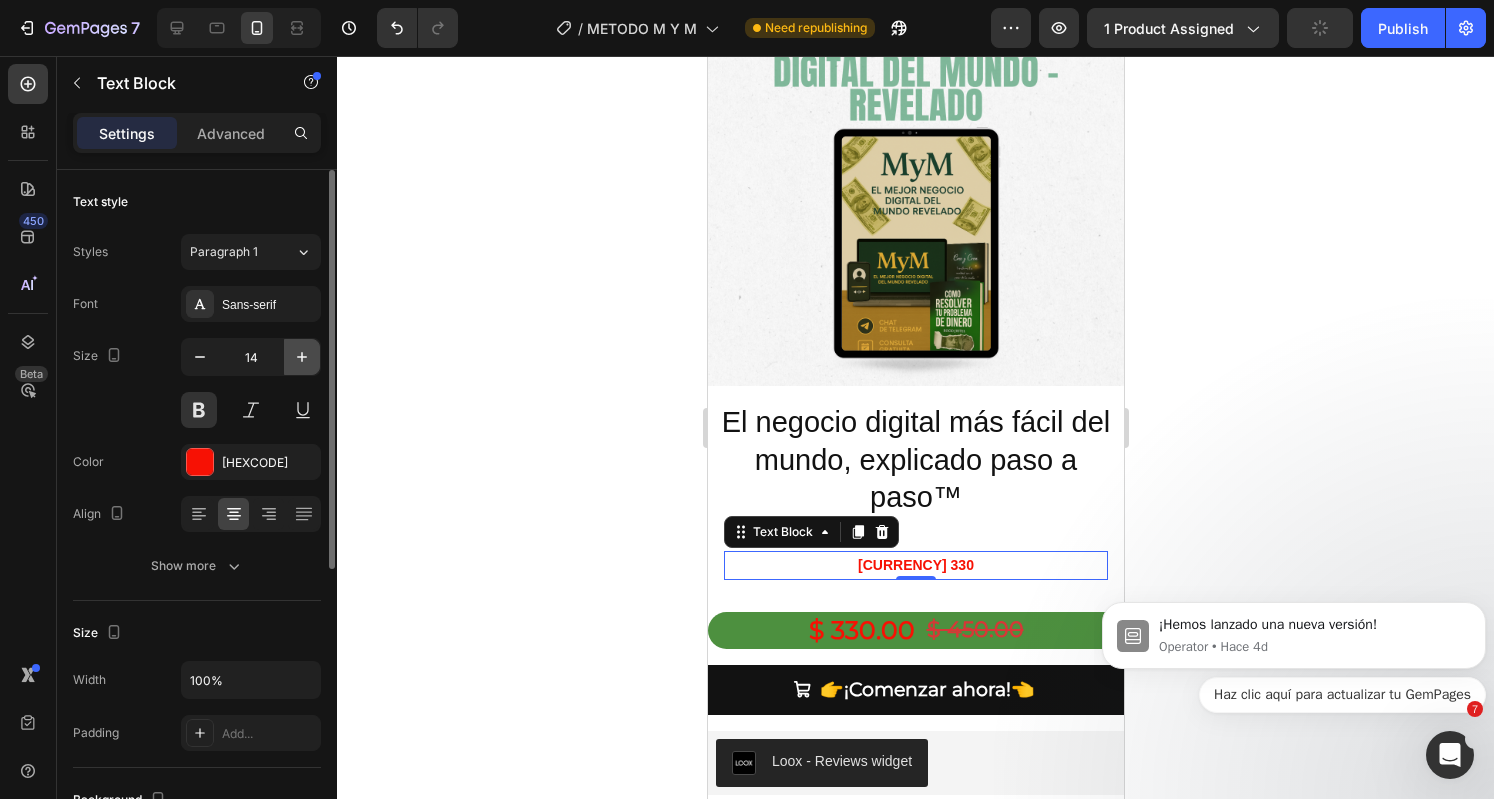 click at bounding box center [302, 357] 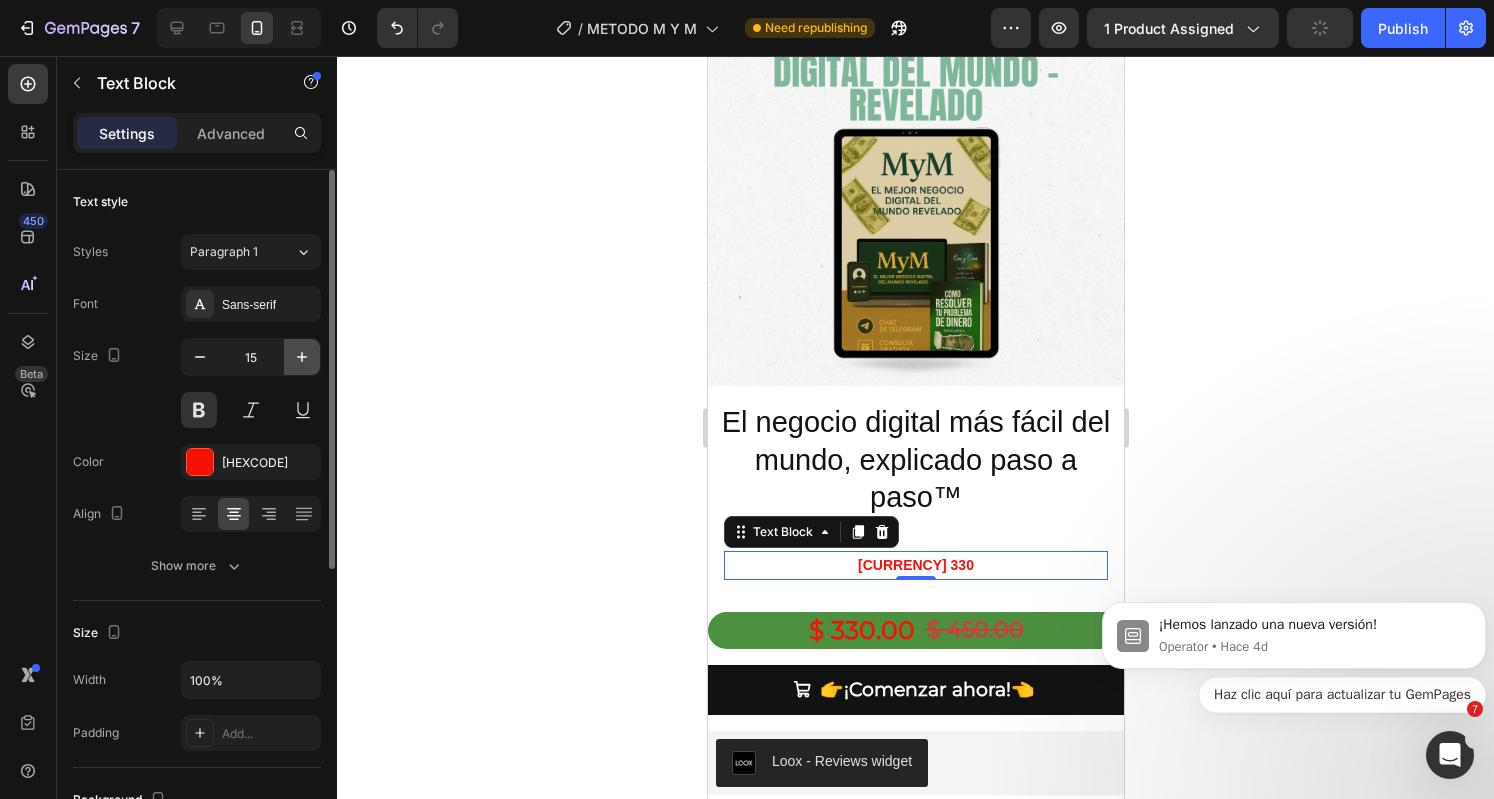 click at bounding box center [302, 357] 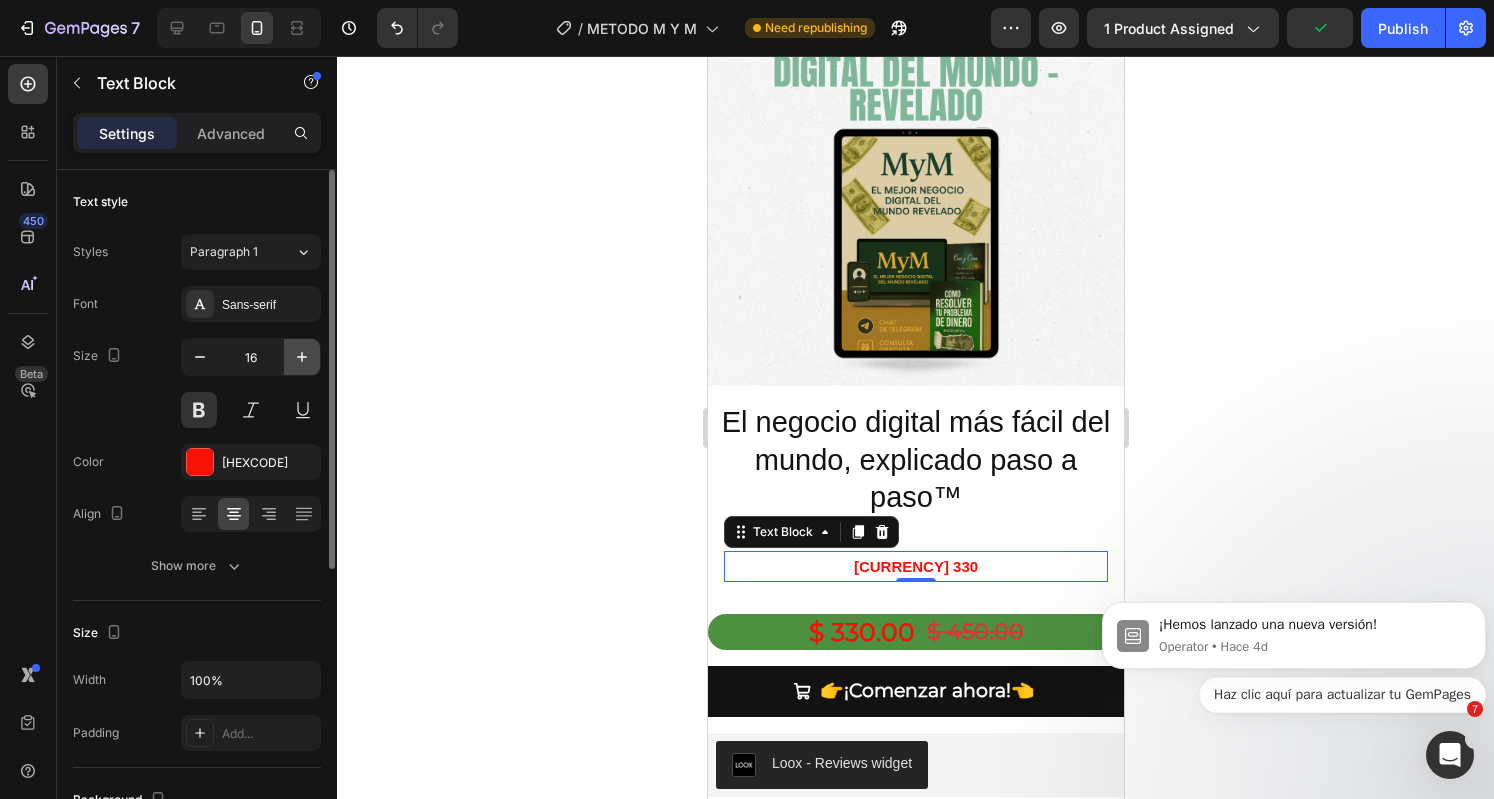 click at bounding box center [302, 357] 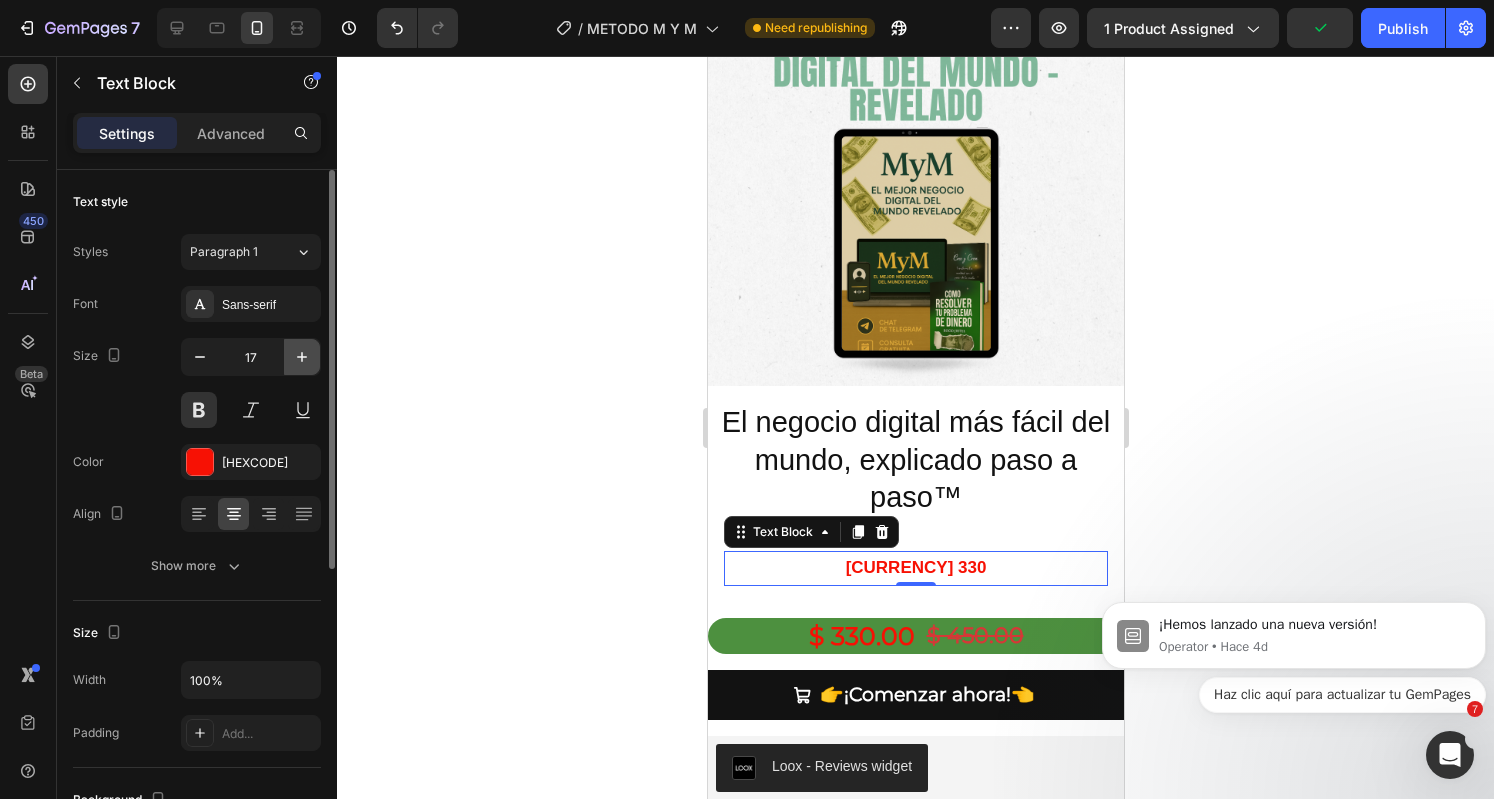 click at bounding box center (302, 357) 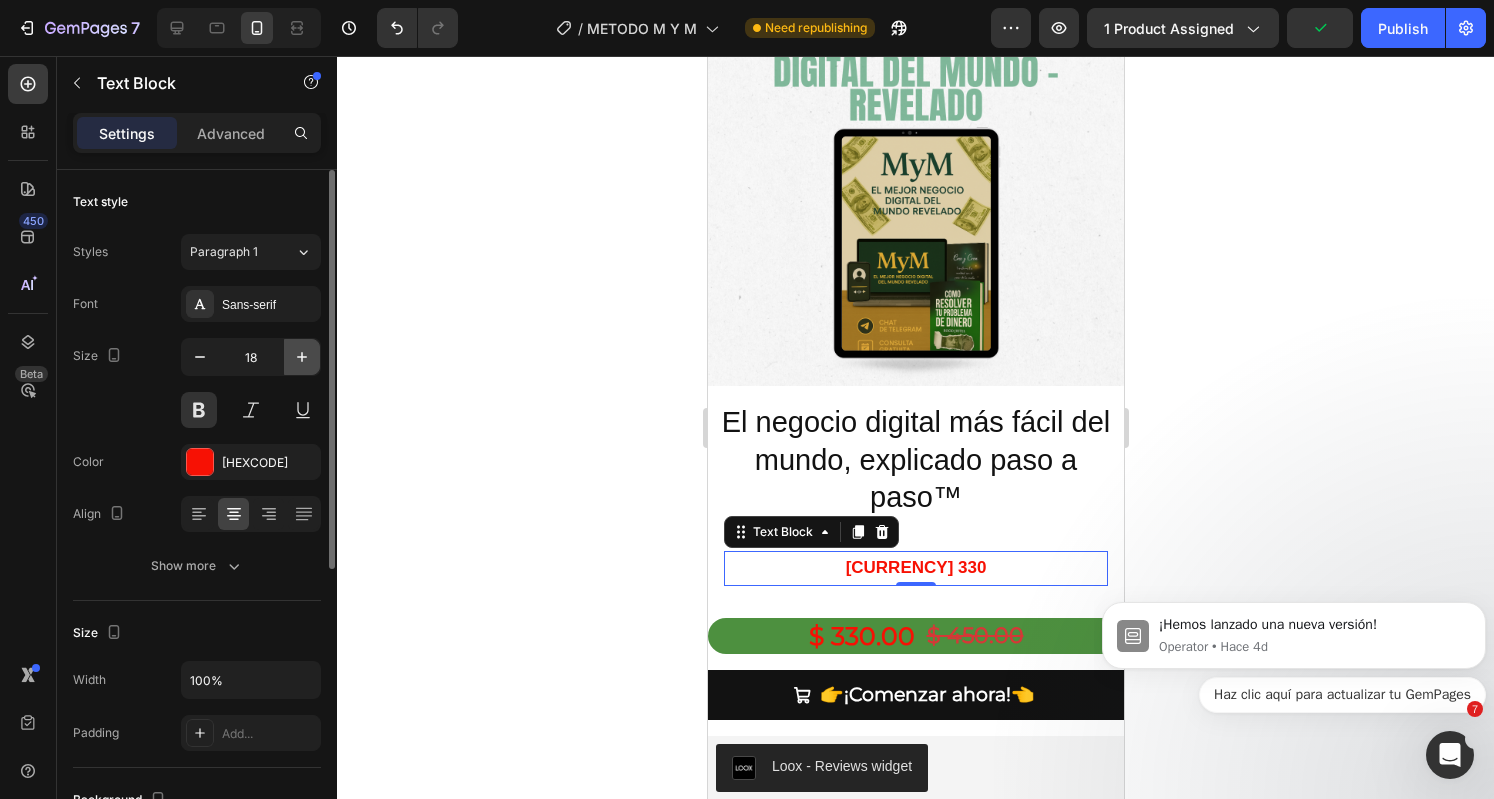 click at bounding box center [302, 357] 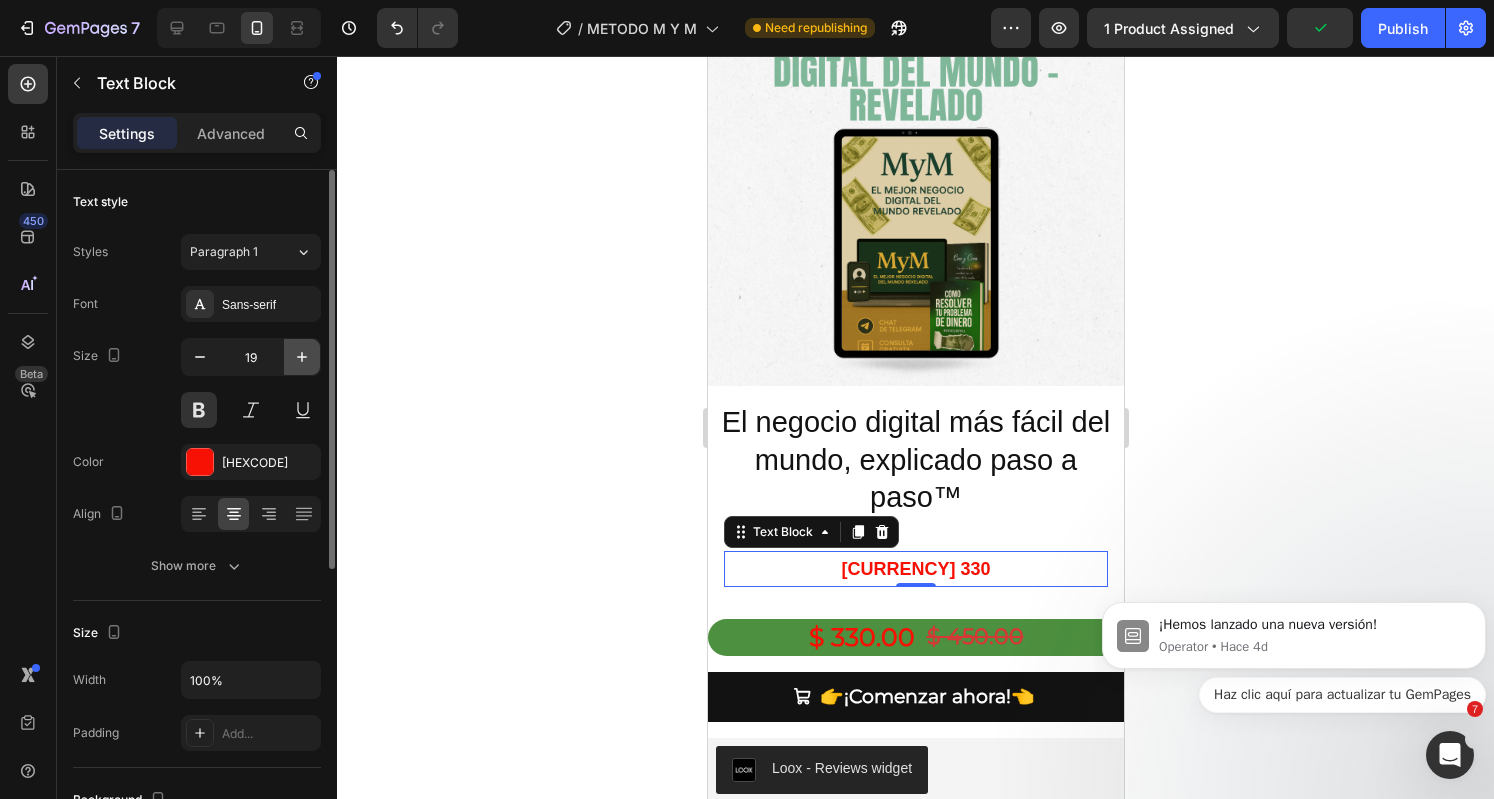 click at bounding box center (302, 357) 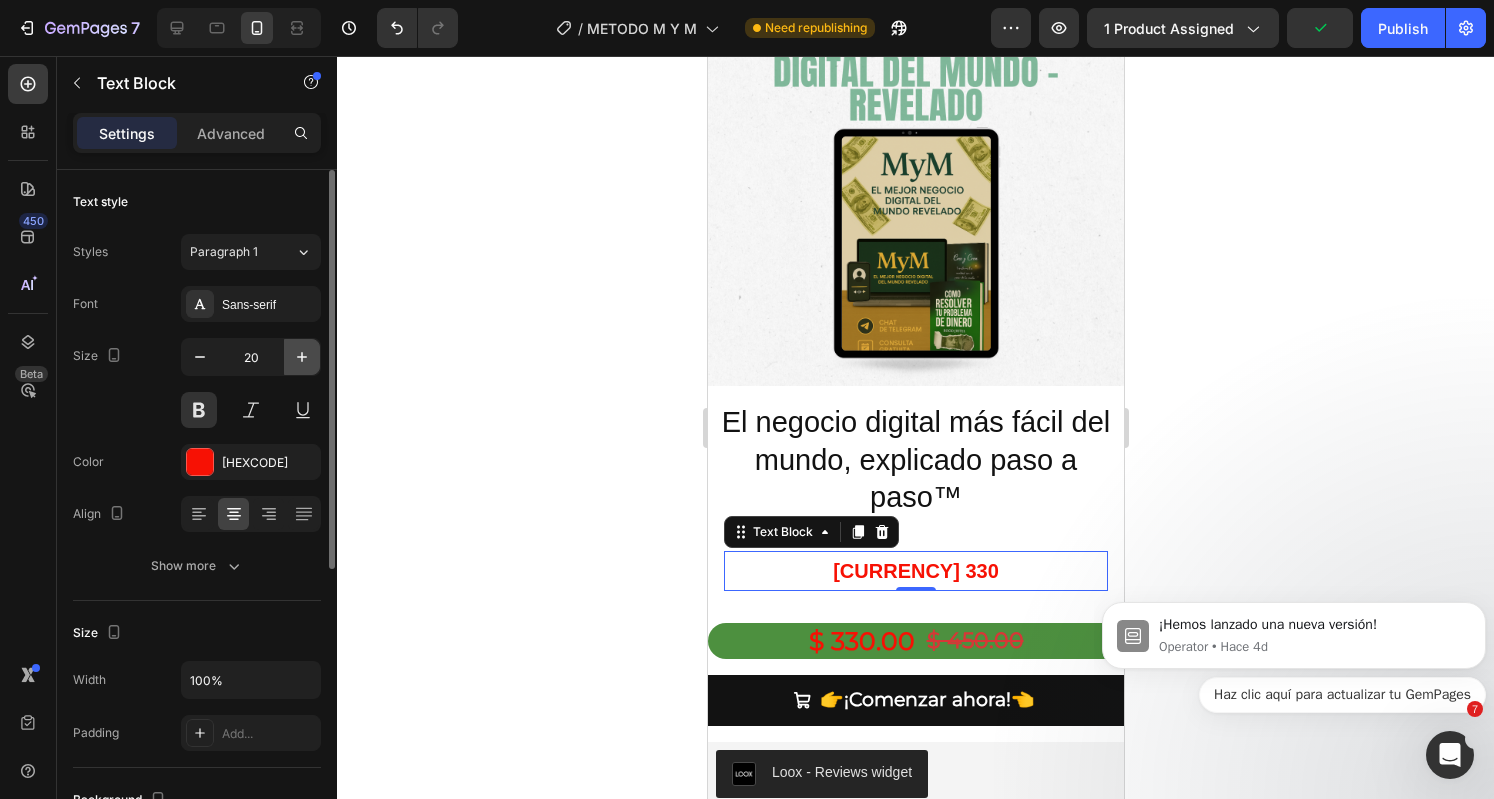 click at bounding box center (302, 357) 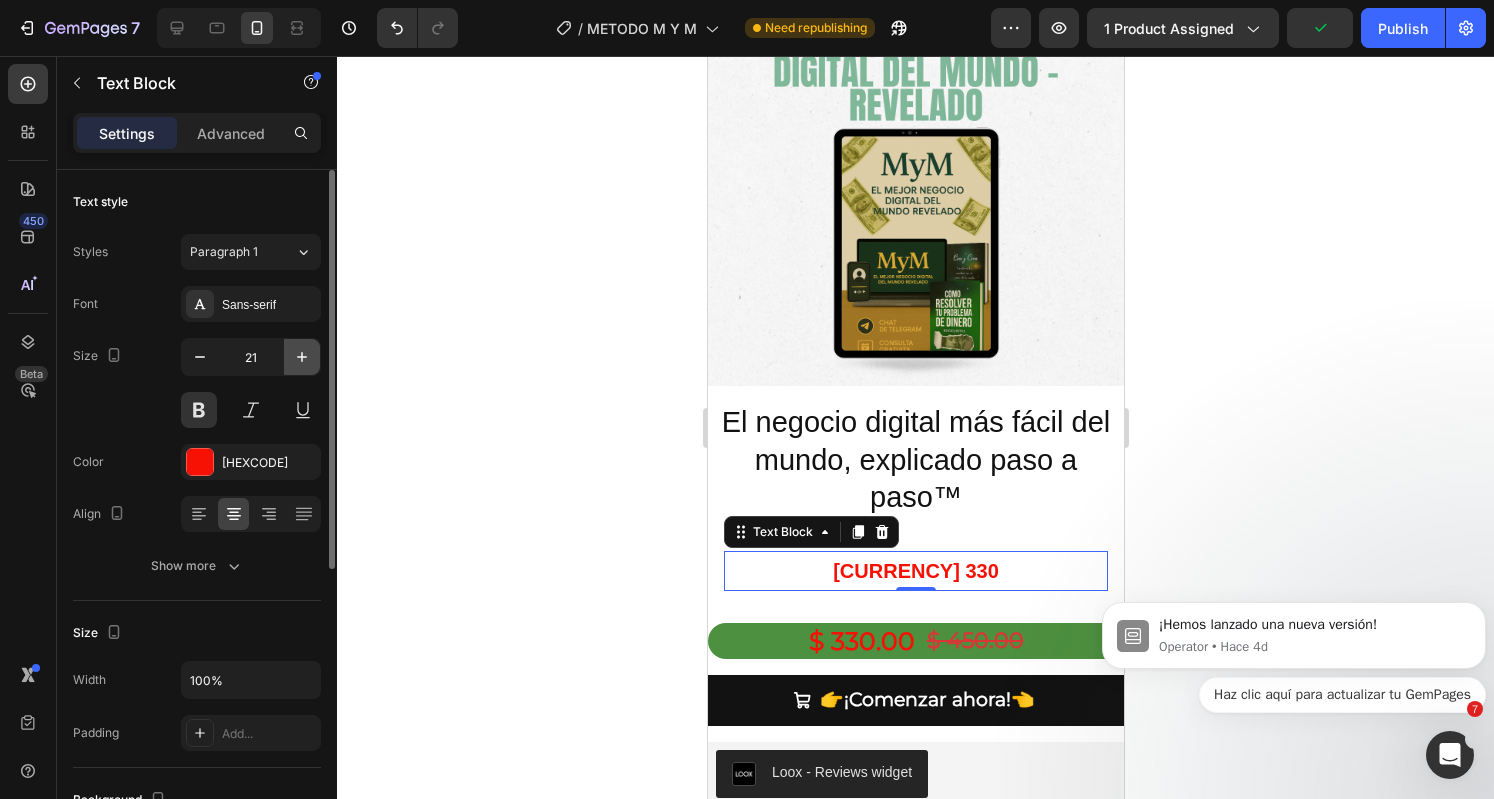 click at bounding box center [302, 357] 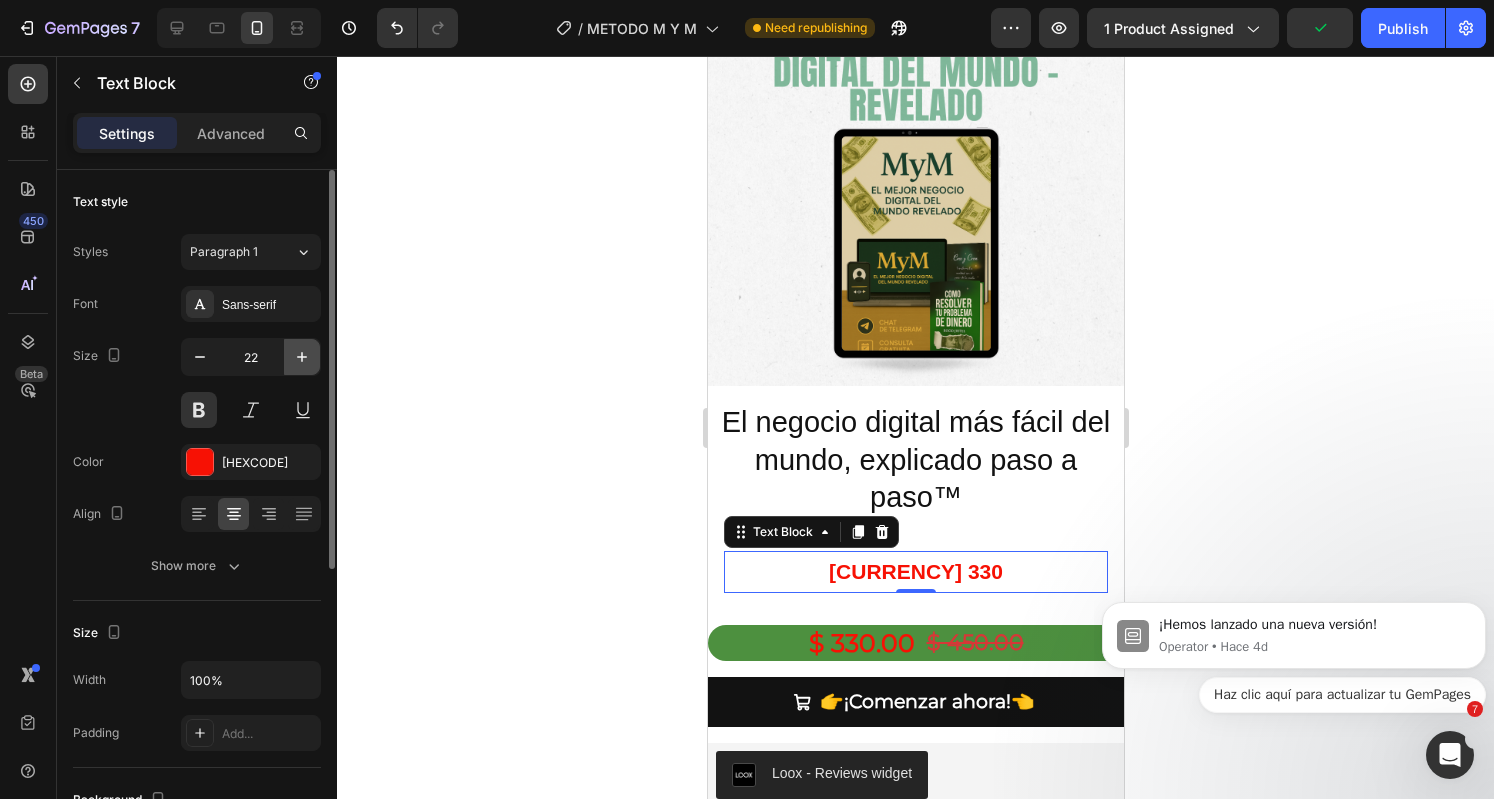 click at bounding box center (302, 357) 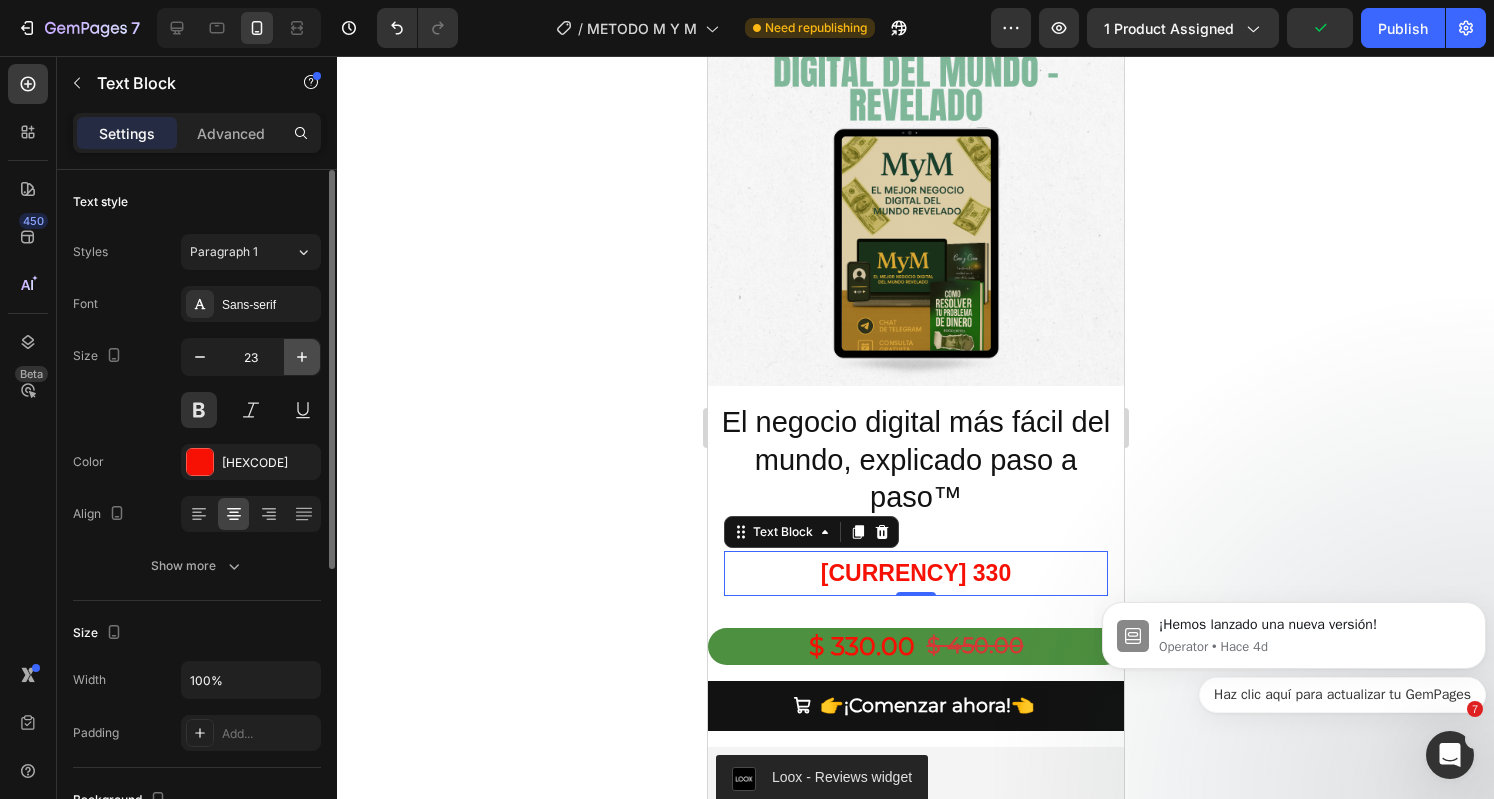 click at bounding box center [302, 357] 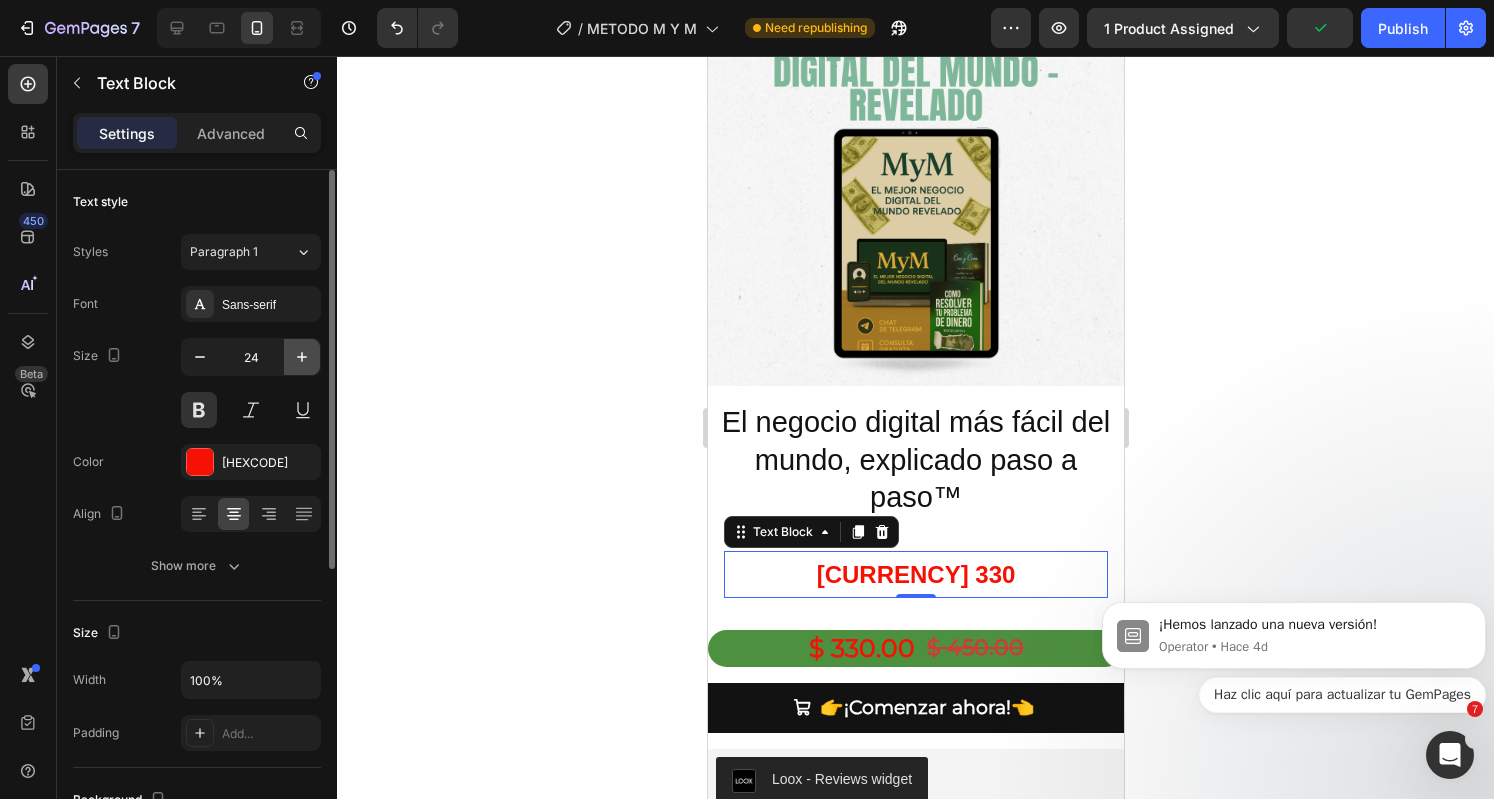 click at bounding box center [302, 357] 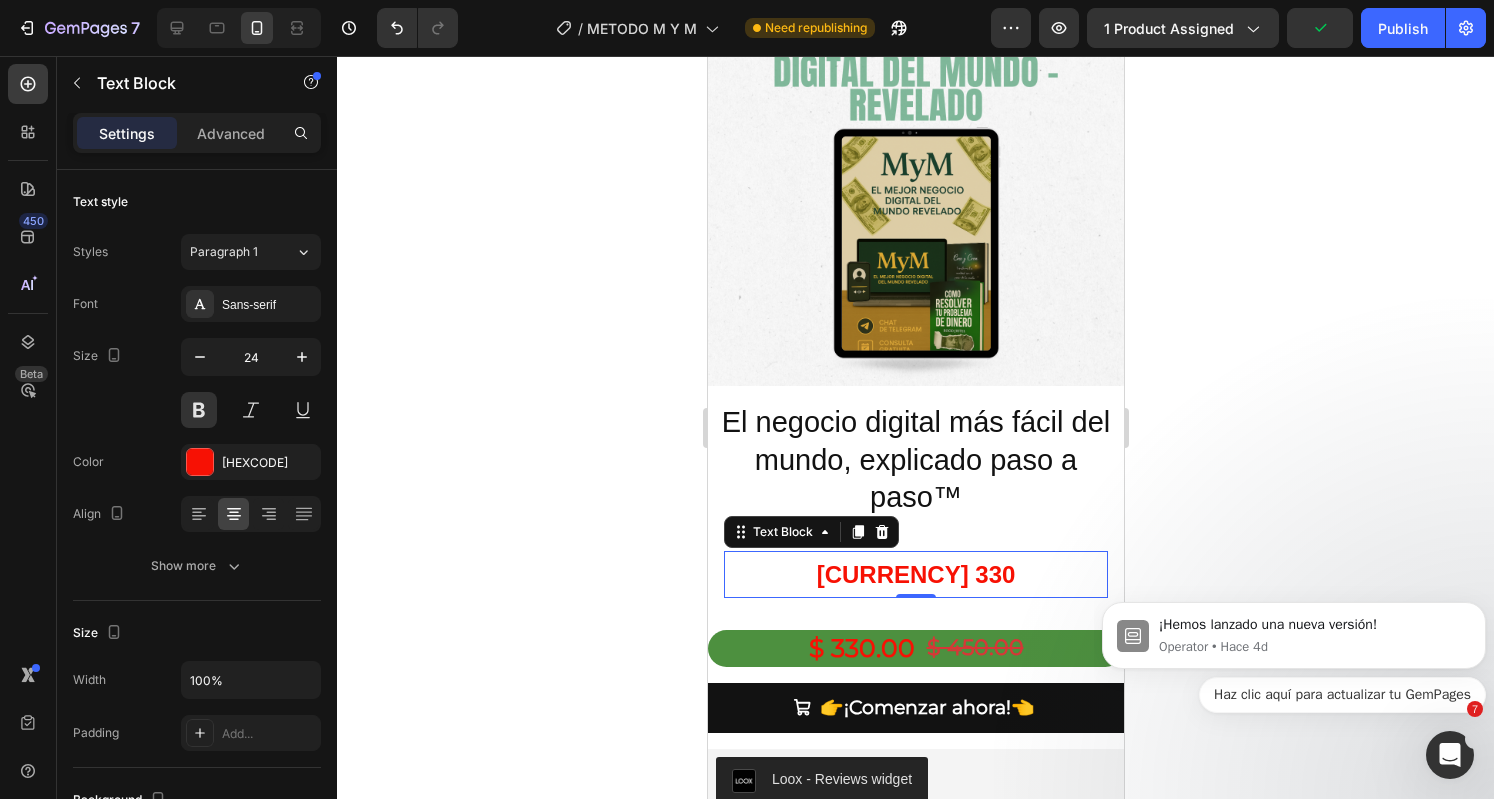 type on "25" 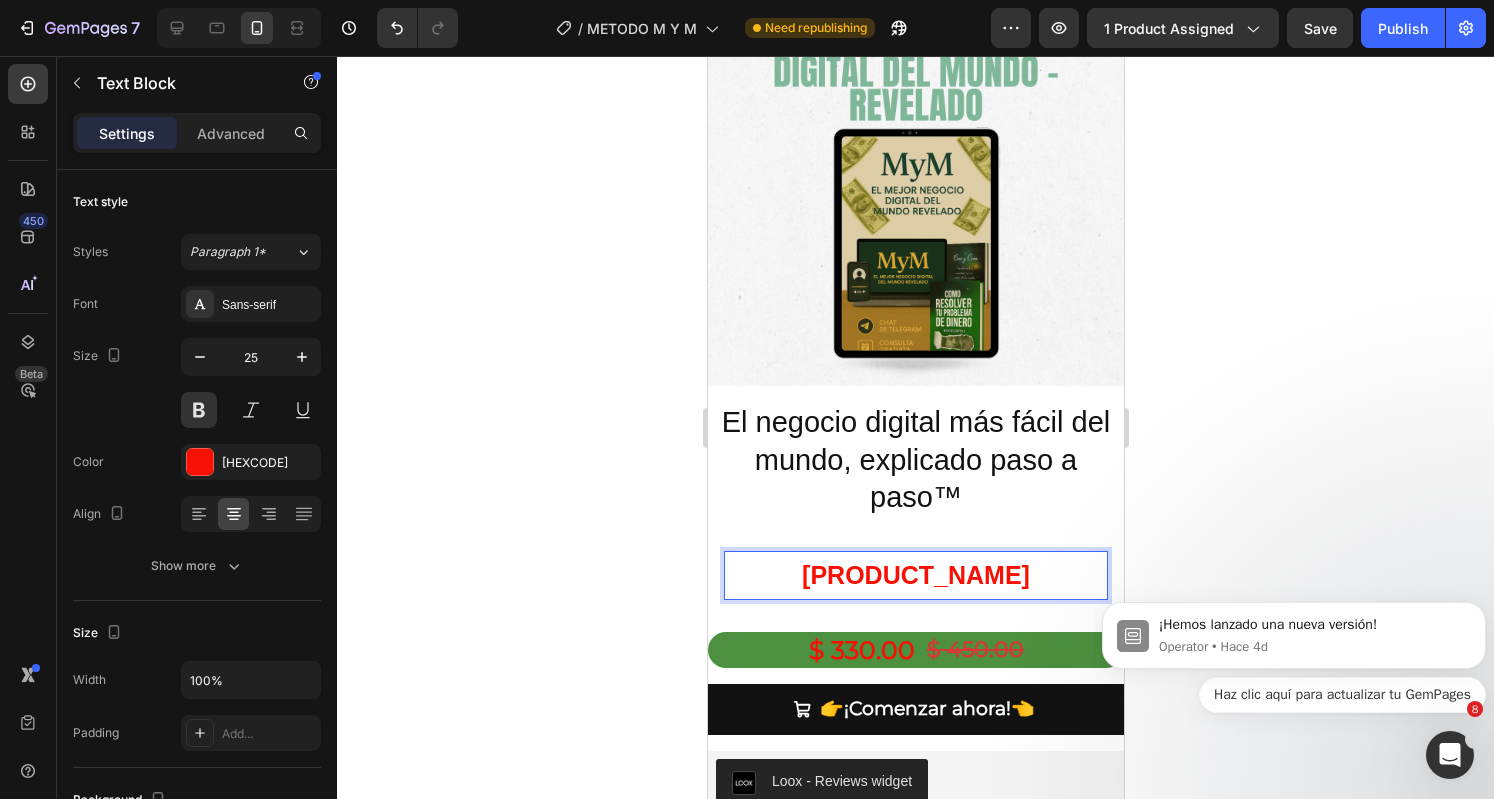 click on "330MXN" at bounding box center (915, 575) 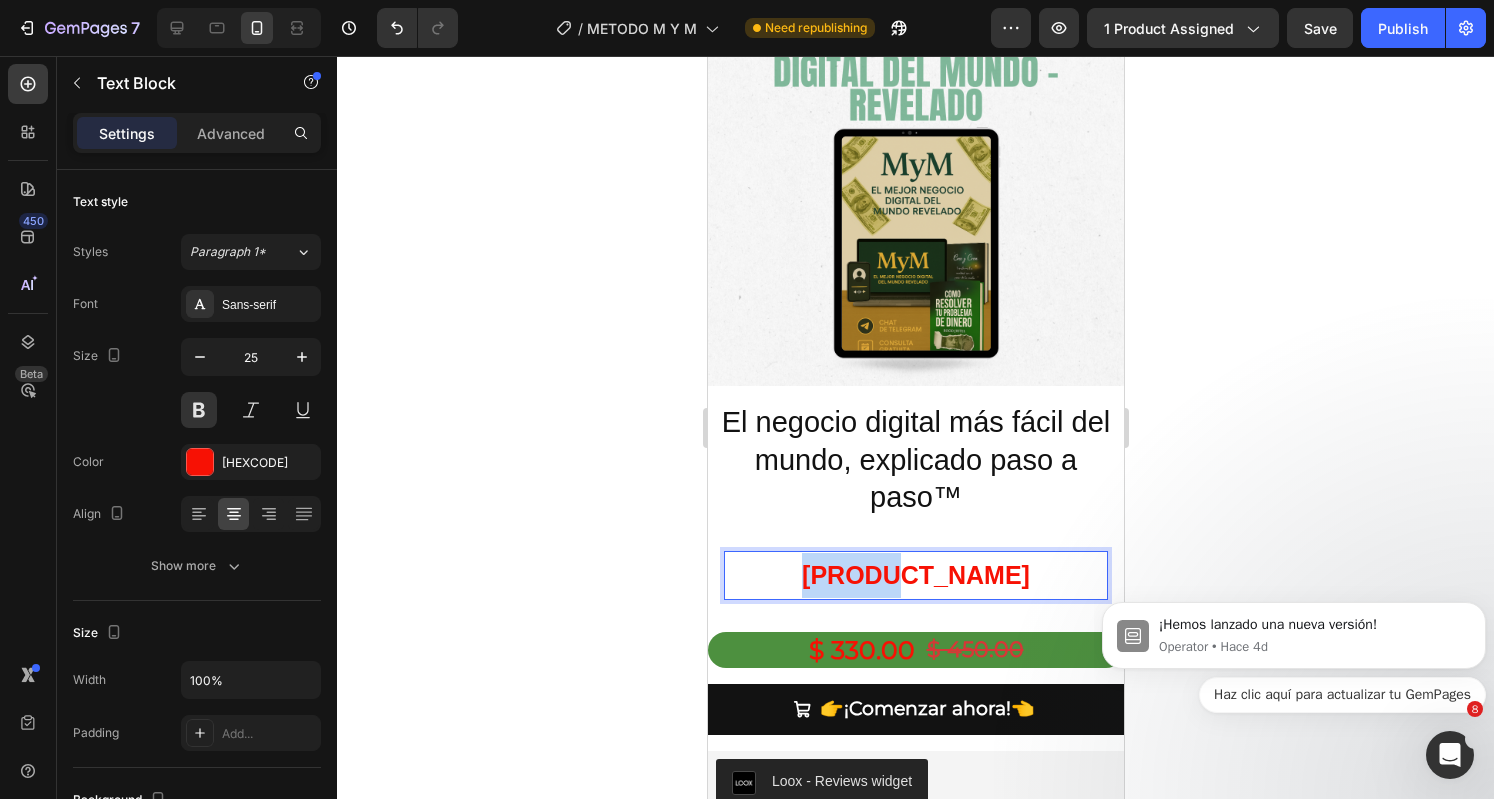 click on "330MXN" at bounding box center [915, 575] 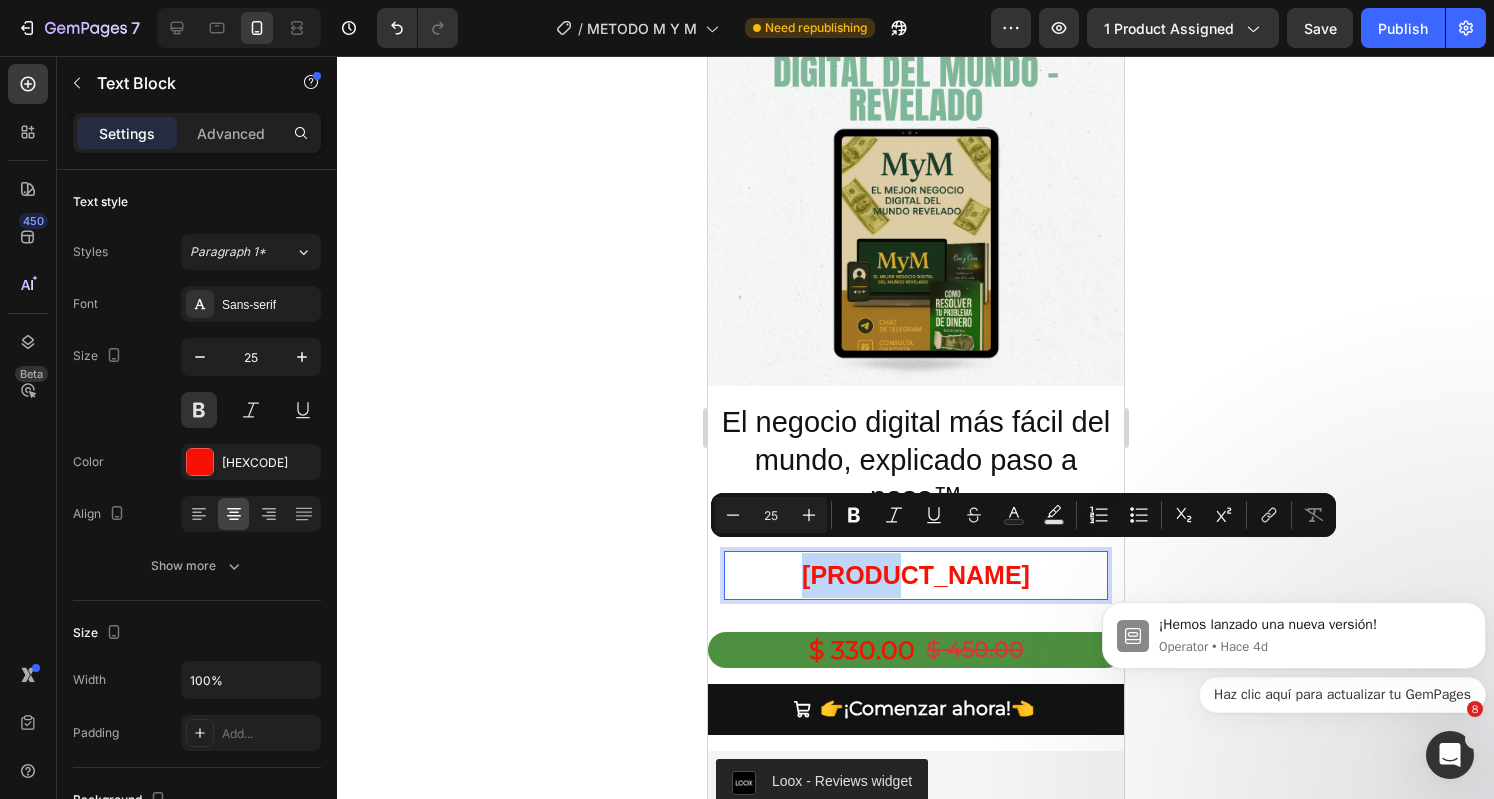 click on "330MXN" at bounding box center (915, 575) 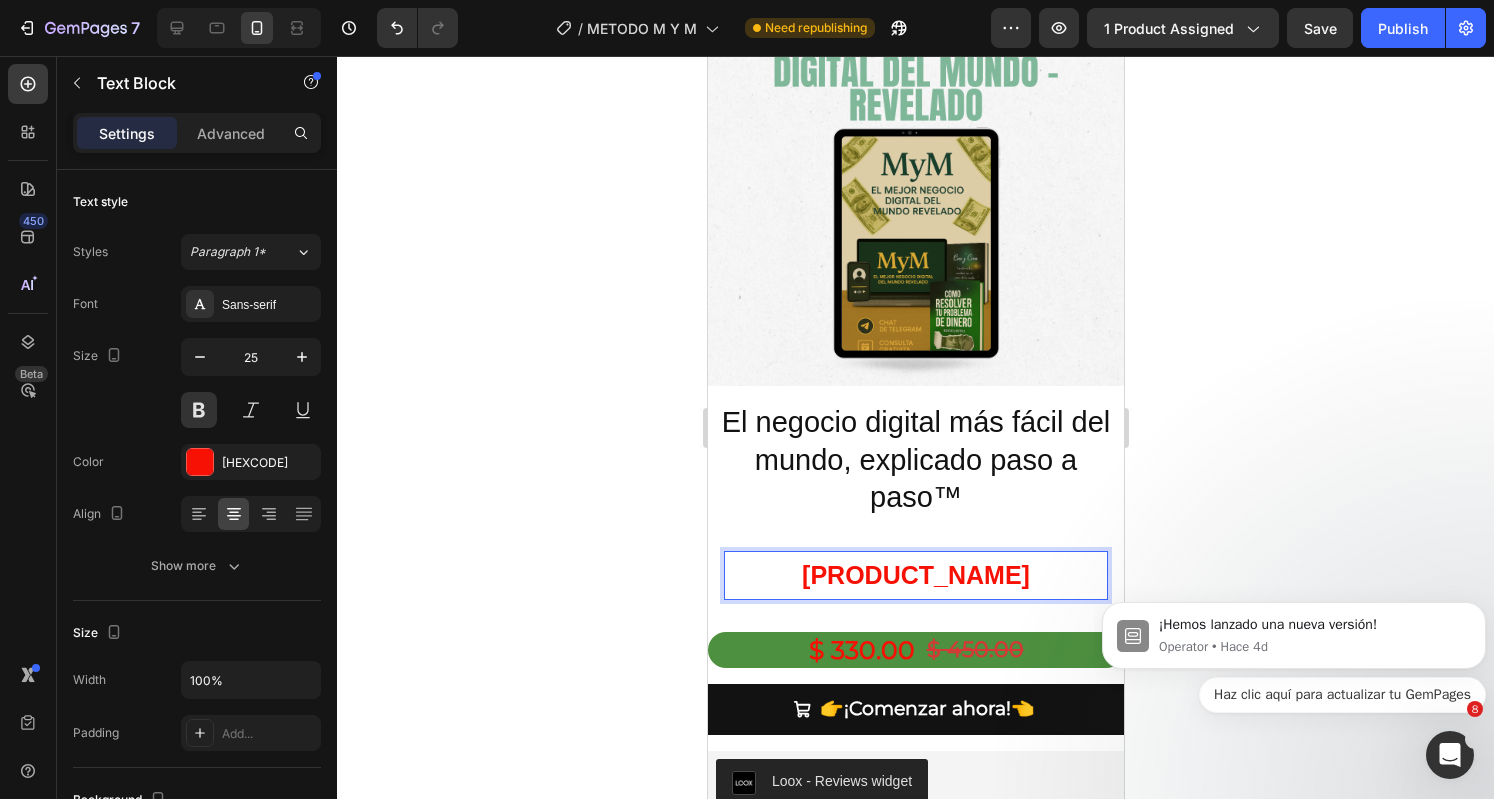 click on "SOLO 330MXN" at bounding box center [915, 575] 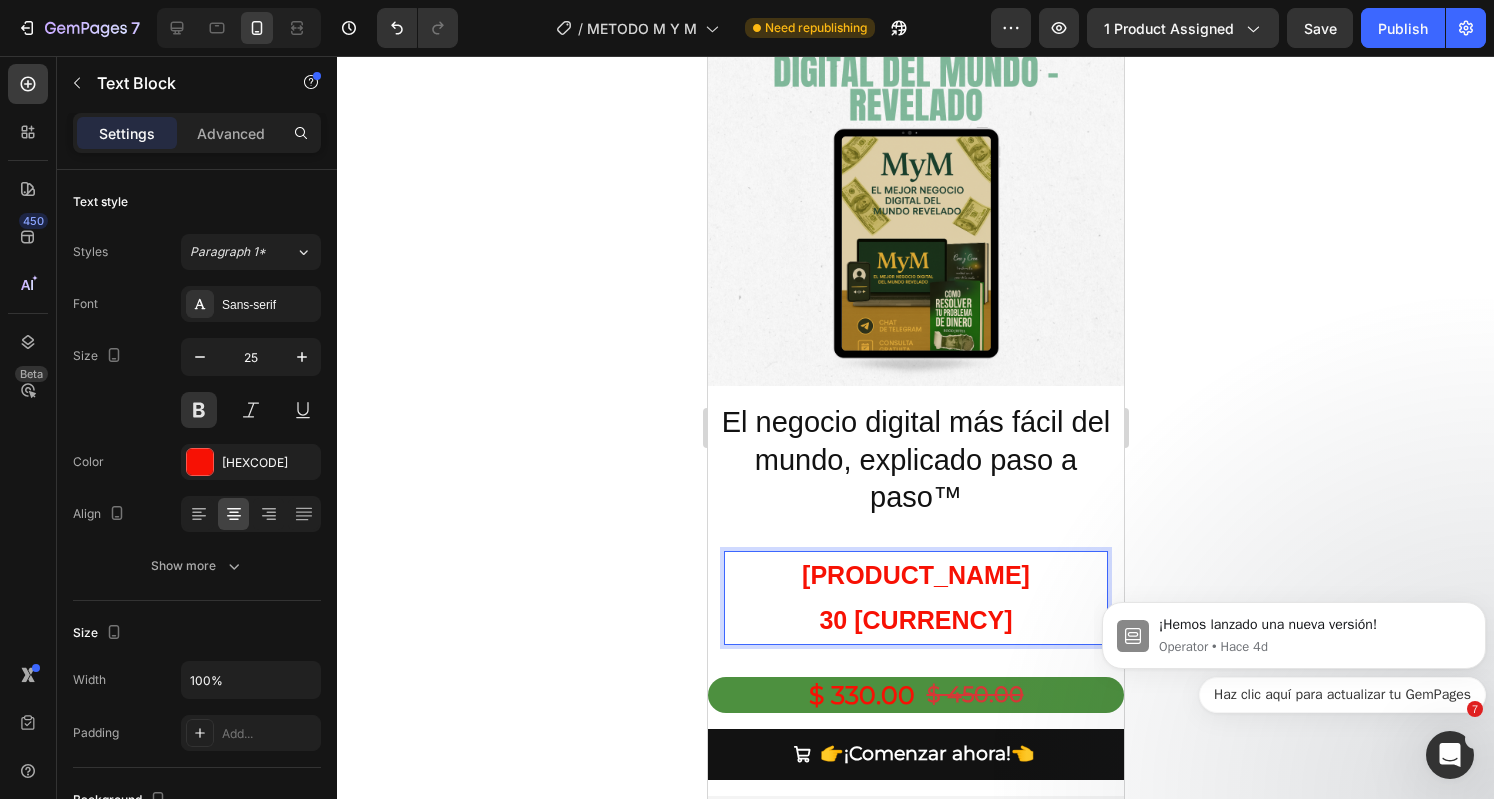click on "30 USD" at bounding box center (915, 620) 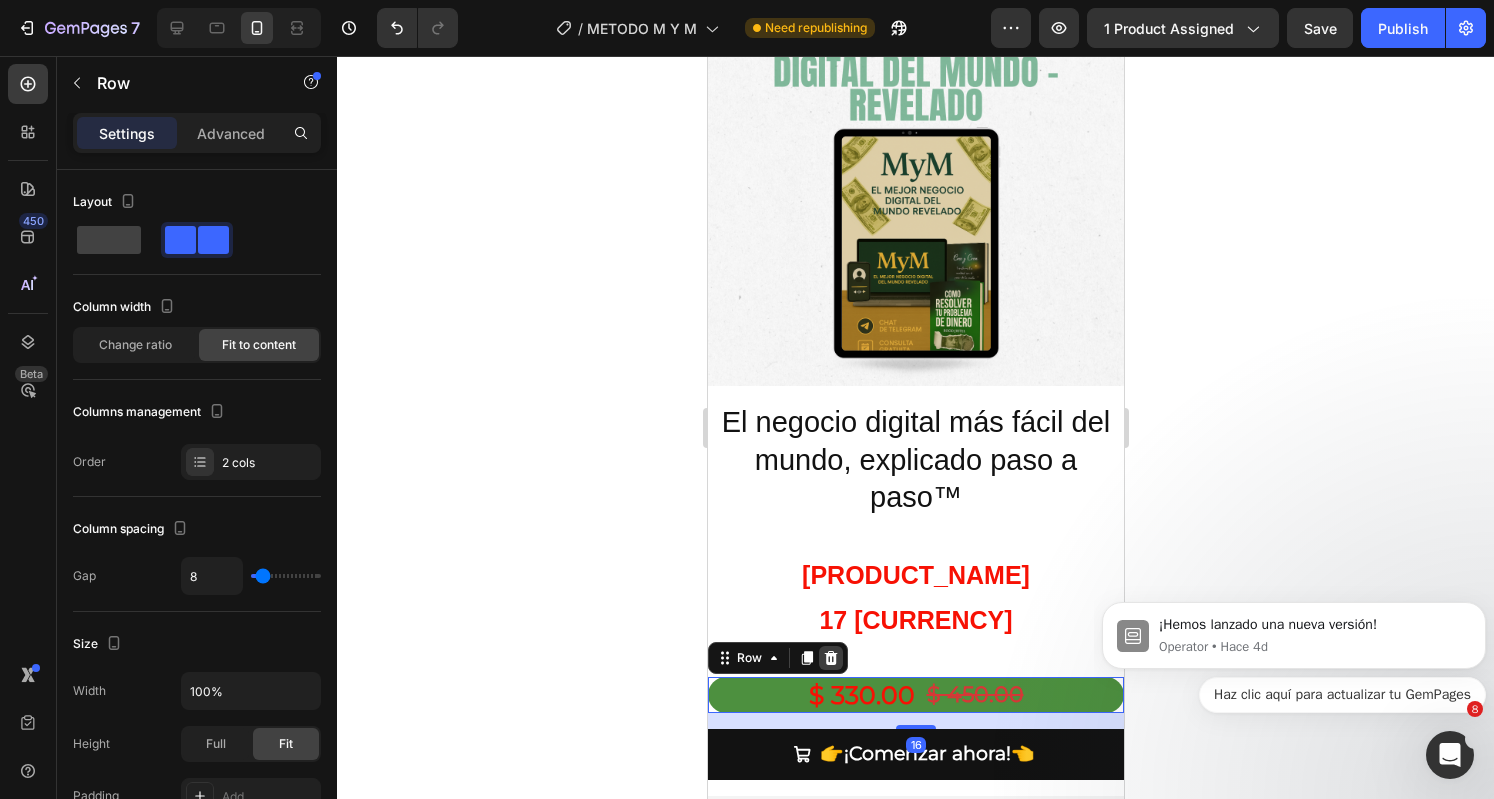 click 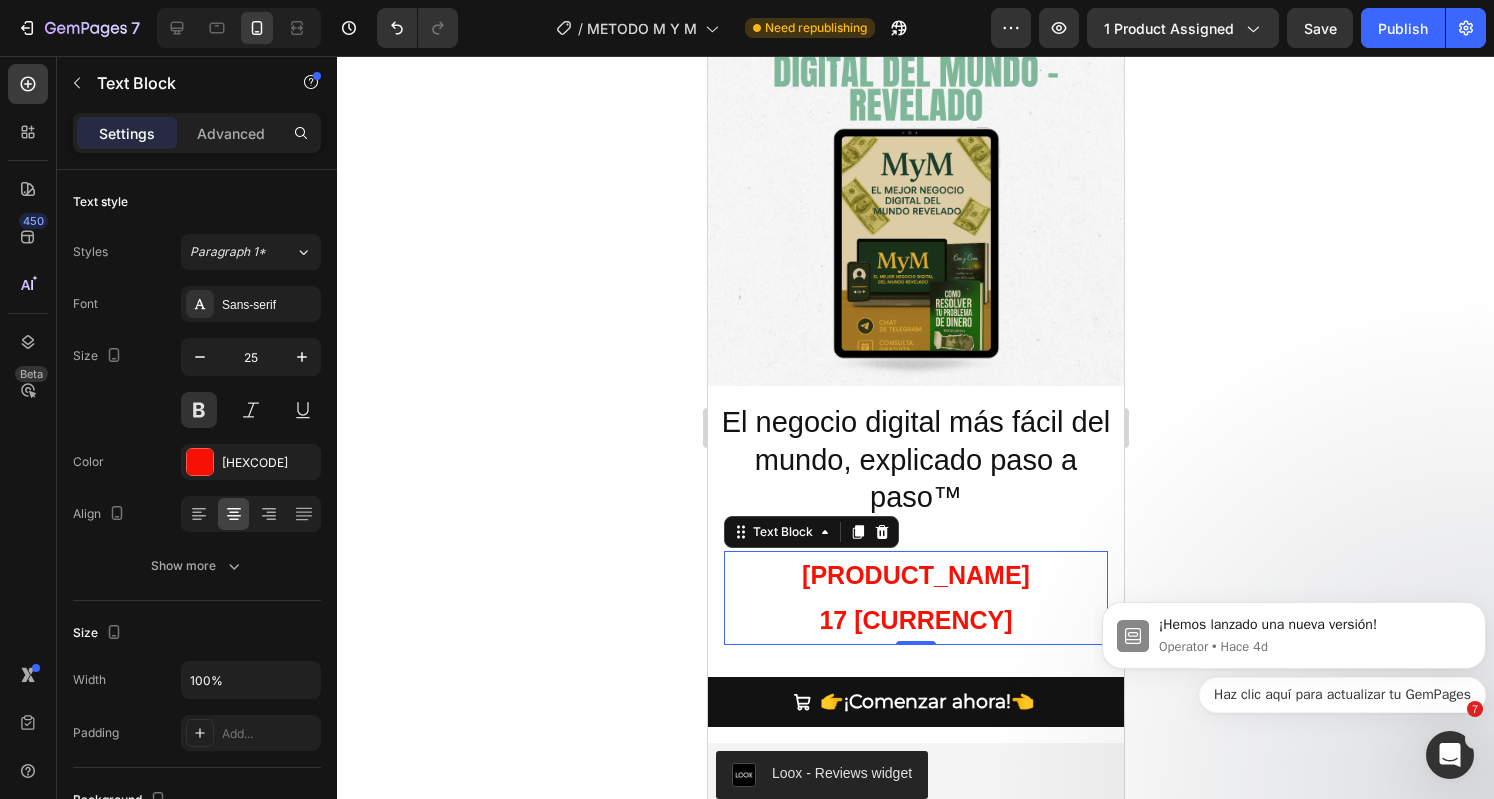 click on "Settings Advanced" at bounding box center [197, 133] 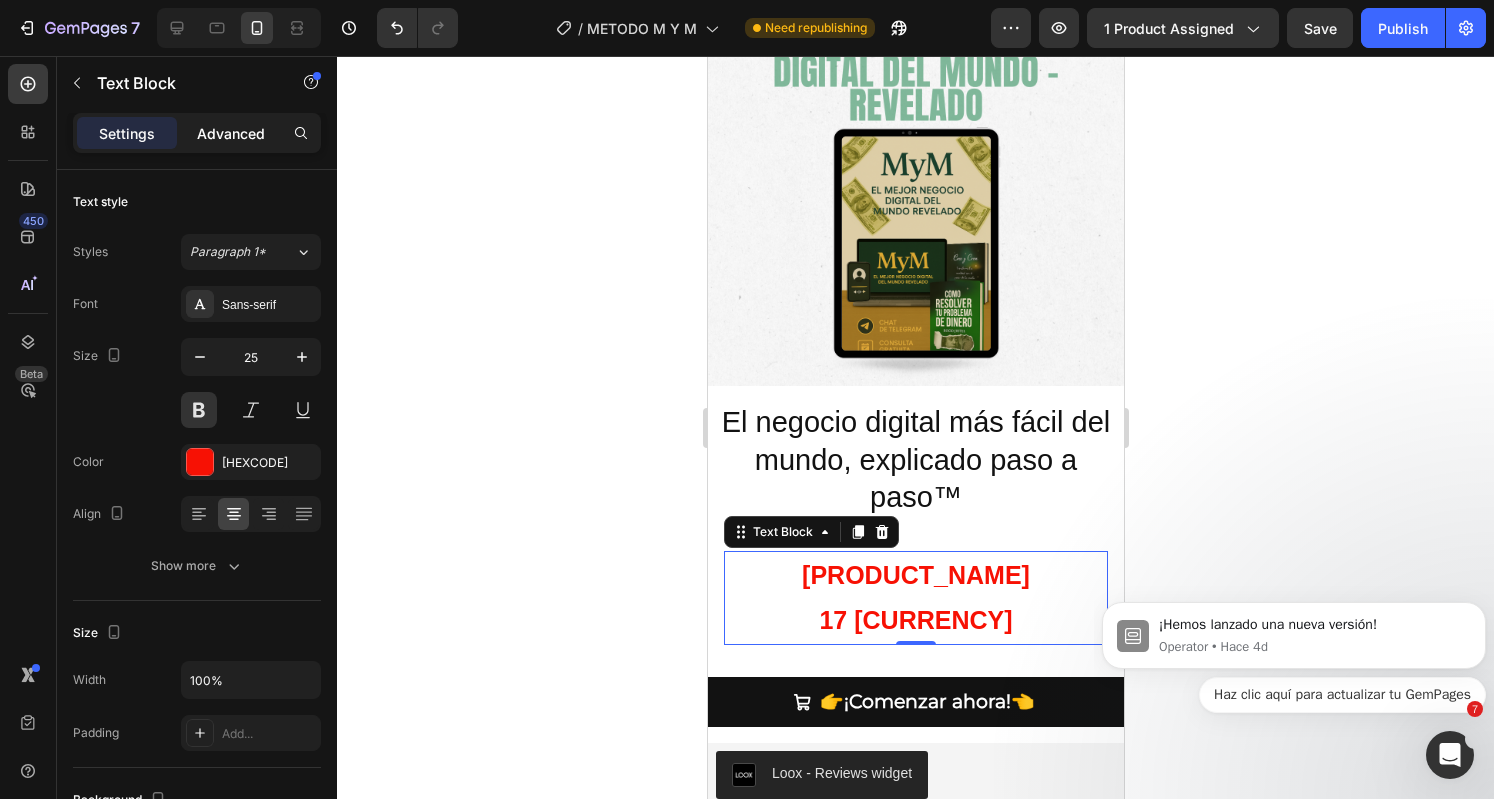 click on "Advanced" at bounding box center [231, 133] 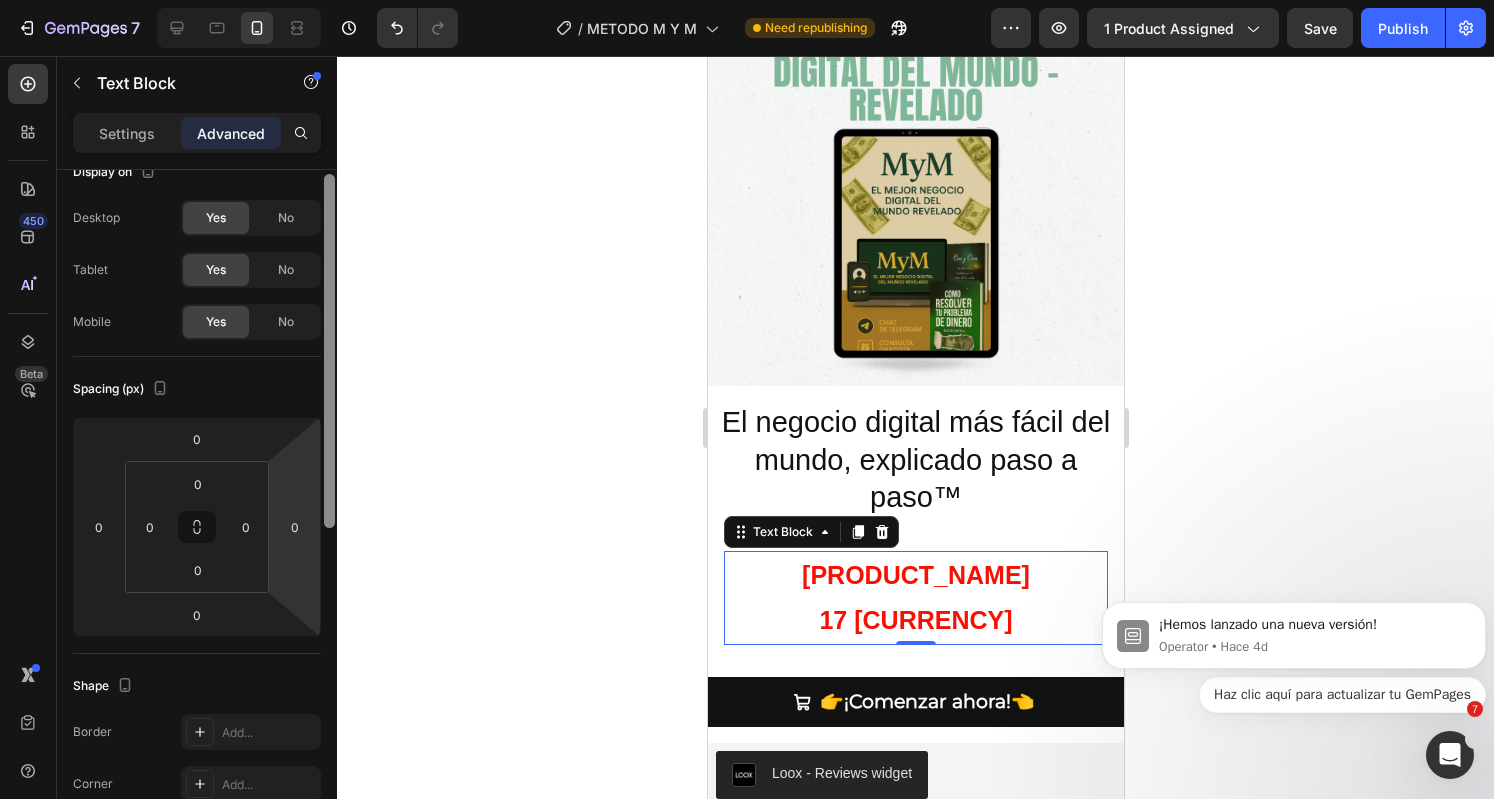 scroll, scrollTop: 0, scrollLeft: 0, axis: both 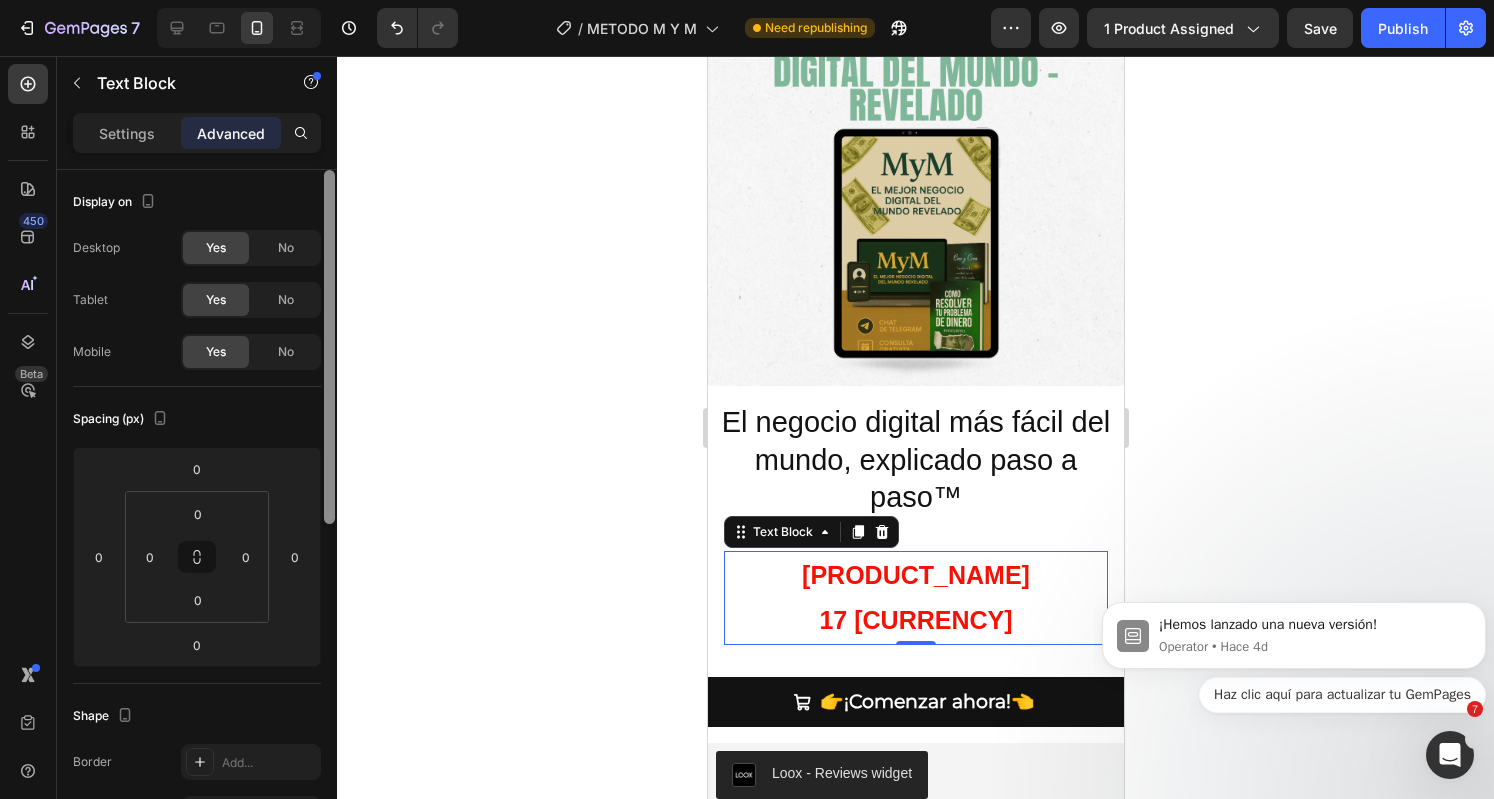 drag, startPoint x: 332, startPoint y: 445, endPoint x: 302, endPoint y: 279, distance: 168.68906 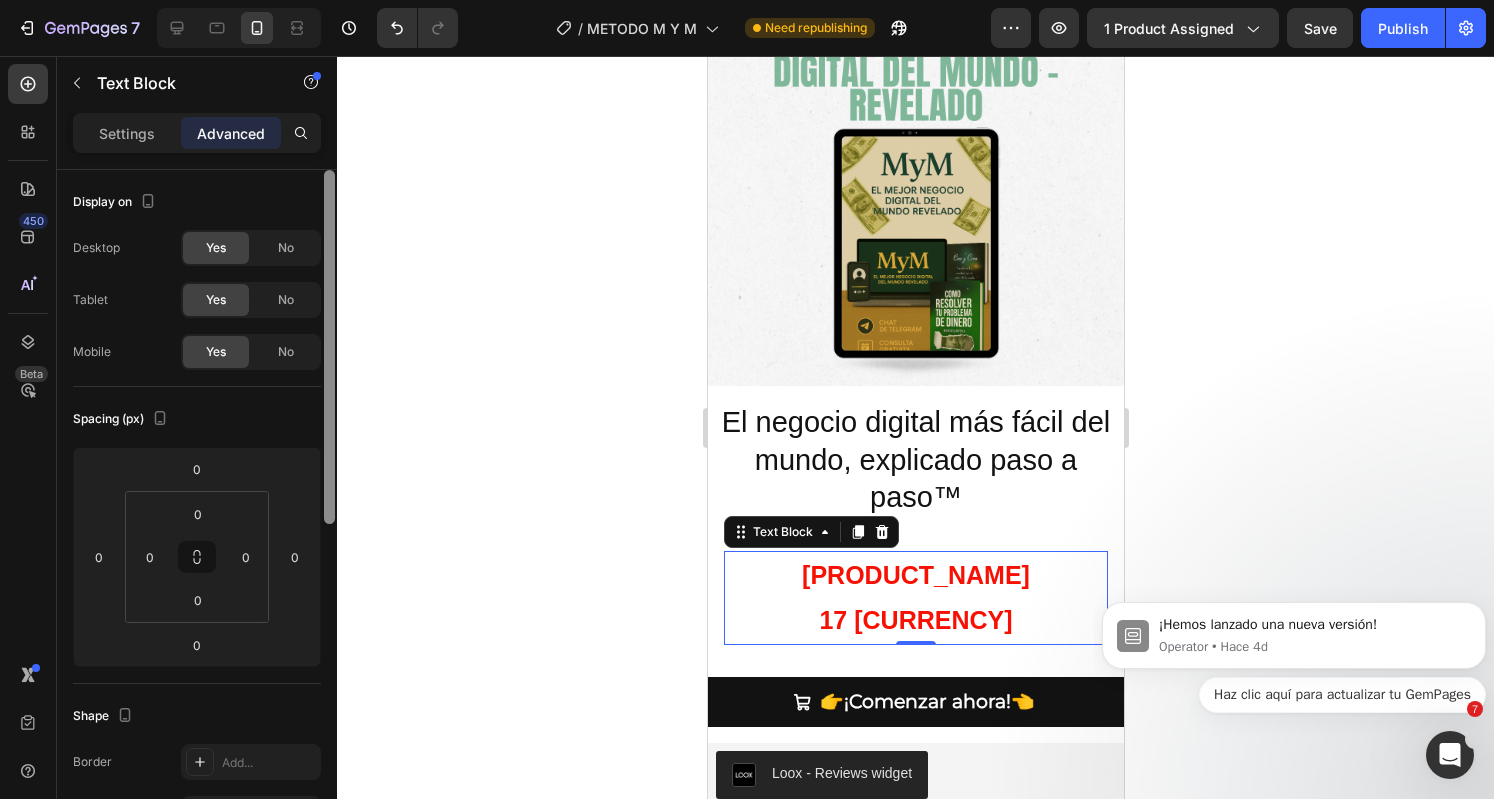 click on "Display on Desktop Yes No Tablet Yes No Mobile Yes No Spacing (px) 0 0 0 0 0 0 0 0 Shape Border Add... Corner Add... Shadow Add... Position Static Opacity 100% Animation Interaction Upgrade to Optimize plan  to unlock Interaction & other premium features. CSS class Delete element" at bounding box center (197, 513) 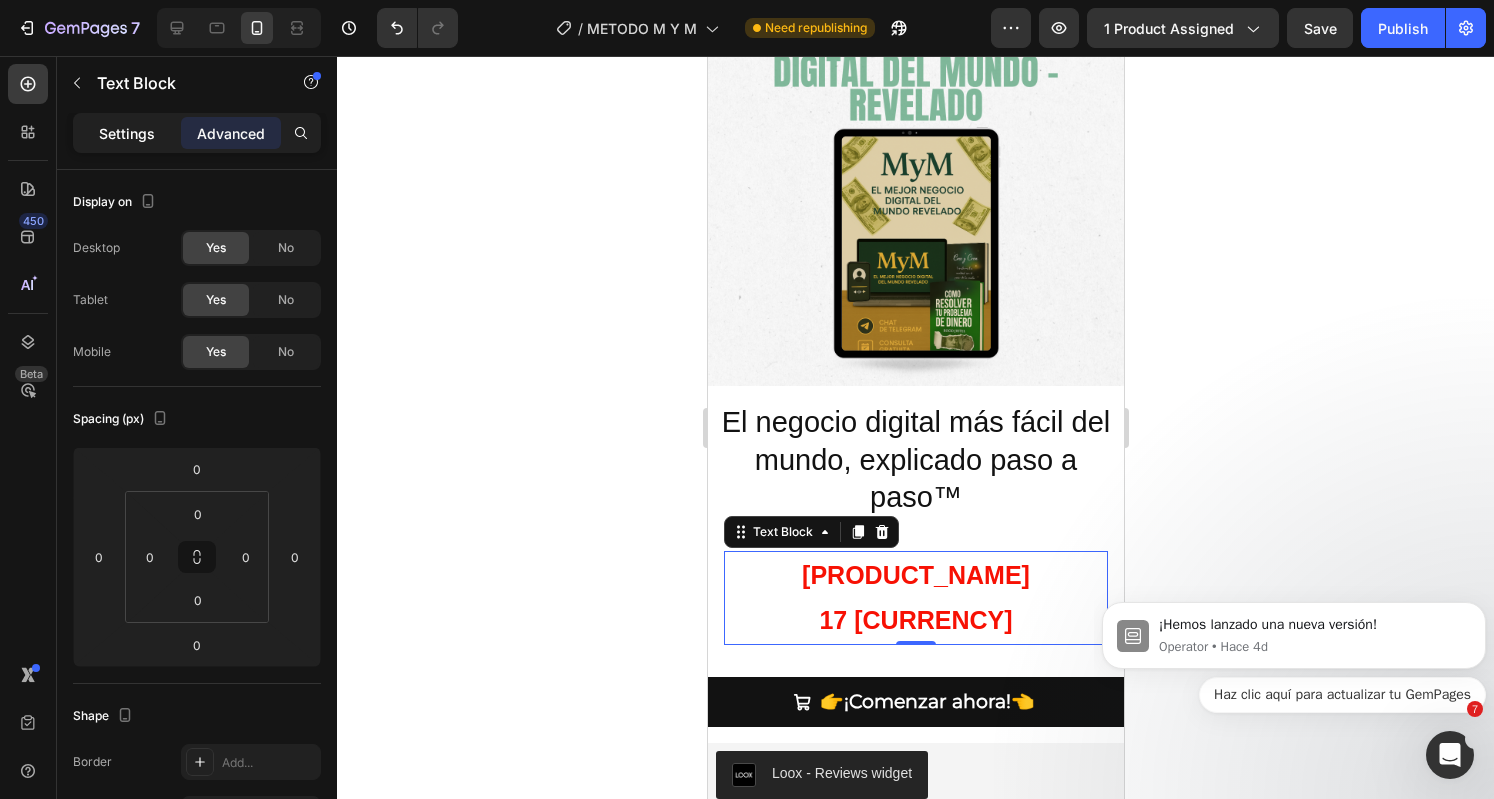 click on "Settings" 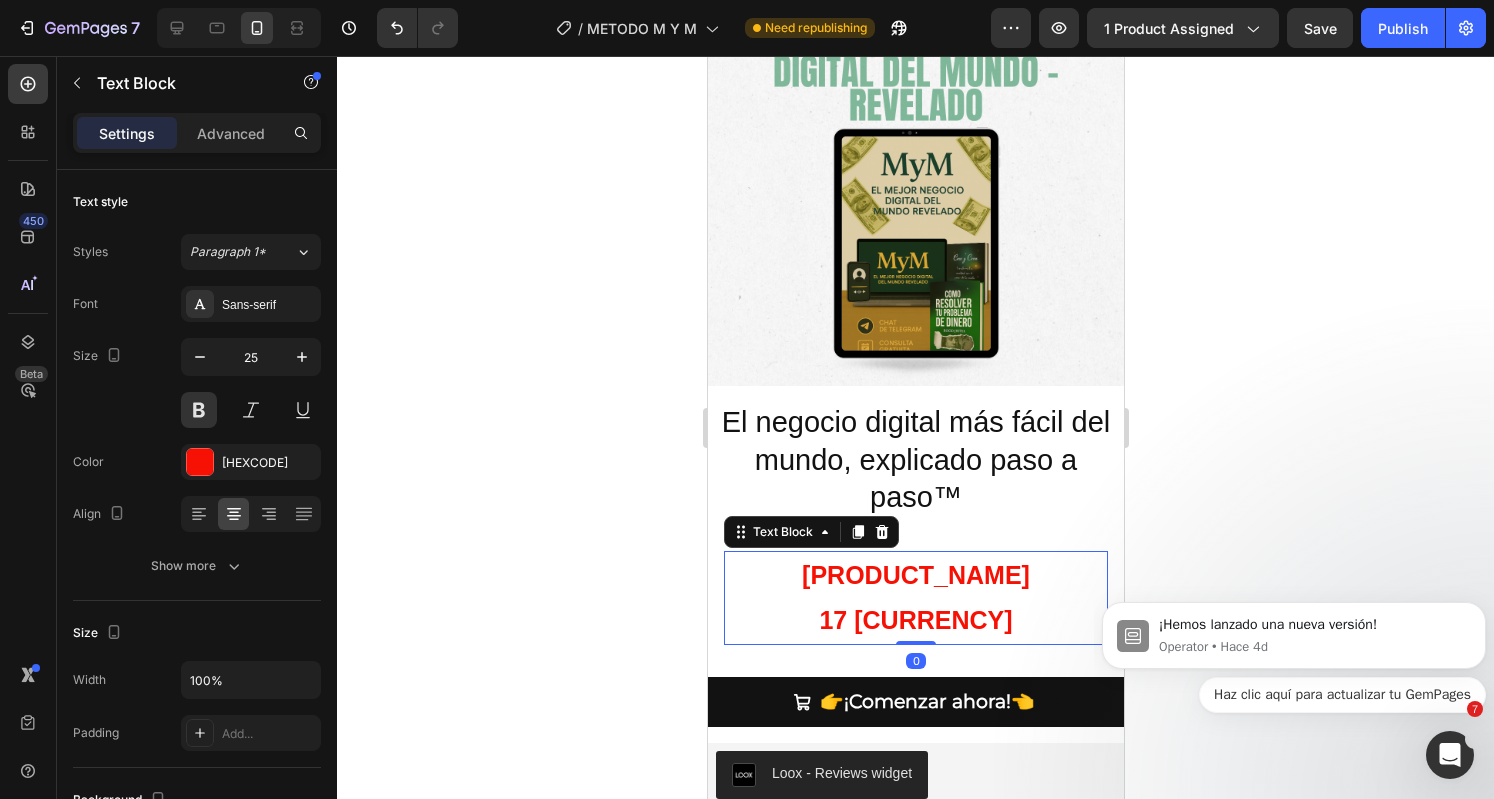 click on "Settings" 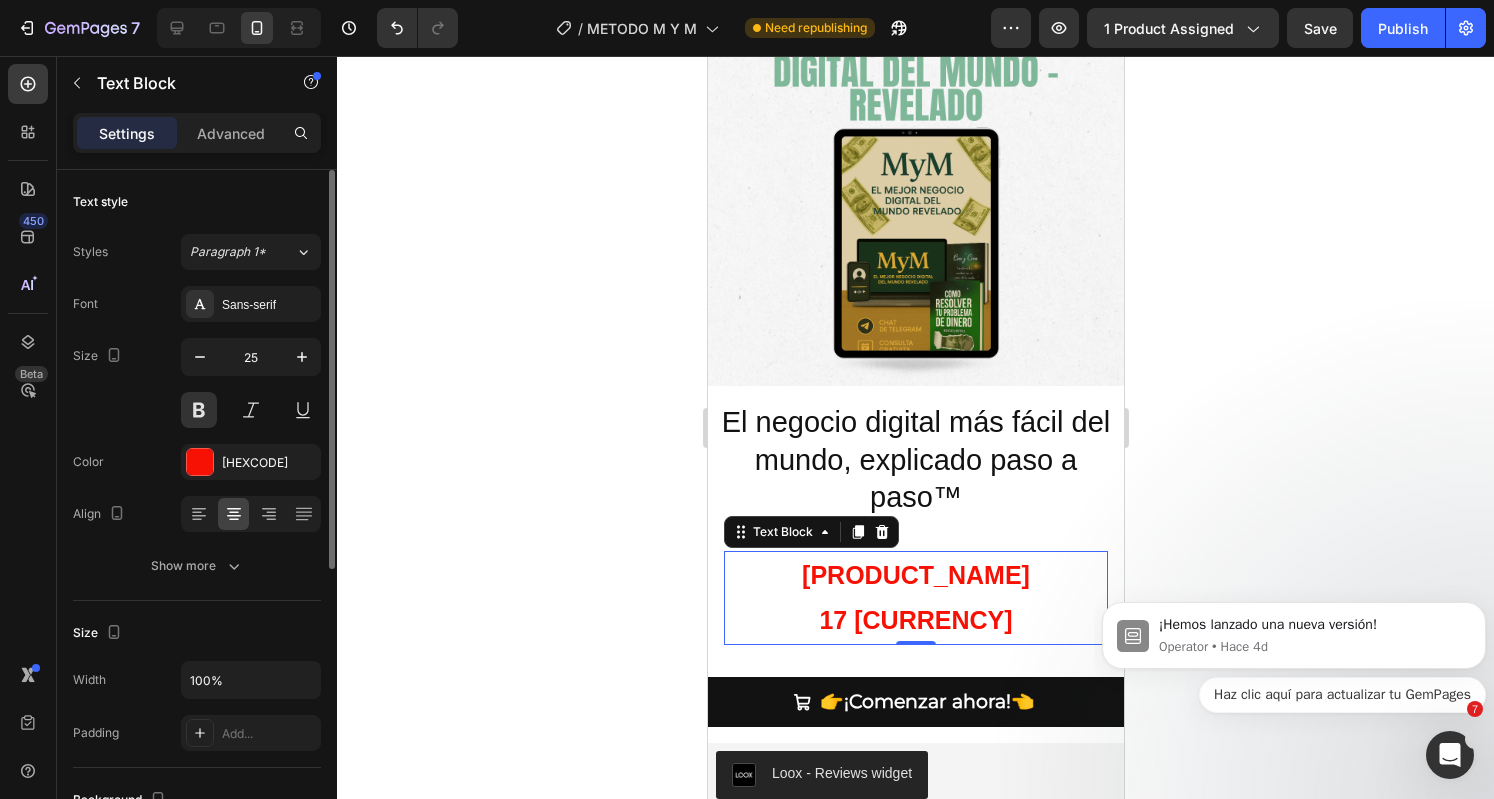 click on "Font Sans-serif Size 25 Color F71104 Align Show more" at bounding box center (197, 435) 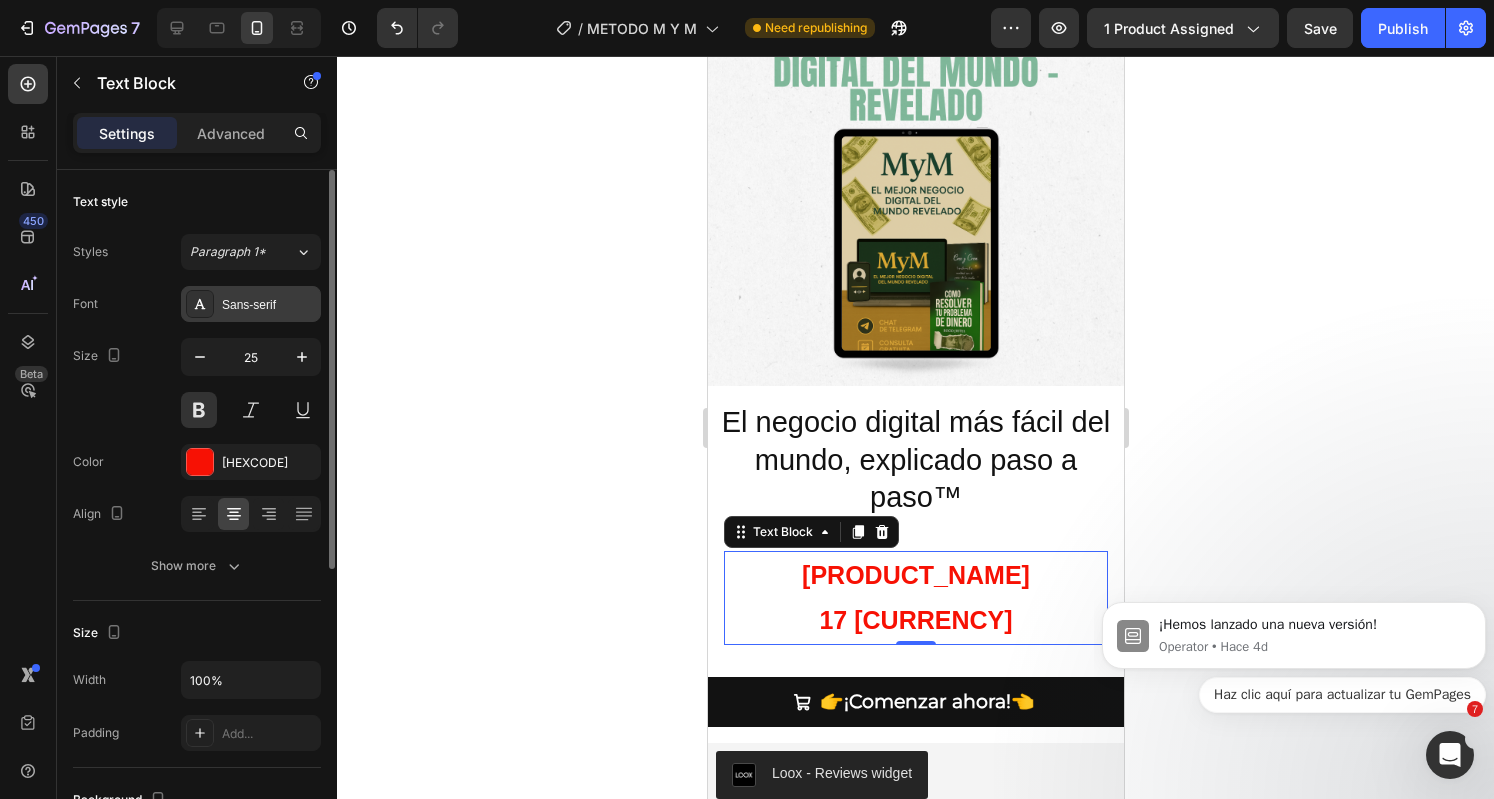 click on "Sans-serif" at bounding box center (251, 304) 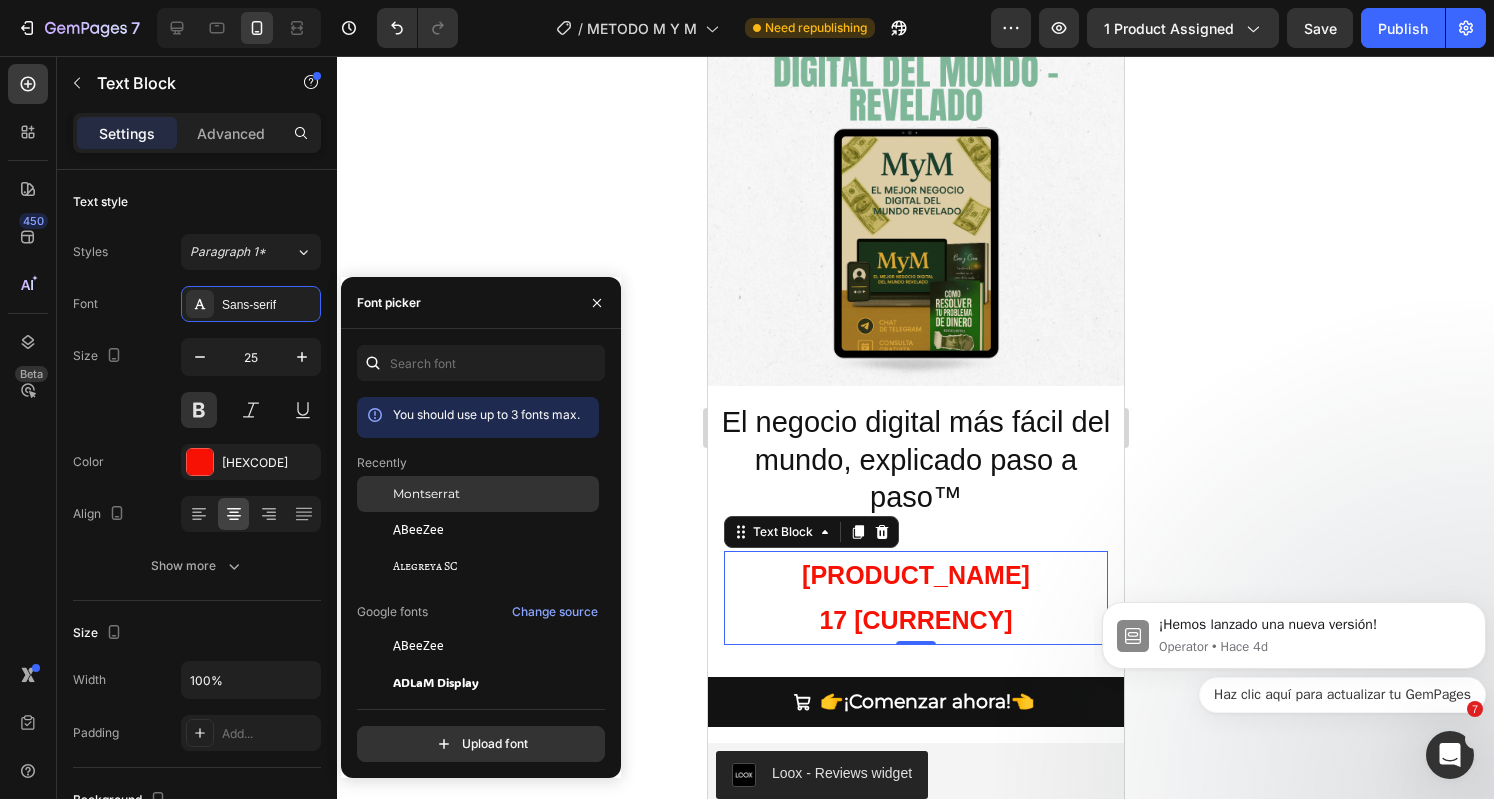 click on "Montserrat" 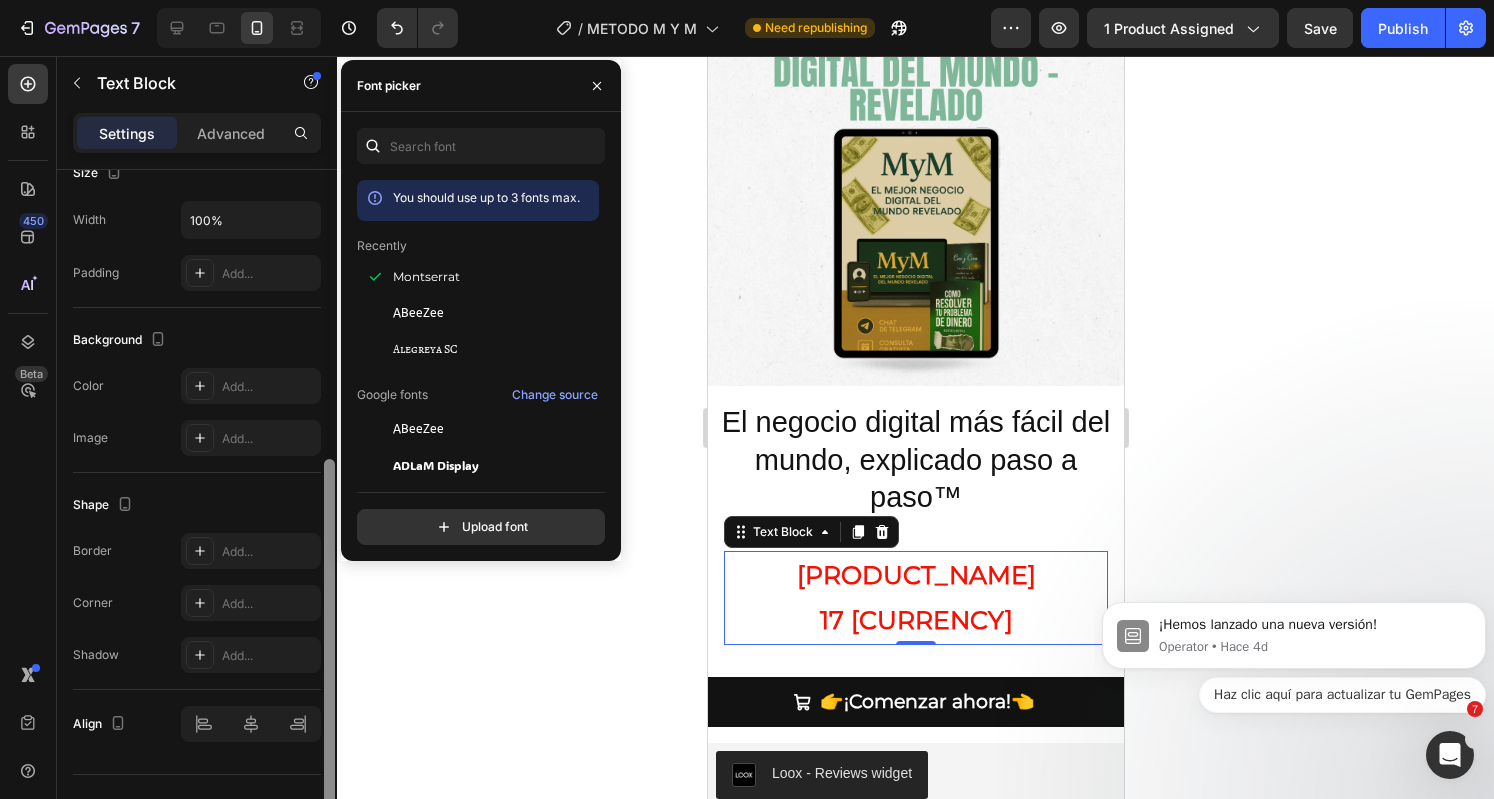scroll, scrollTop: 476, scrollLeft: 0, axis: vertical 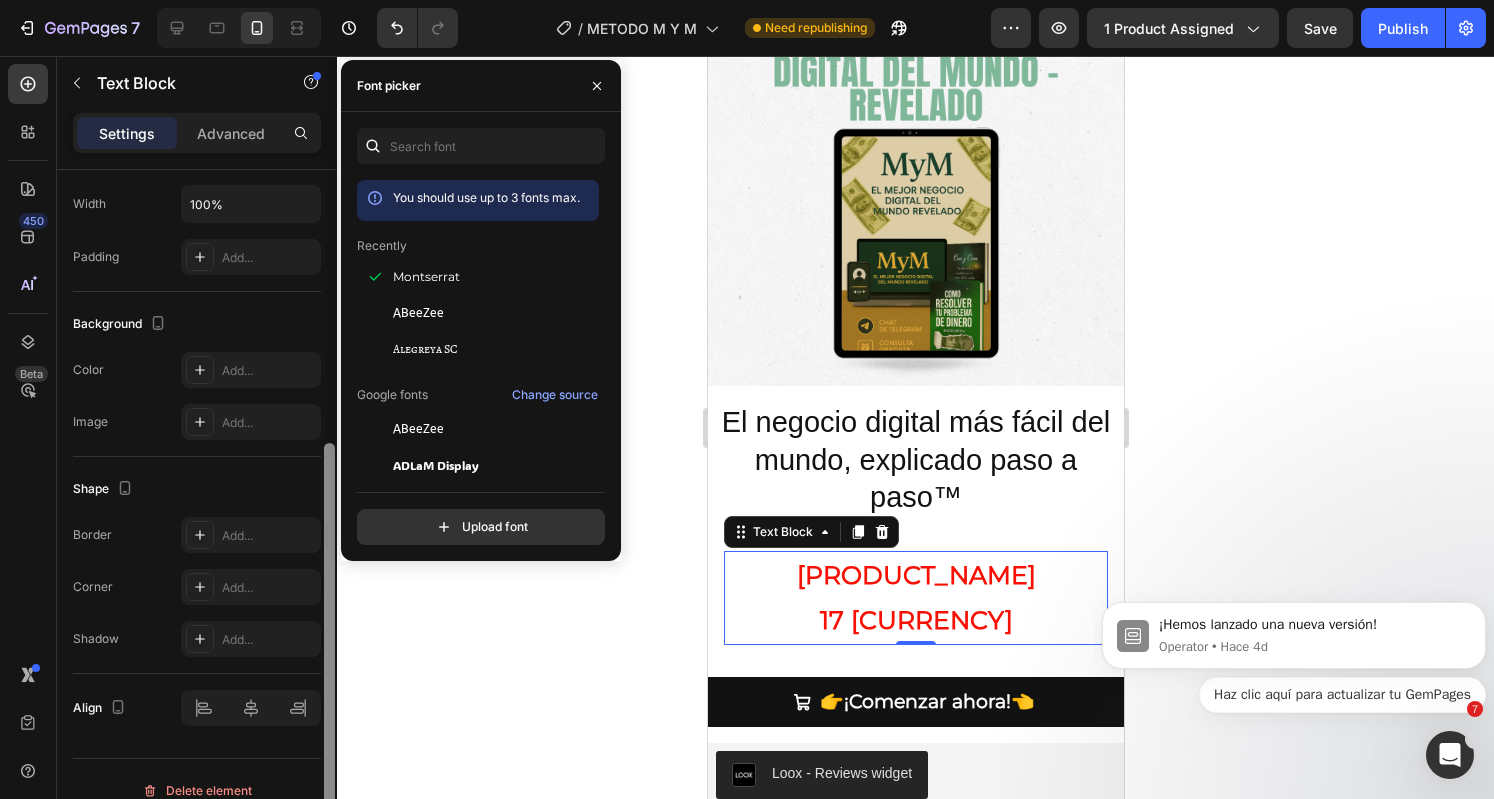 drag, startPoint x: 330, startPoint y: 474, endPoint x: 344, endPoint y: 751, distance: 277.35358 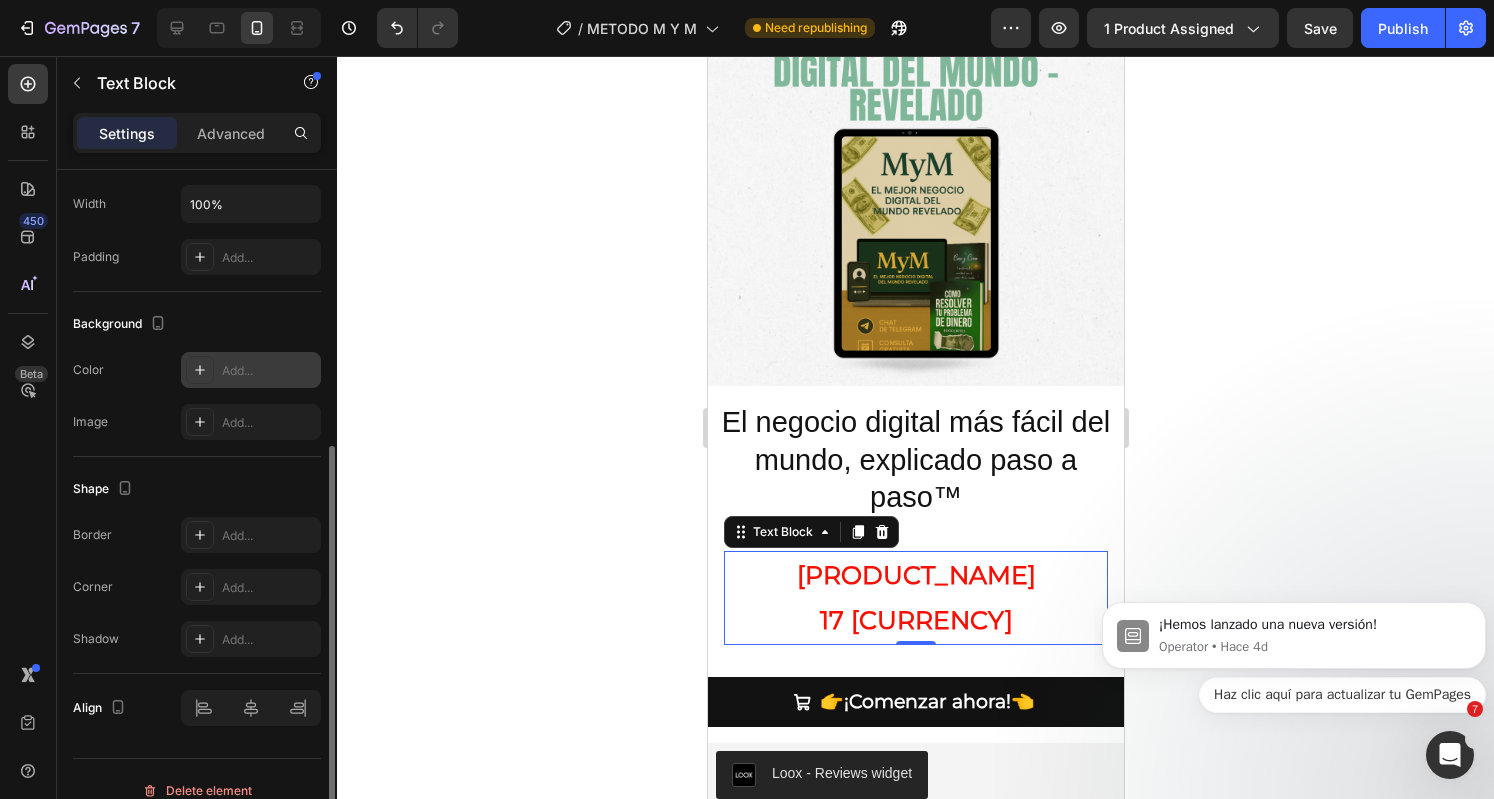 click 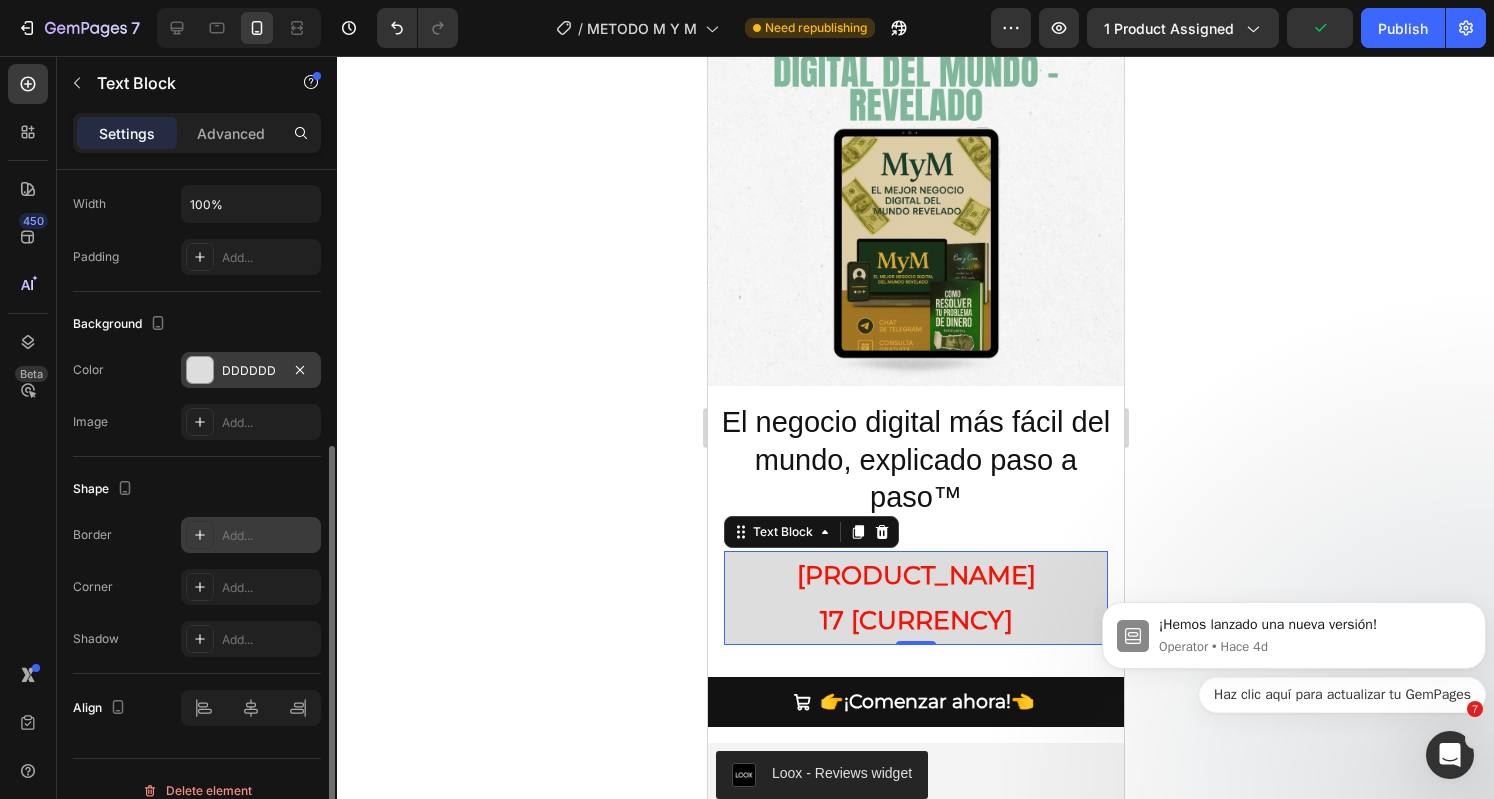 click at bounding box center (200, 535) 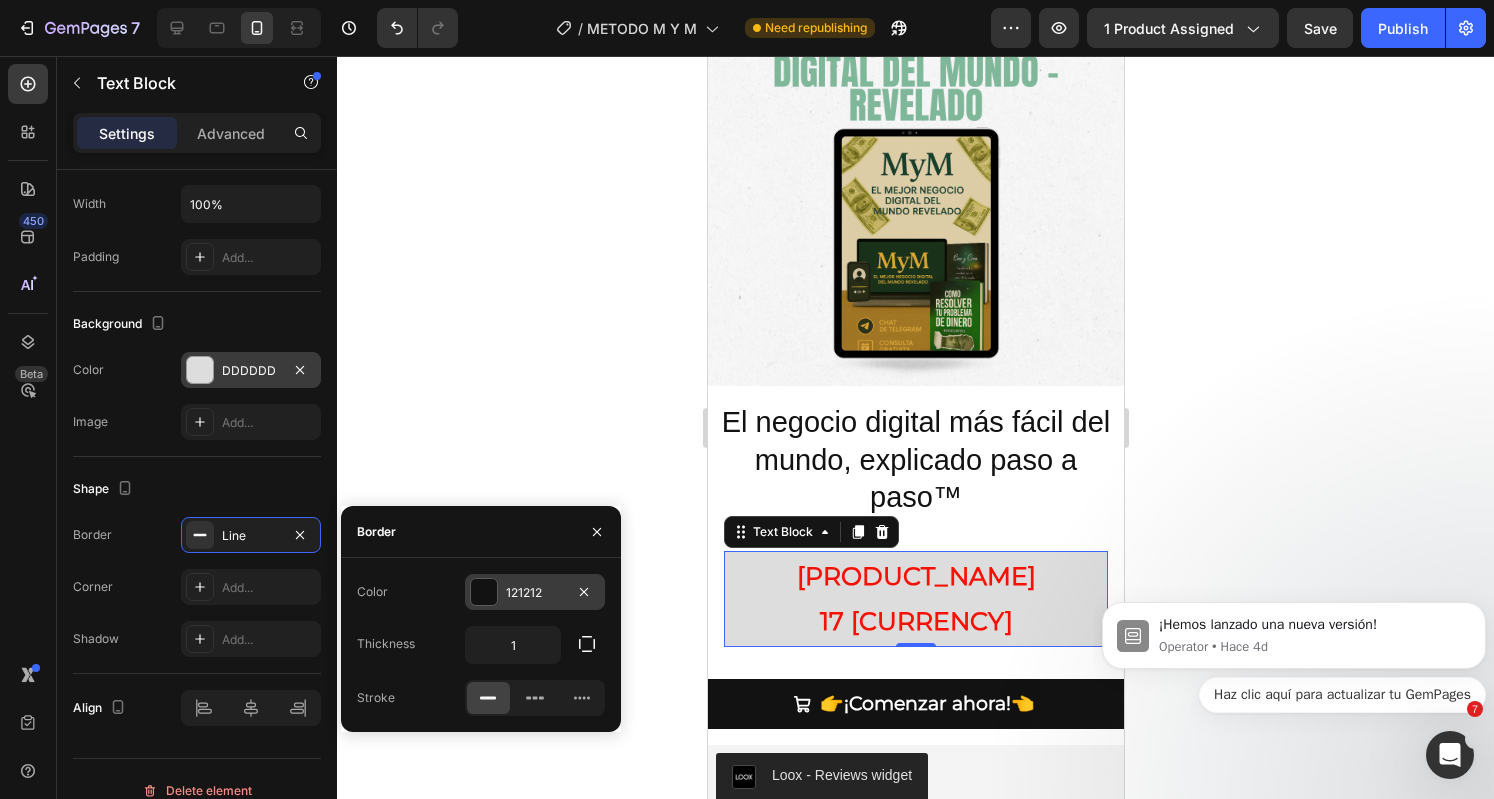 click at bounding box center (484, 592) 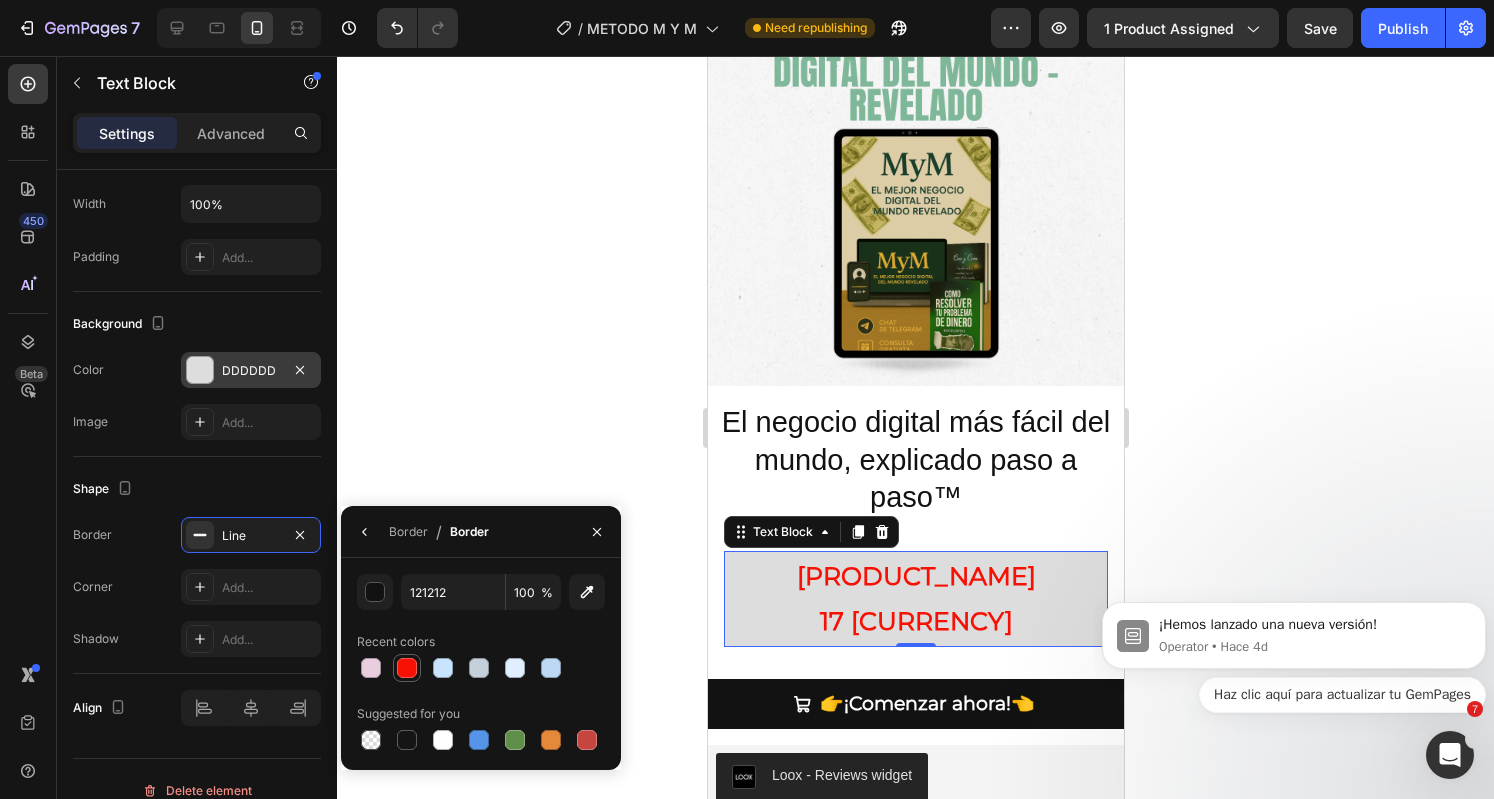 click at bounding box center [407, 668] 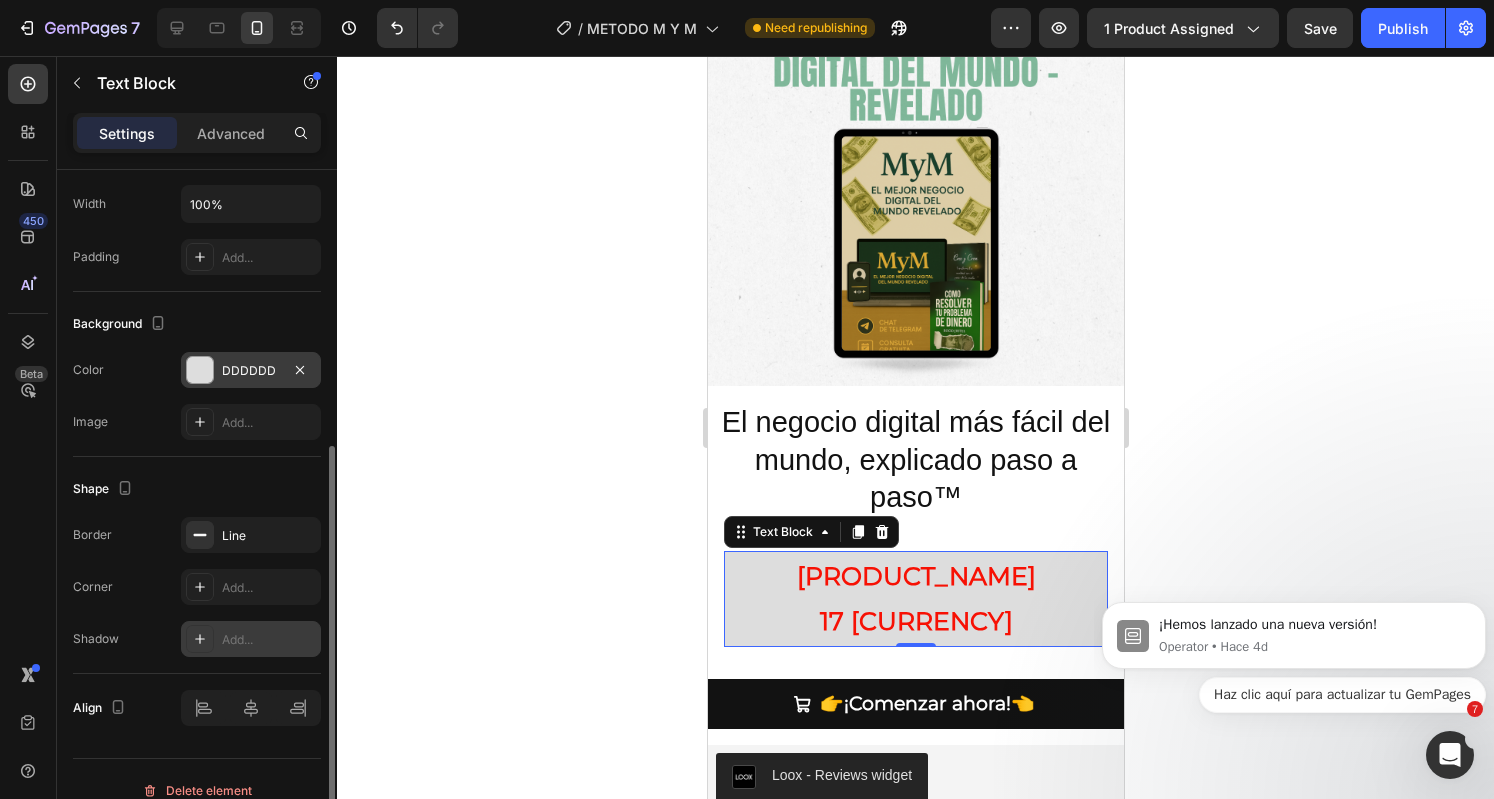 click 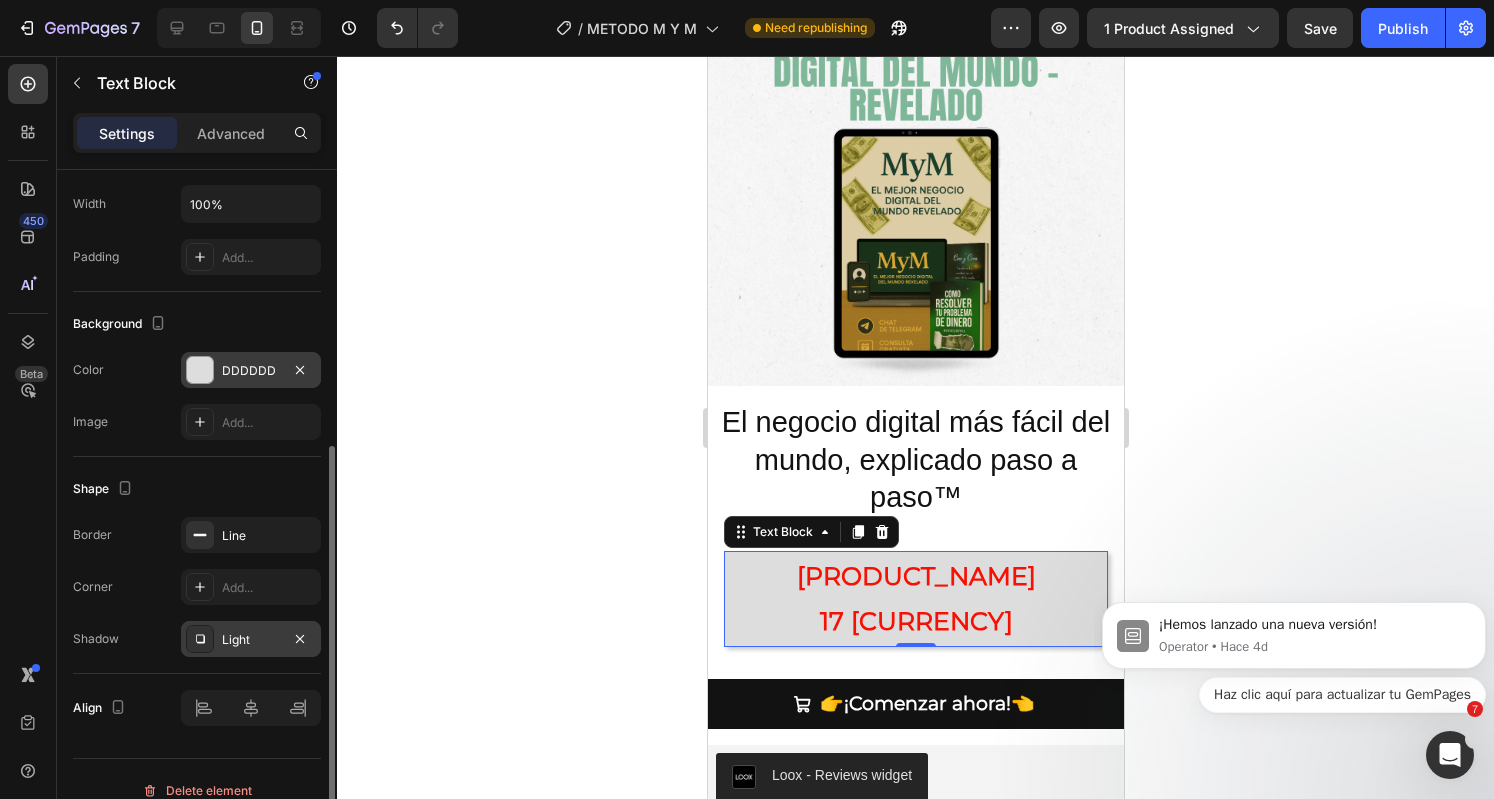 click at bounding box center (200, 370) 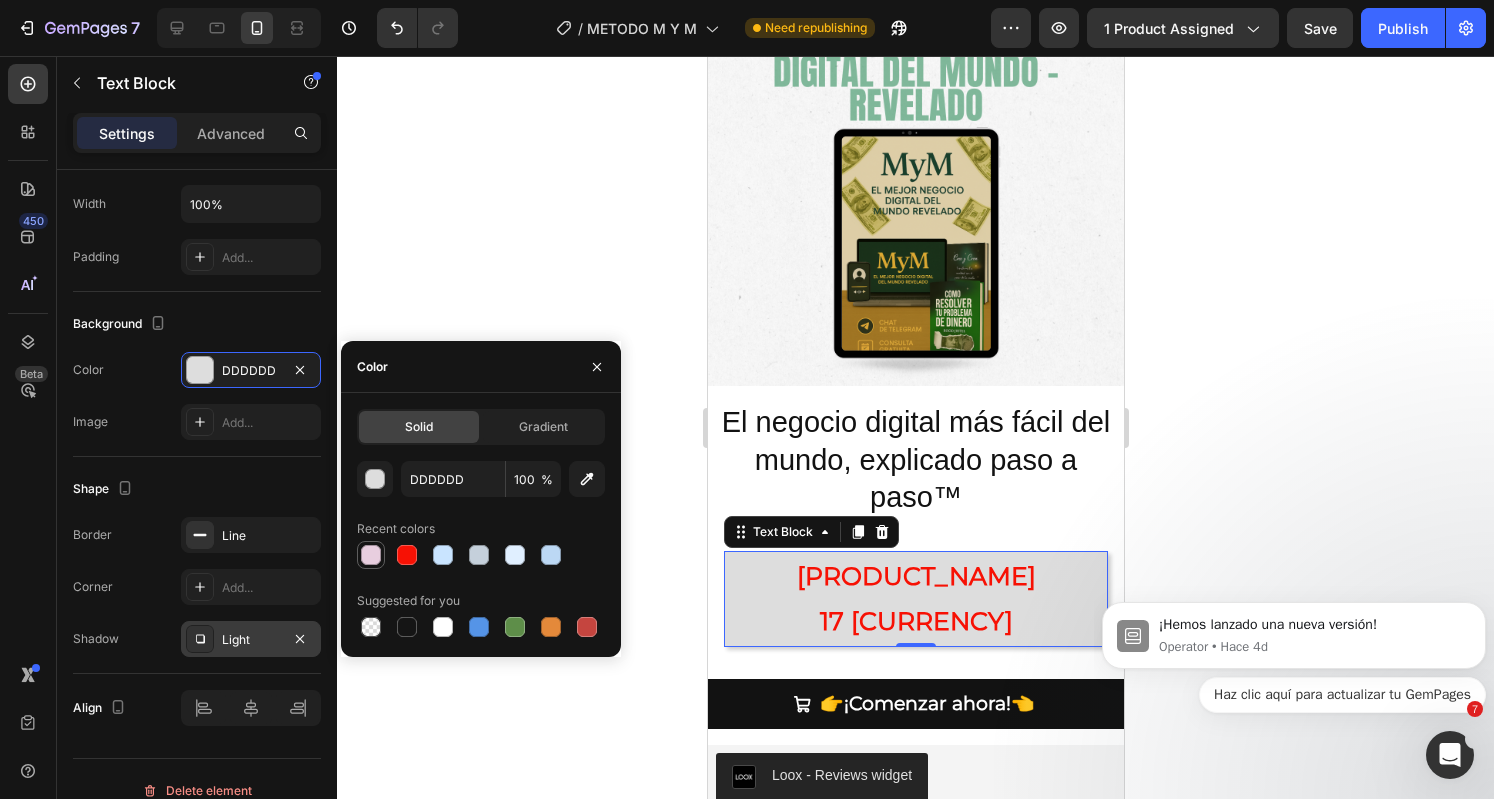 click at bounding box center (371, 555) 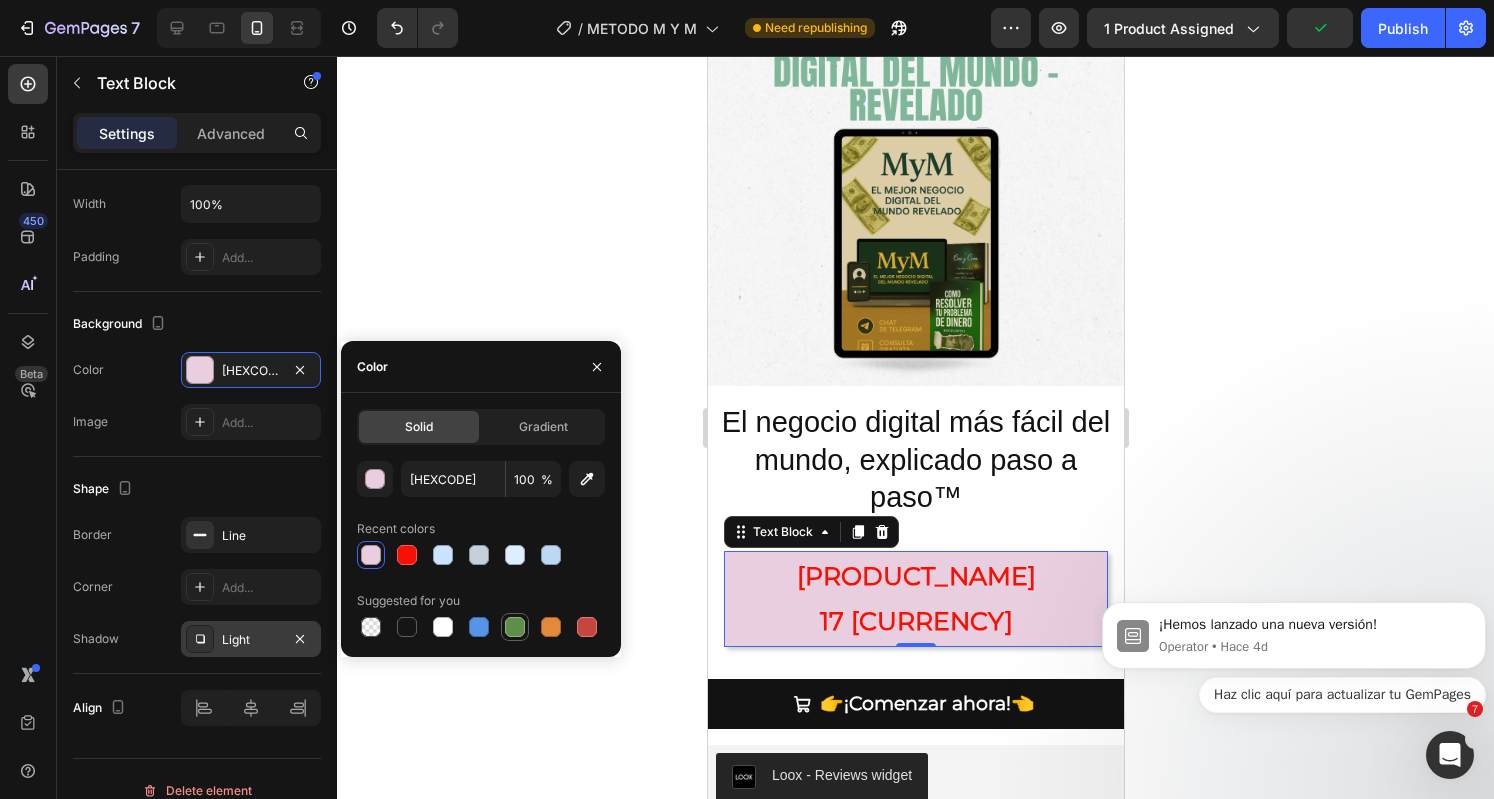 click at bounding box center (515, 627) 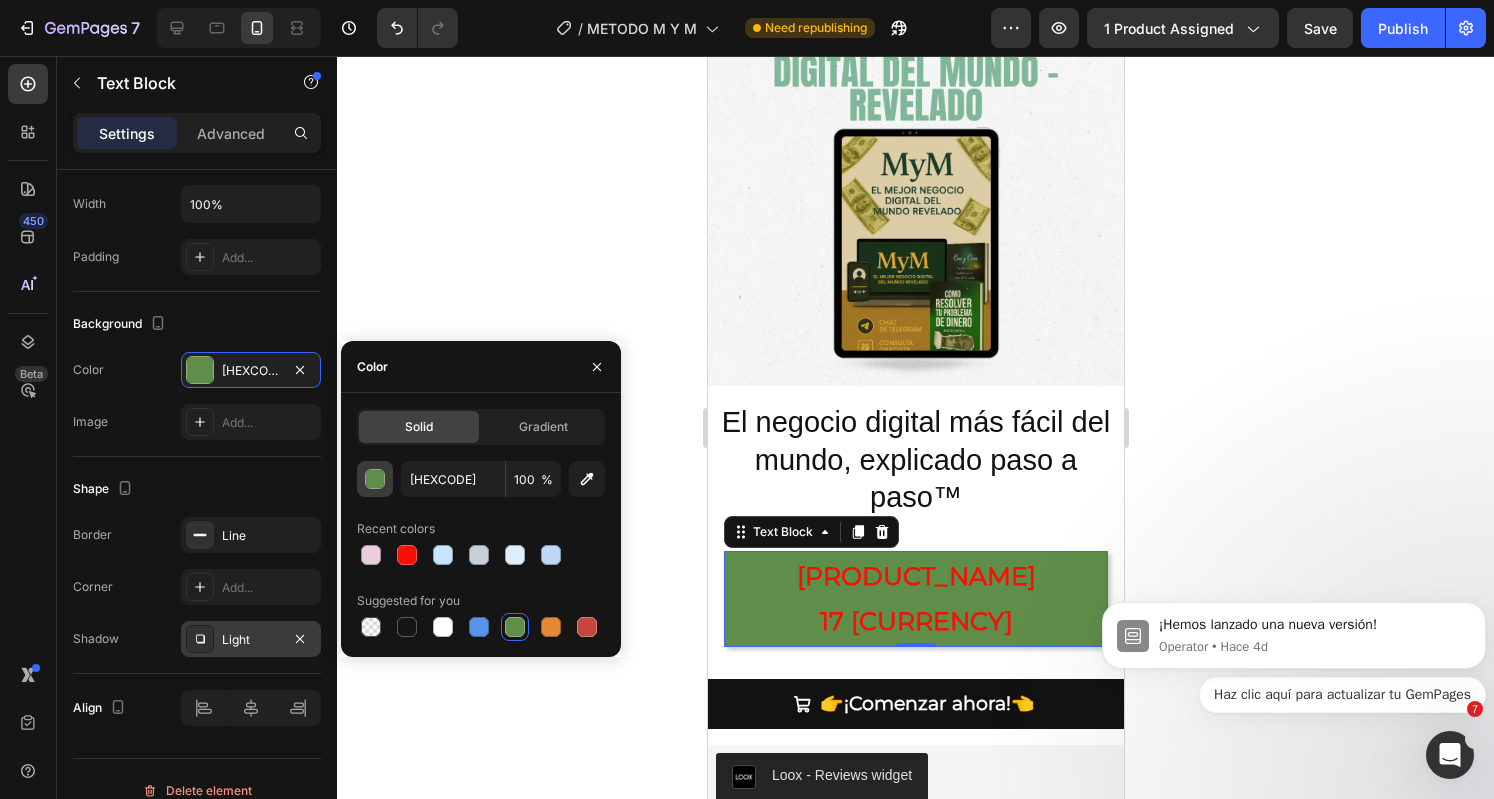 click at bounding box center (376, 480) 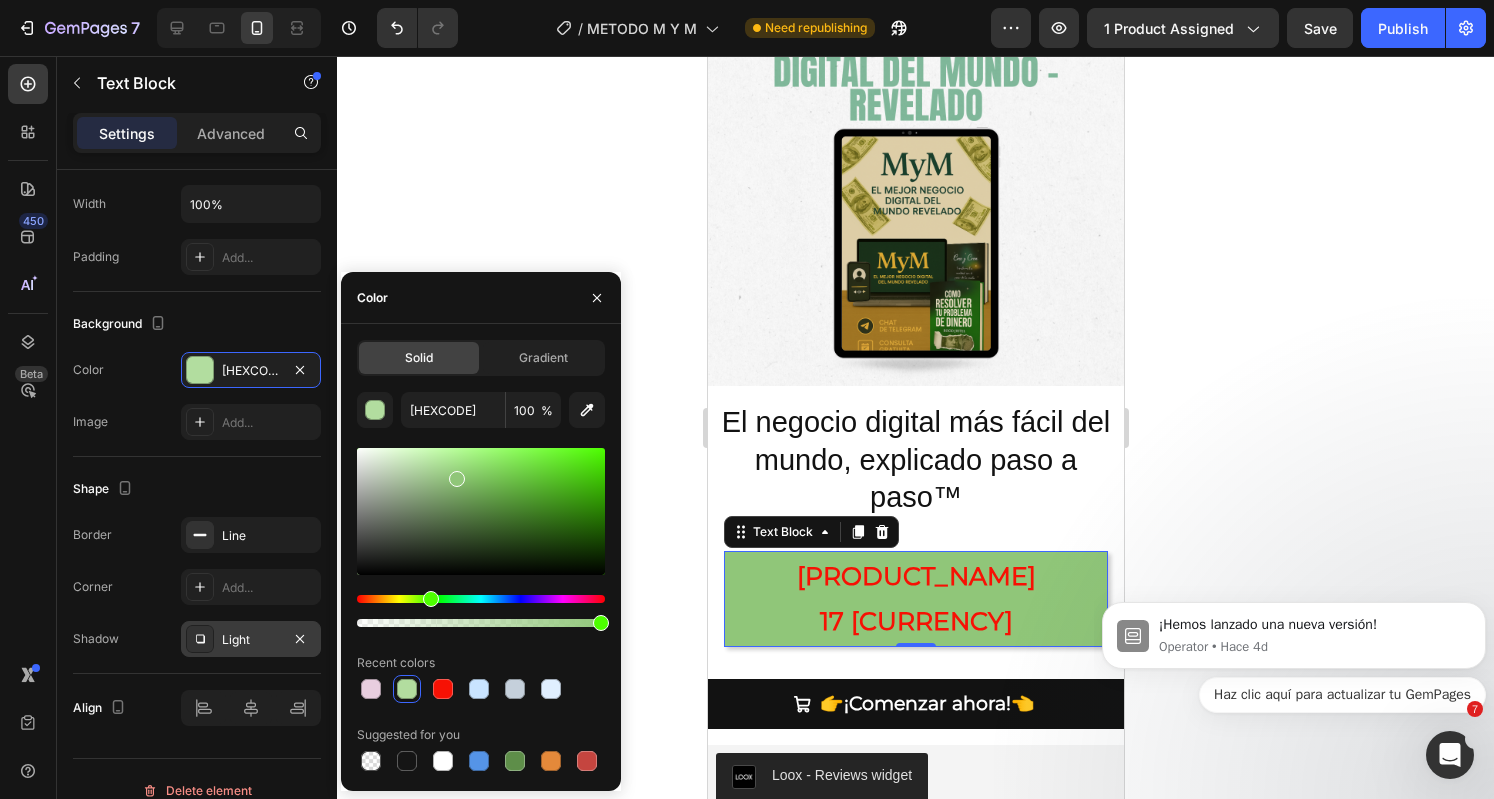 drag, startPoint x: 480, startPoint y: 507, endPoint x: 454, endPoint y: 475, distance: 41.231056 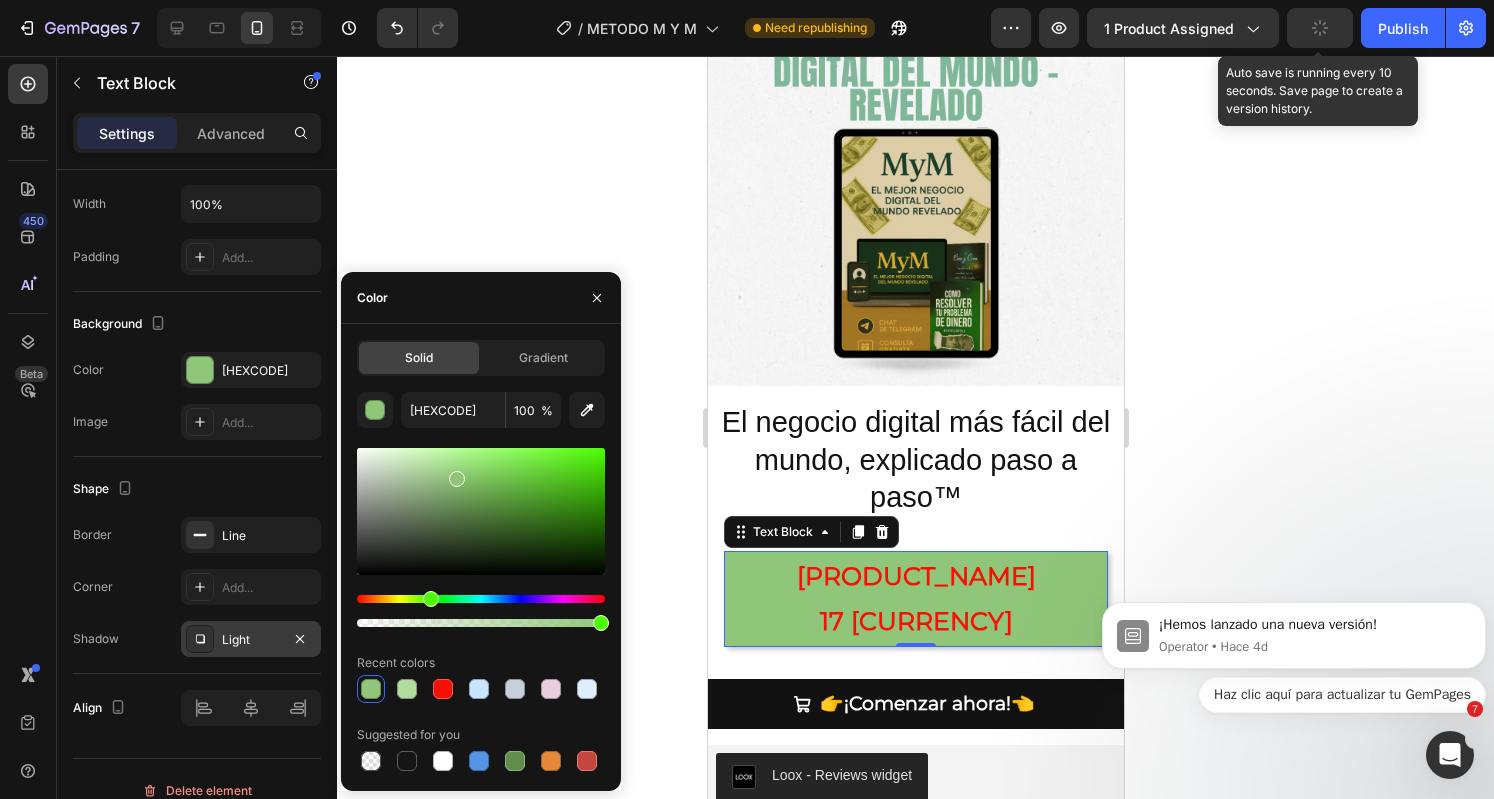 click 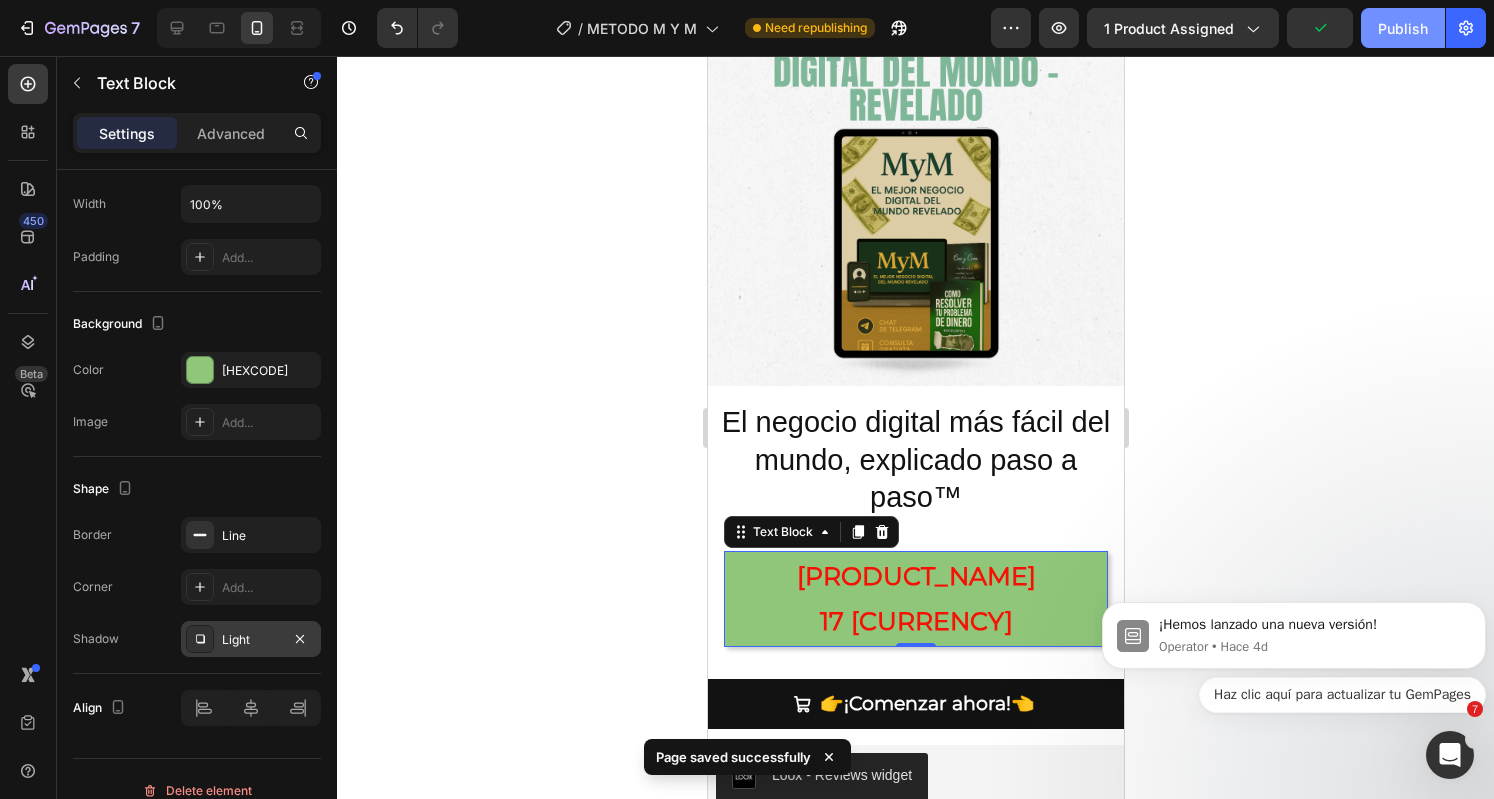 click on "Publish" at bounding box center (1403, 28) 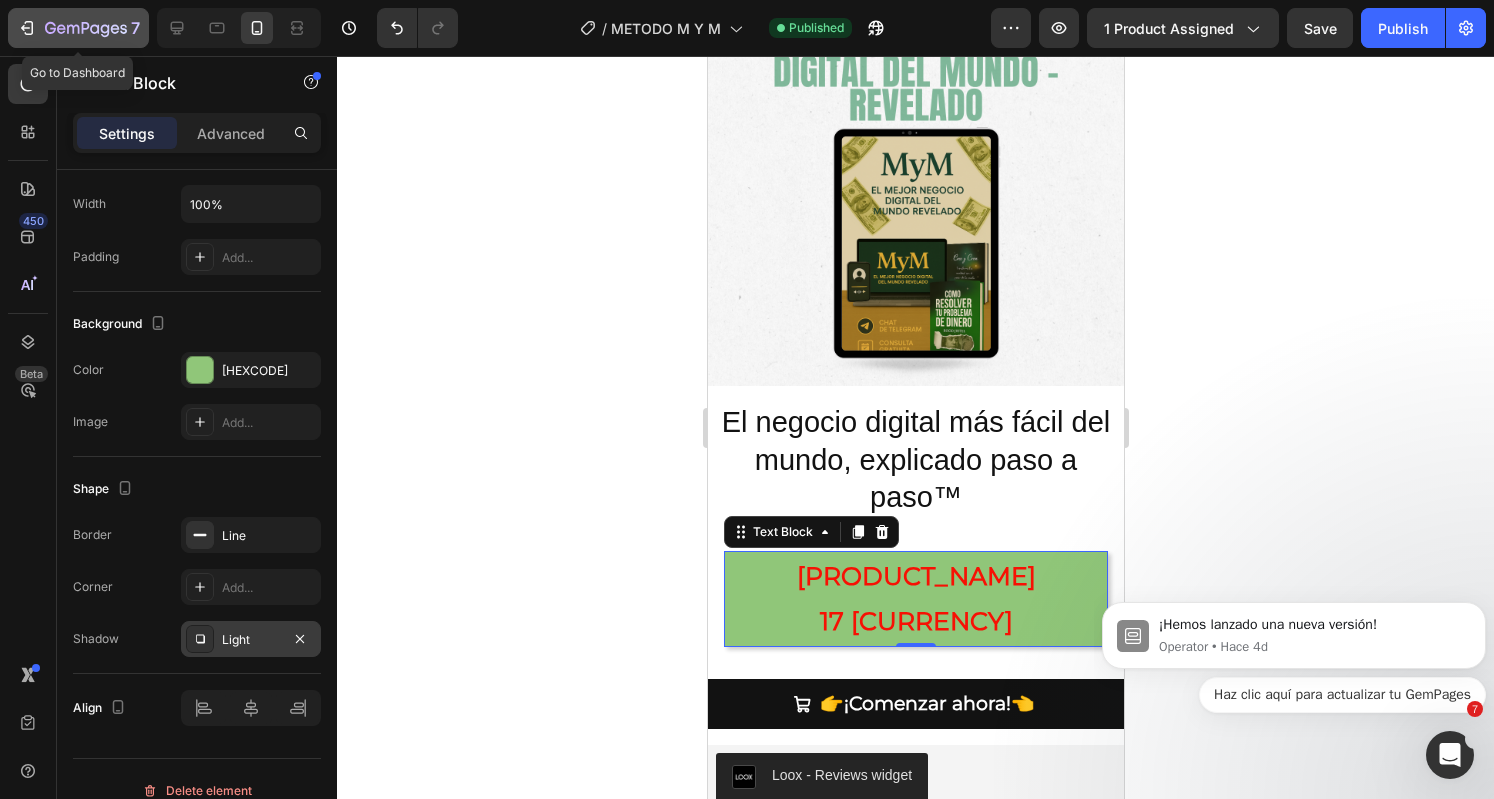 click 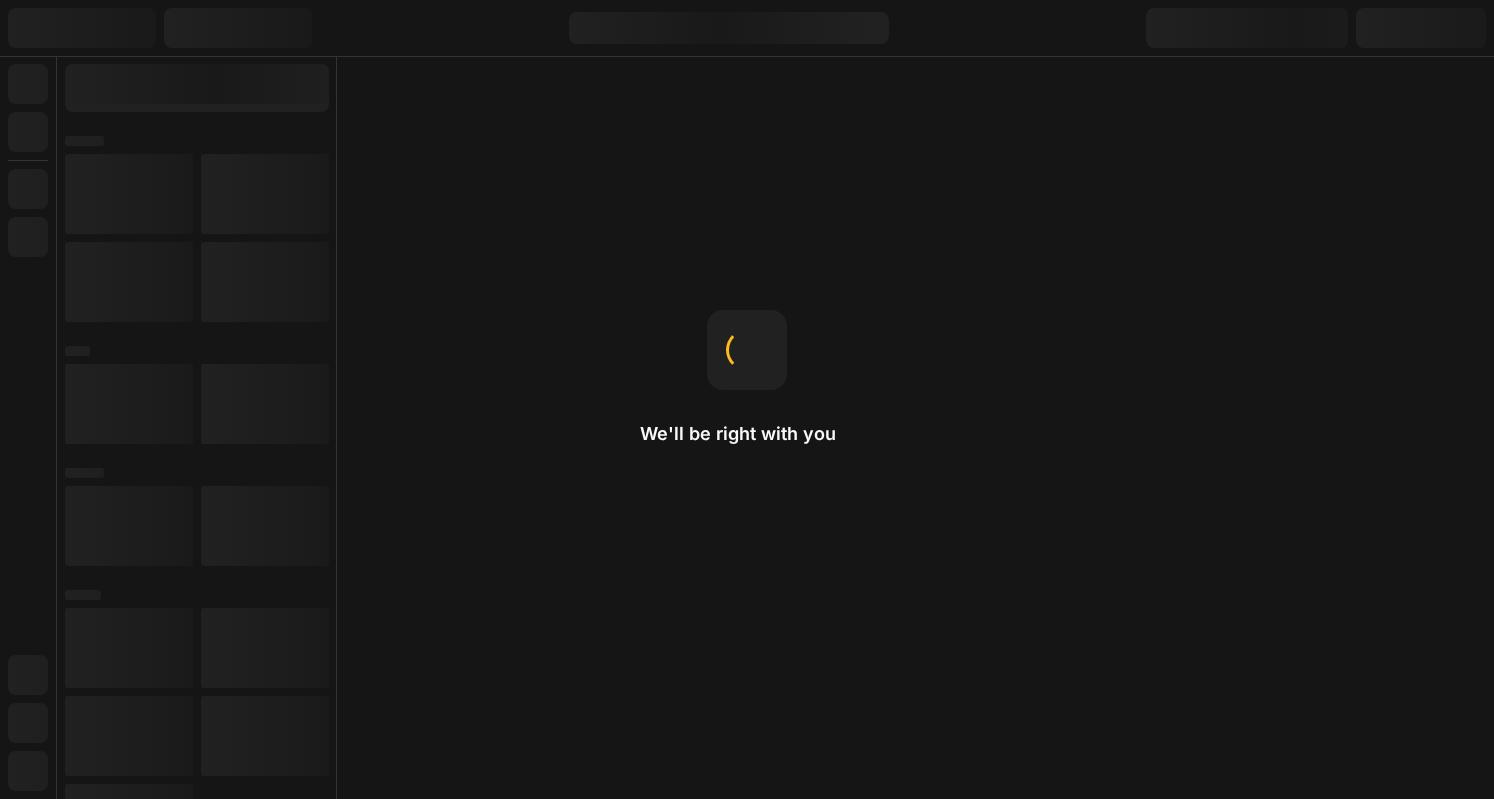 scroll, scrollTop: 0, scrollLeft: 0, axis: both 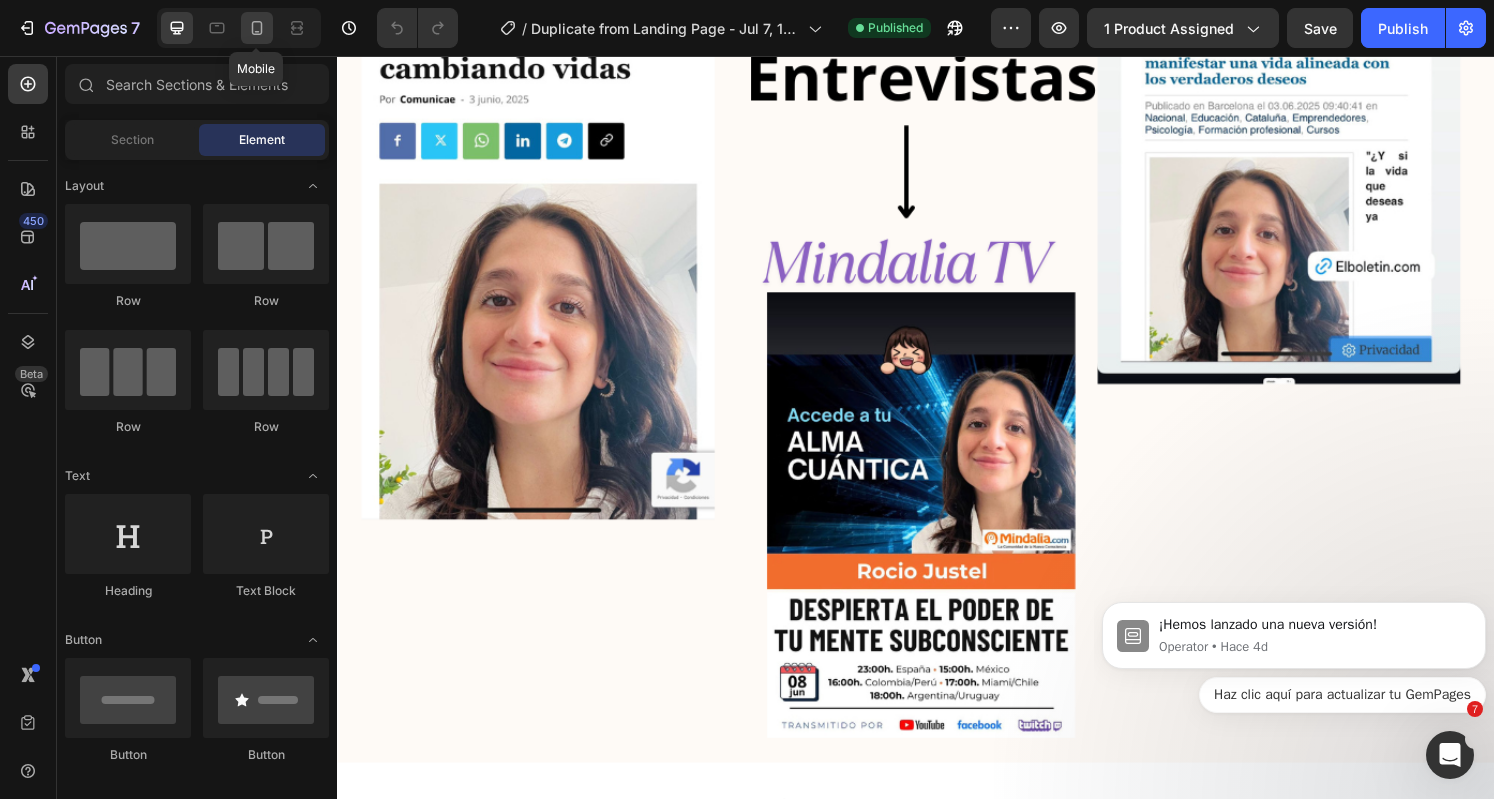 click 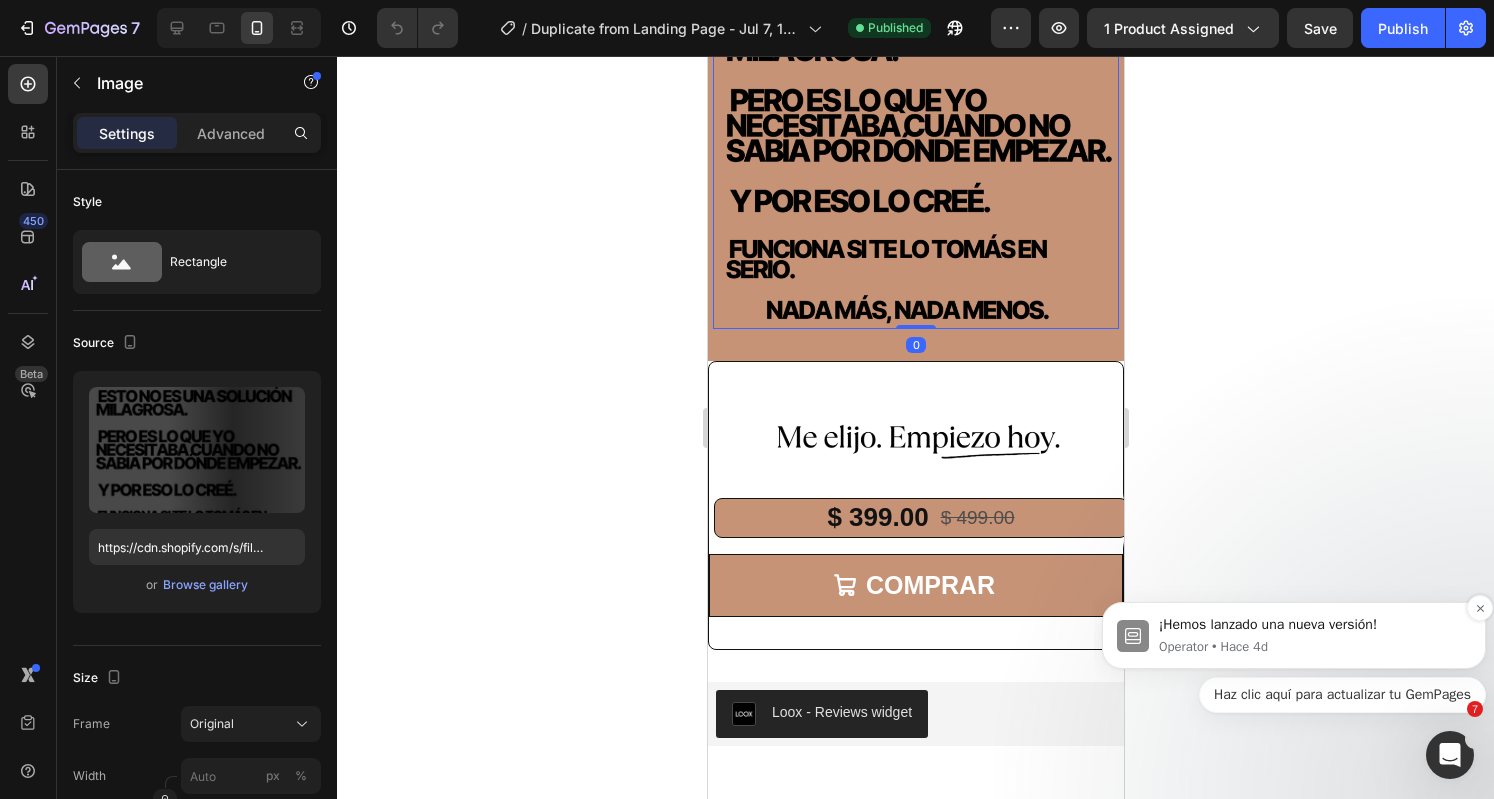 scroll, scrollTop: 9593, scrollLeft: 0, axis: vertical 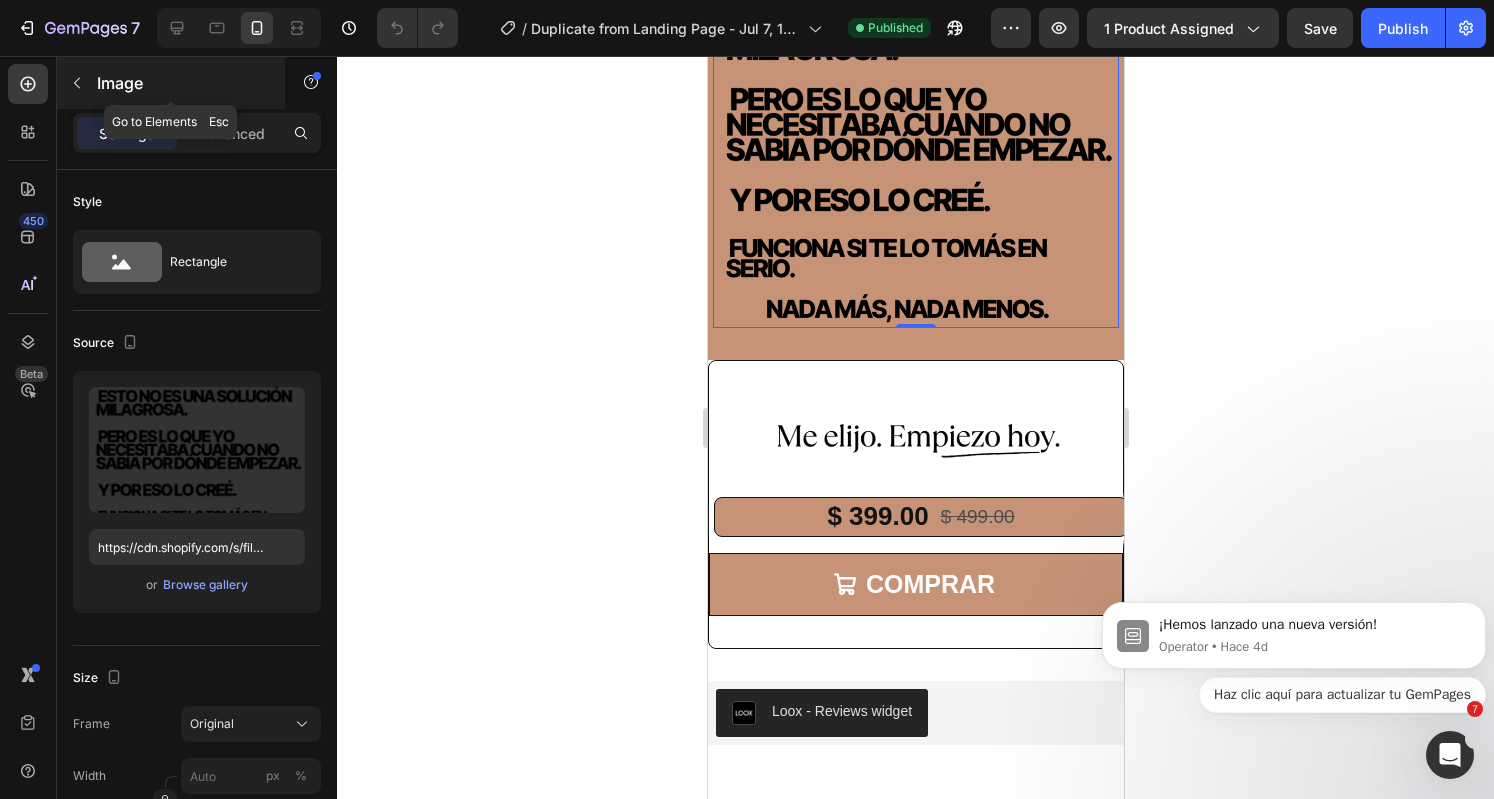 click at bounding box center (77, 83) 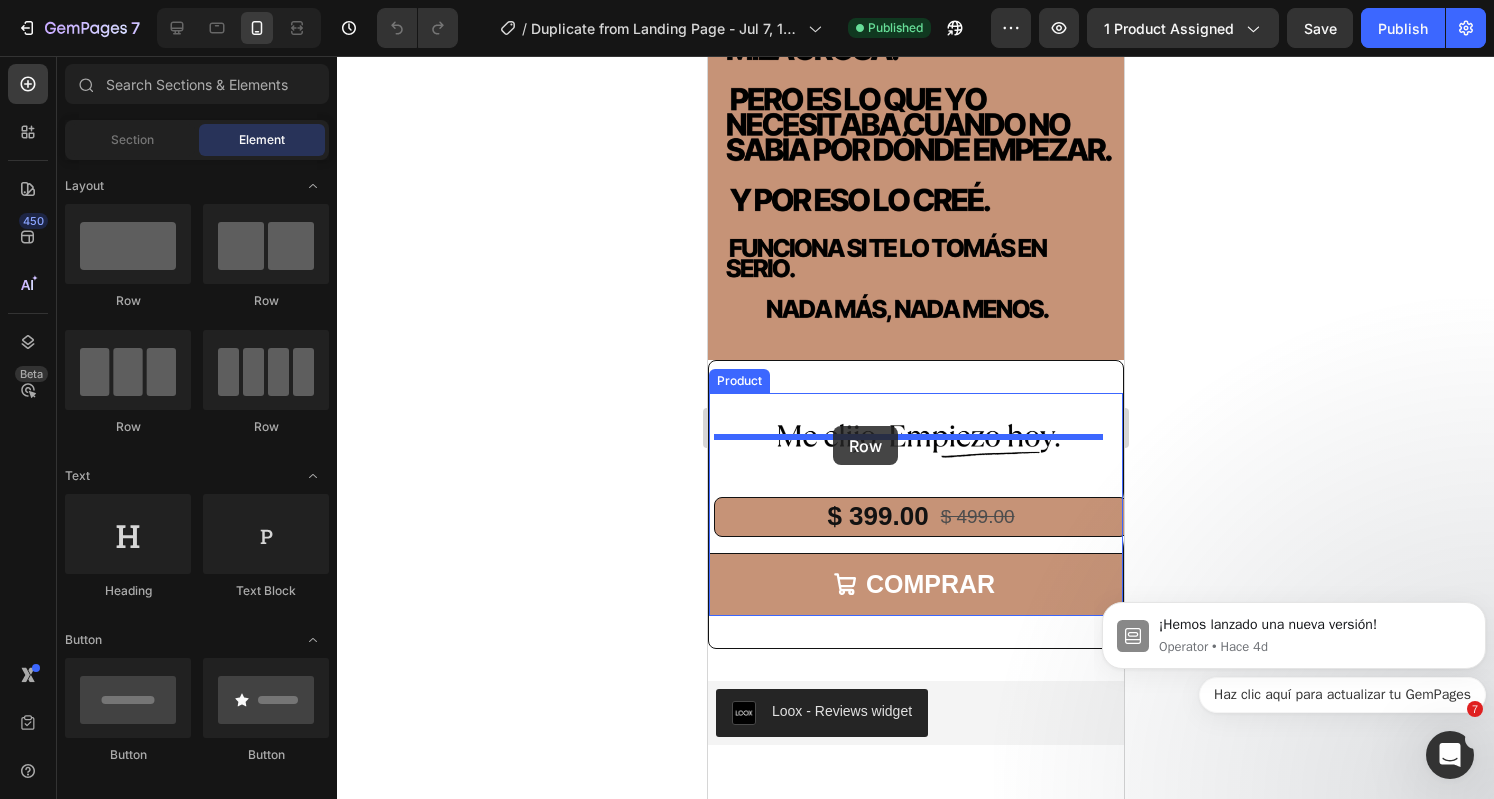 drag, startPoint x: 859, startPoint y: 306, endPoint x: 832, endPoint y: 426, distance: 123 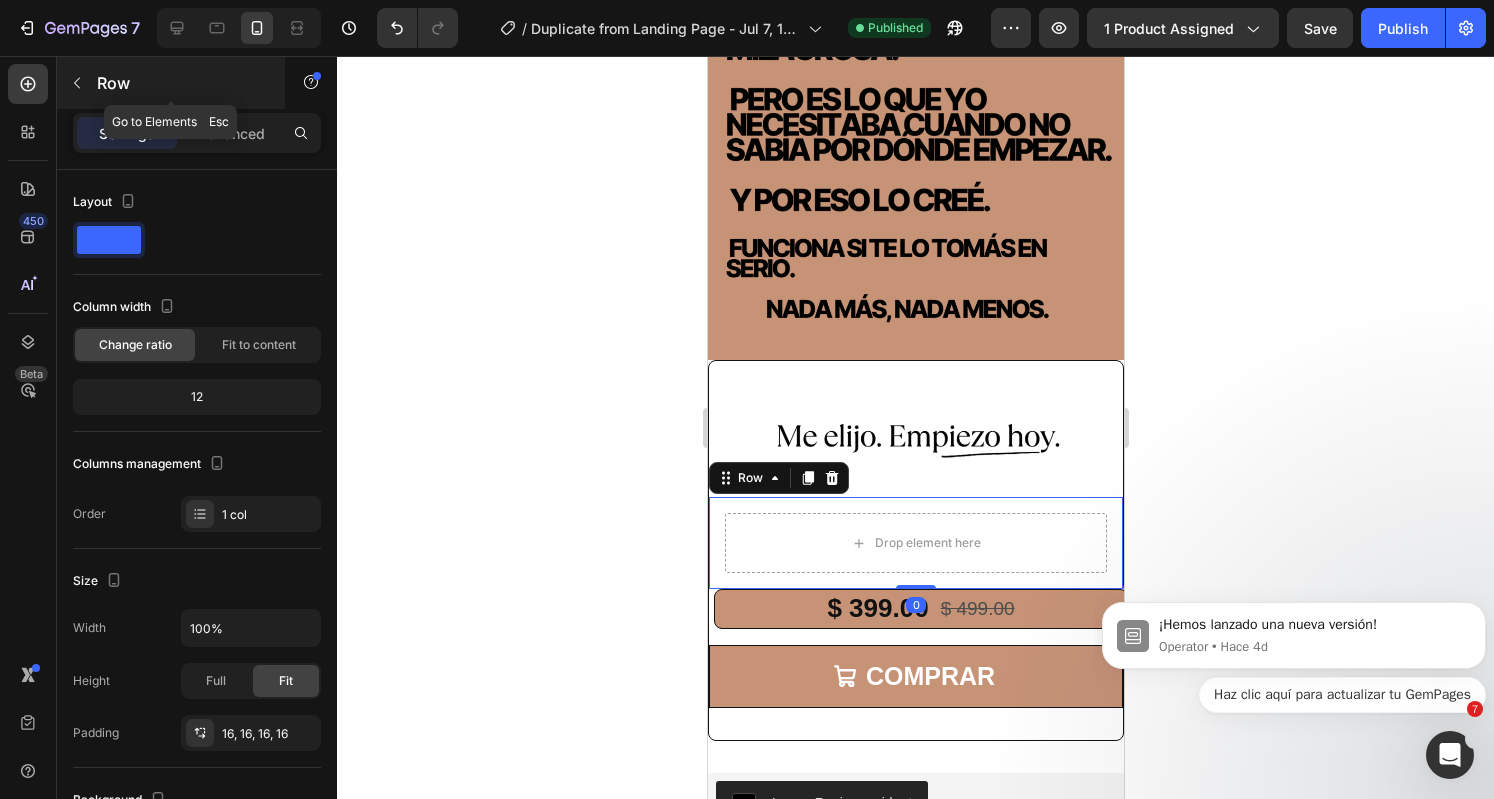 click on "Row" at bounding box center [171, 83] 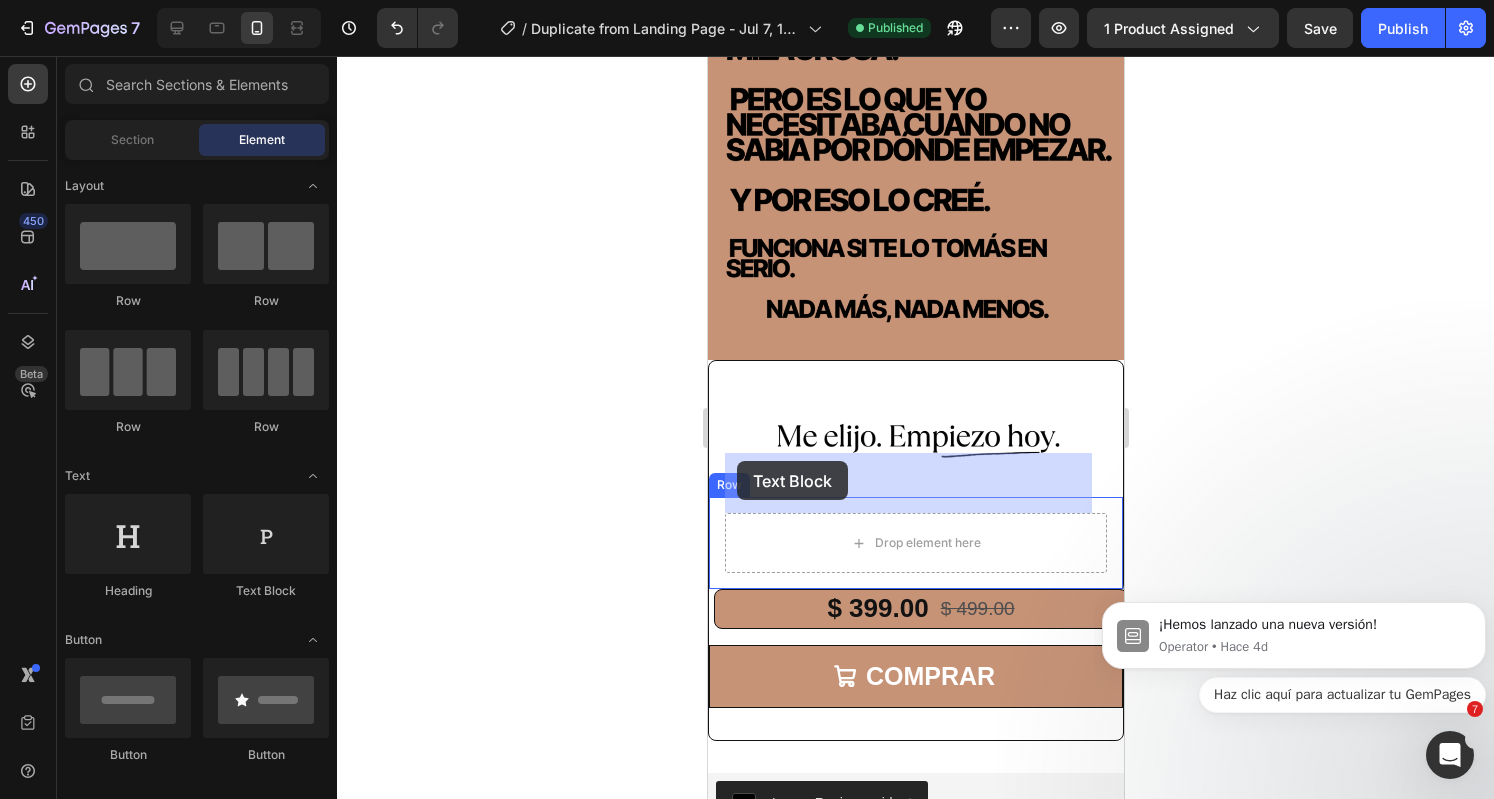 drag, startPoint x: 953, startPoint y: 604, endPoint x: 764, endPoint y: 473, distance: 229.96086 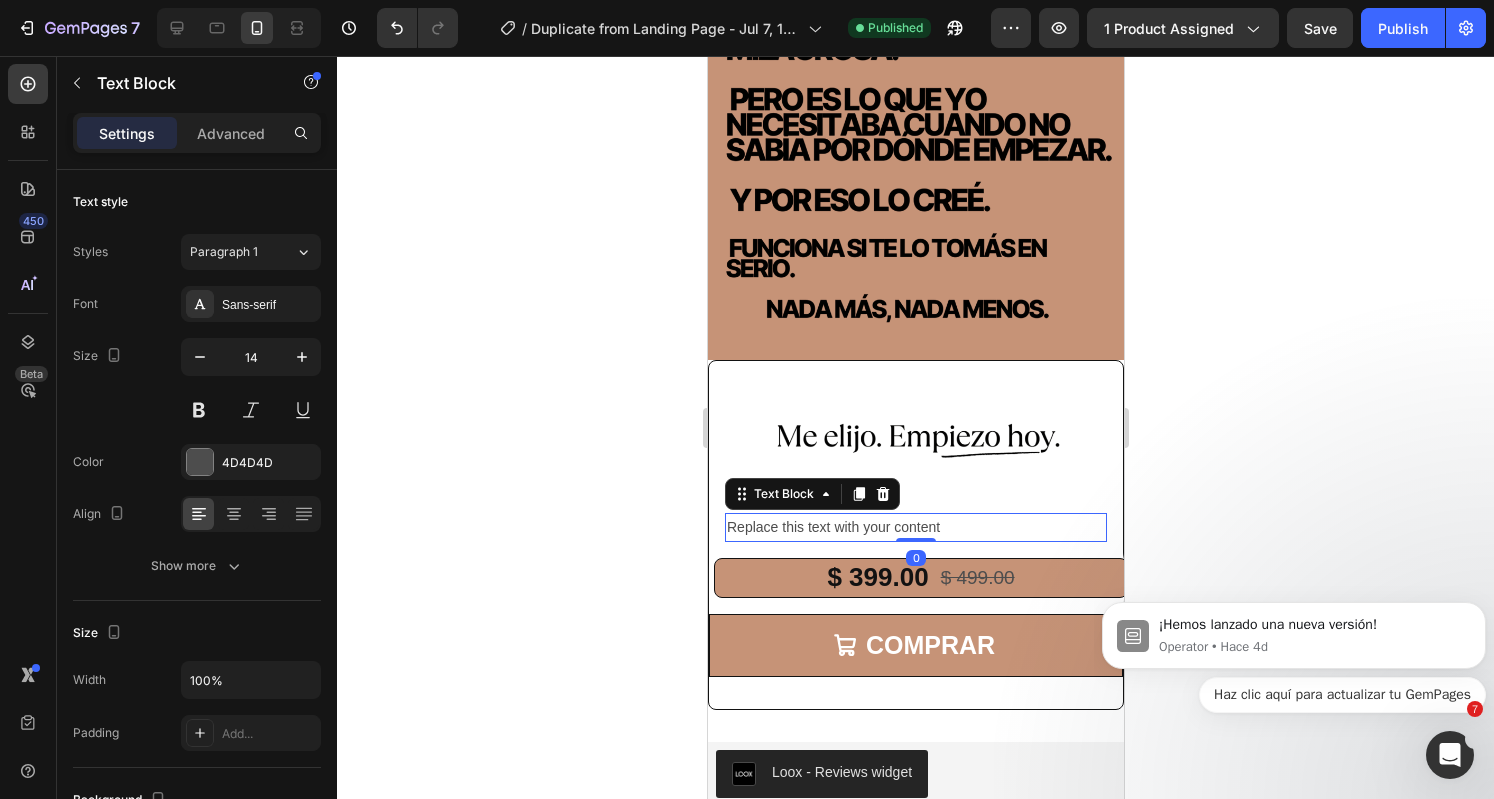 click on "Replace this text with your content" at bounding box center (915, 527) 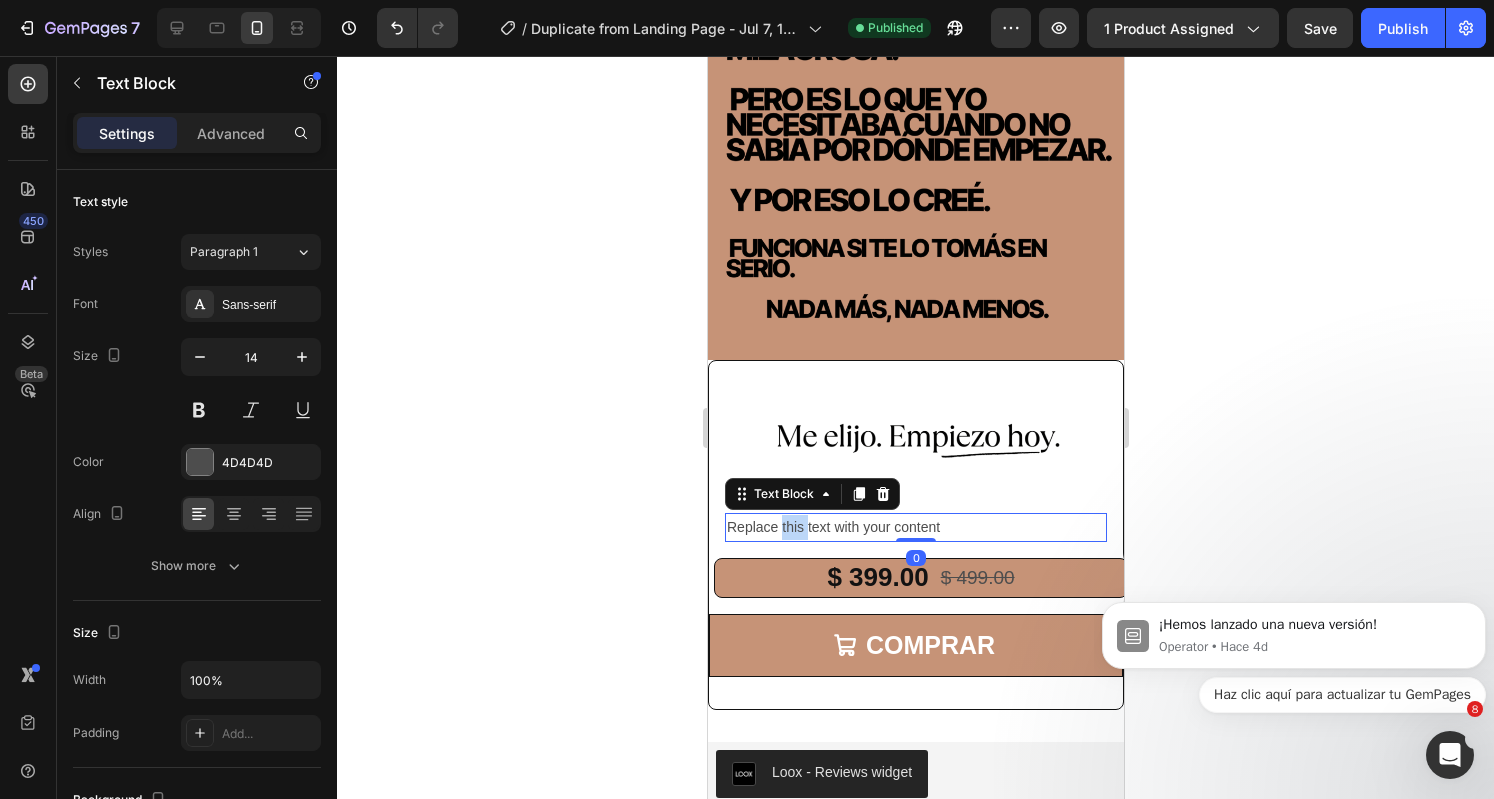 click on "Replace this text with your content" at bounding box center [915, 527] 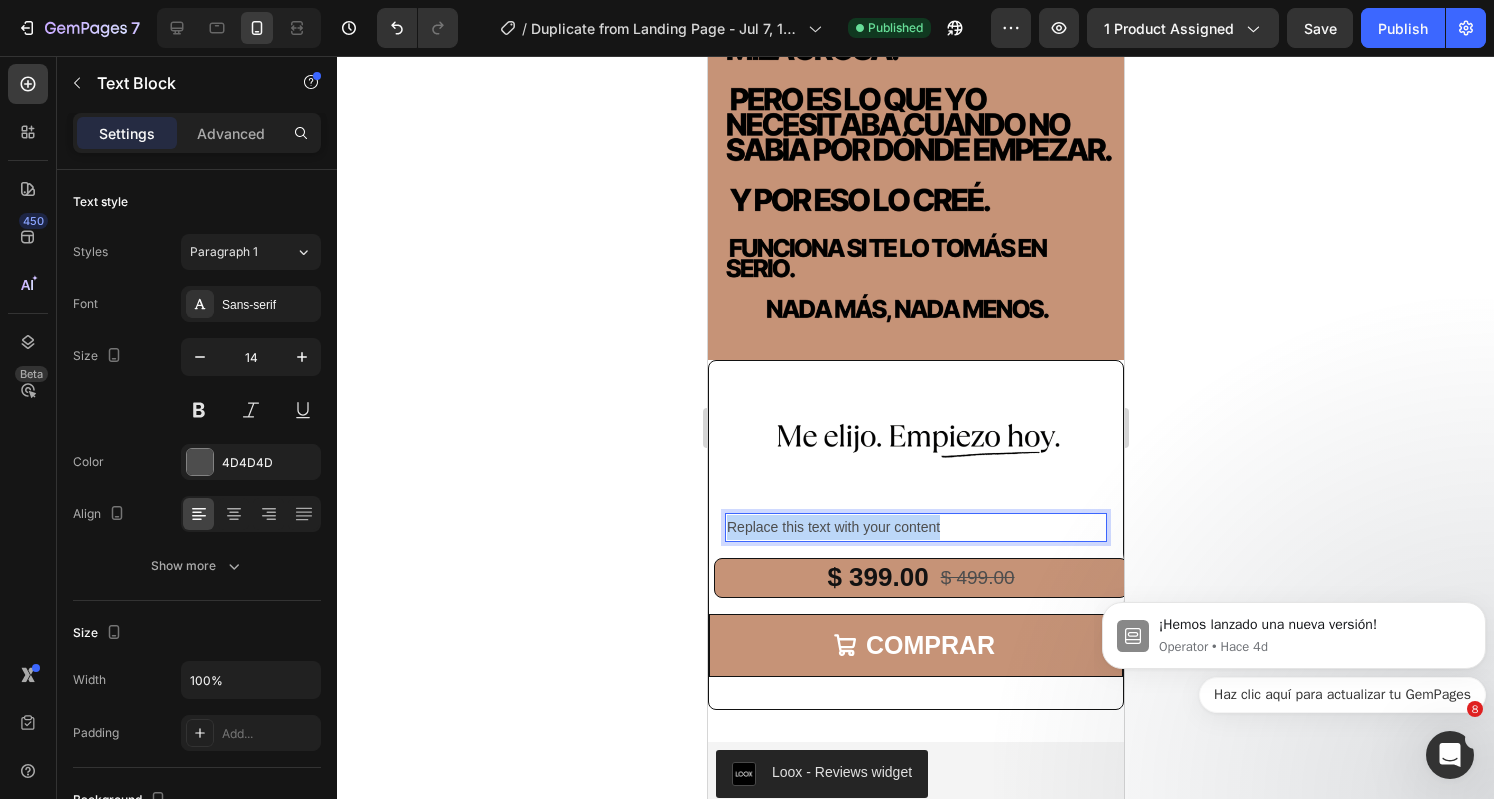 click on "Replace this text with your content" at bounding box center [915, 527] 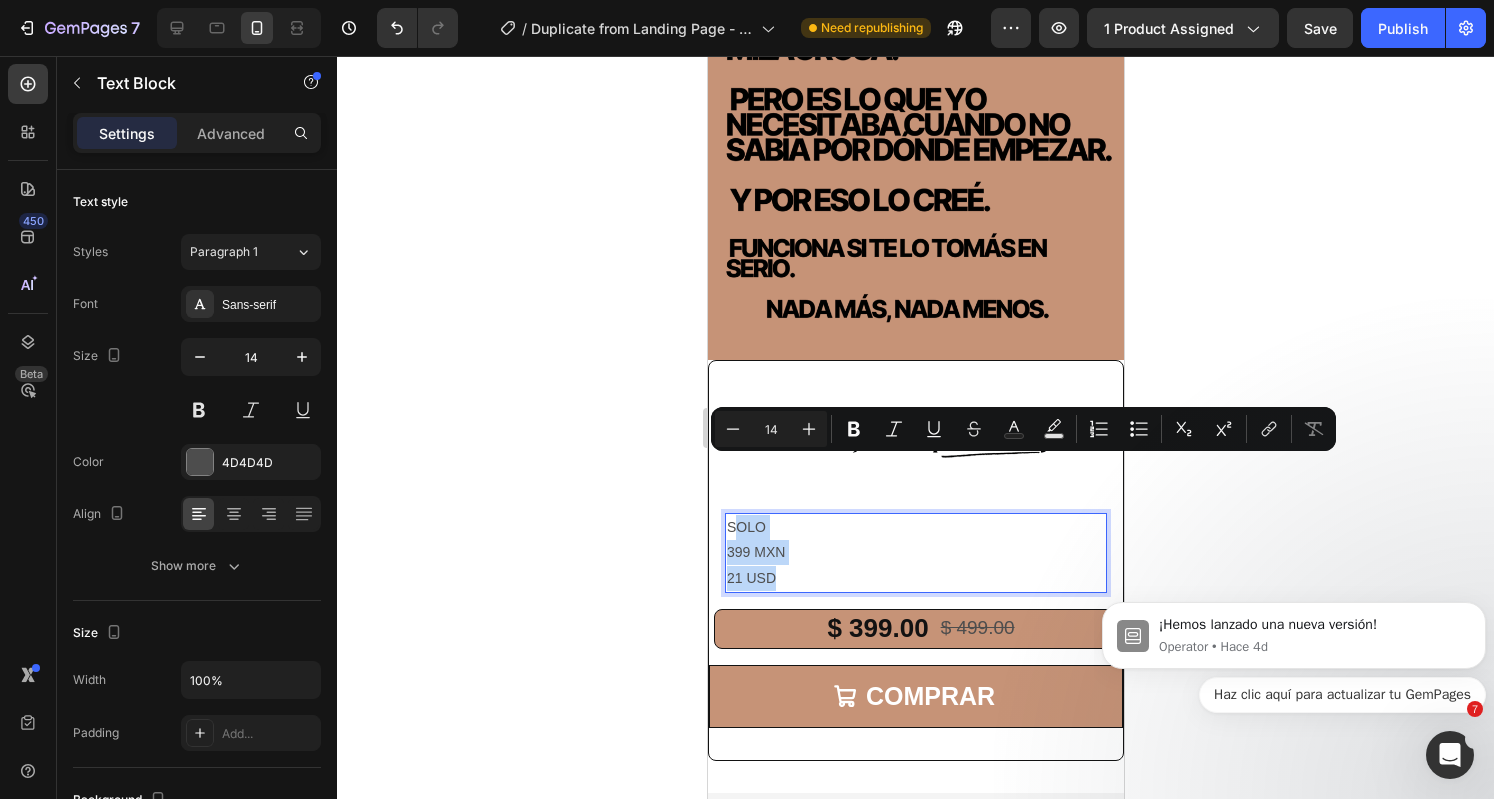 drag, startPoint x: 806, startPoint y: 524, endPoint x: 731, endPoint y: 467, distance: 94.20191 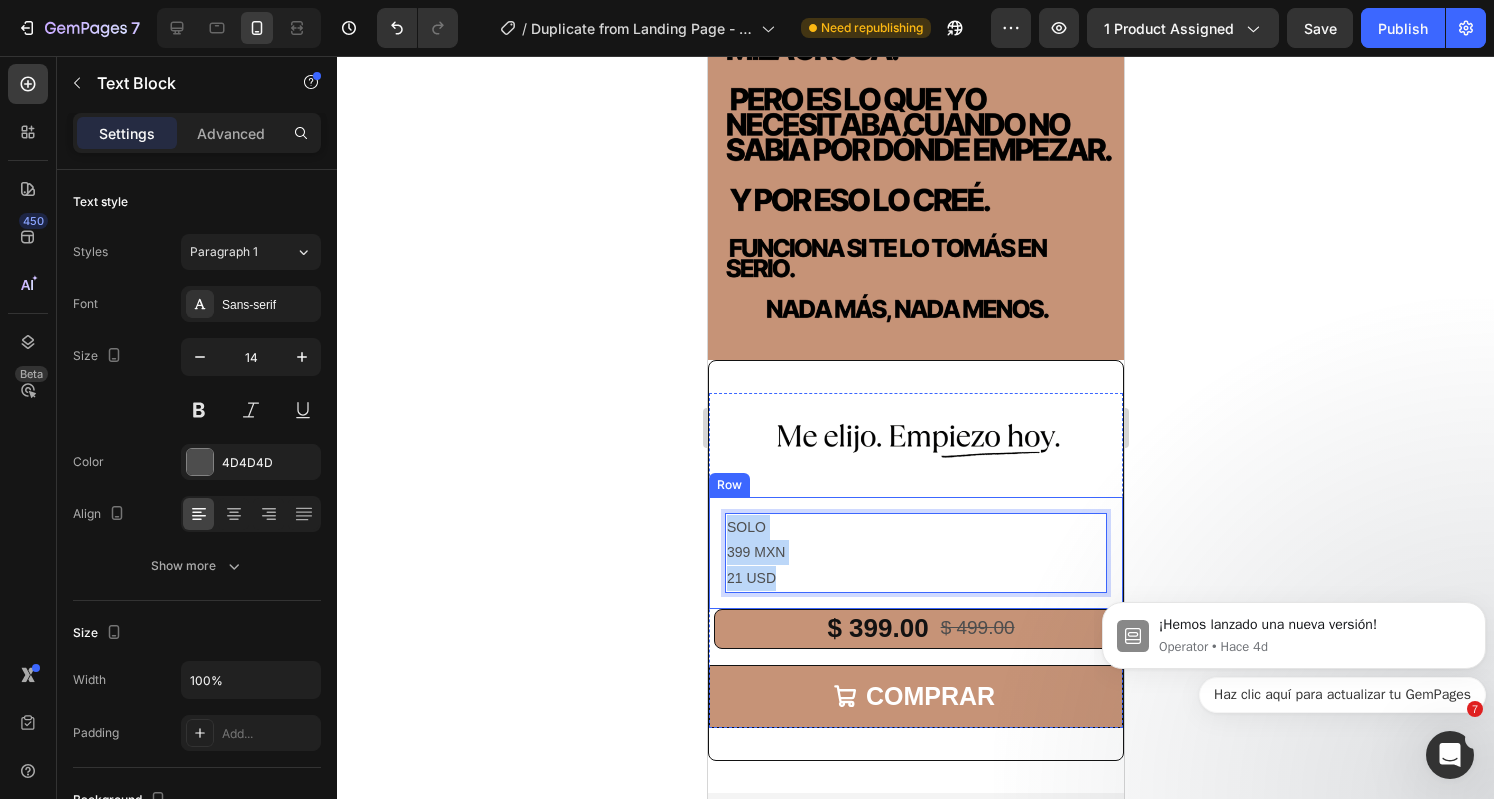 drag, startPoint x: 779, startPoint y: 517, endPoint x: 719, endPoint y: 461, distance: 82.073135 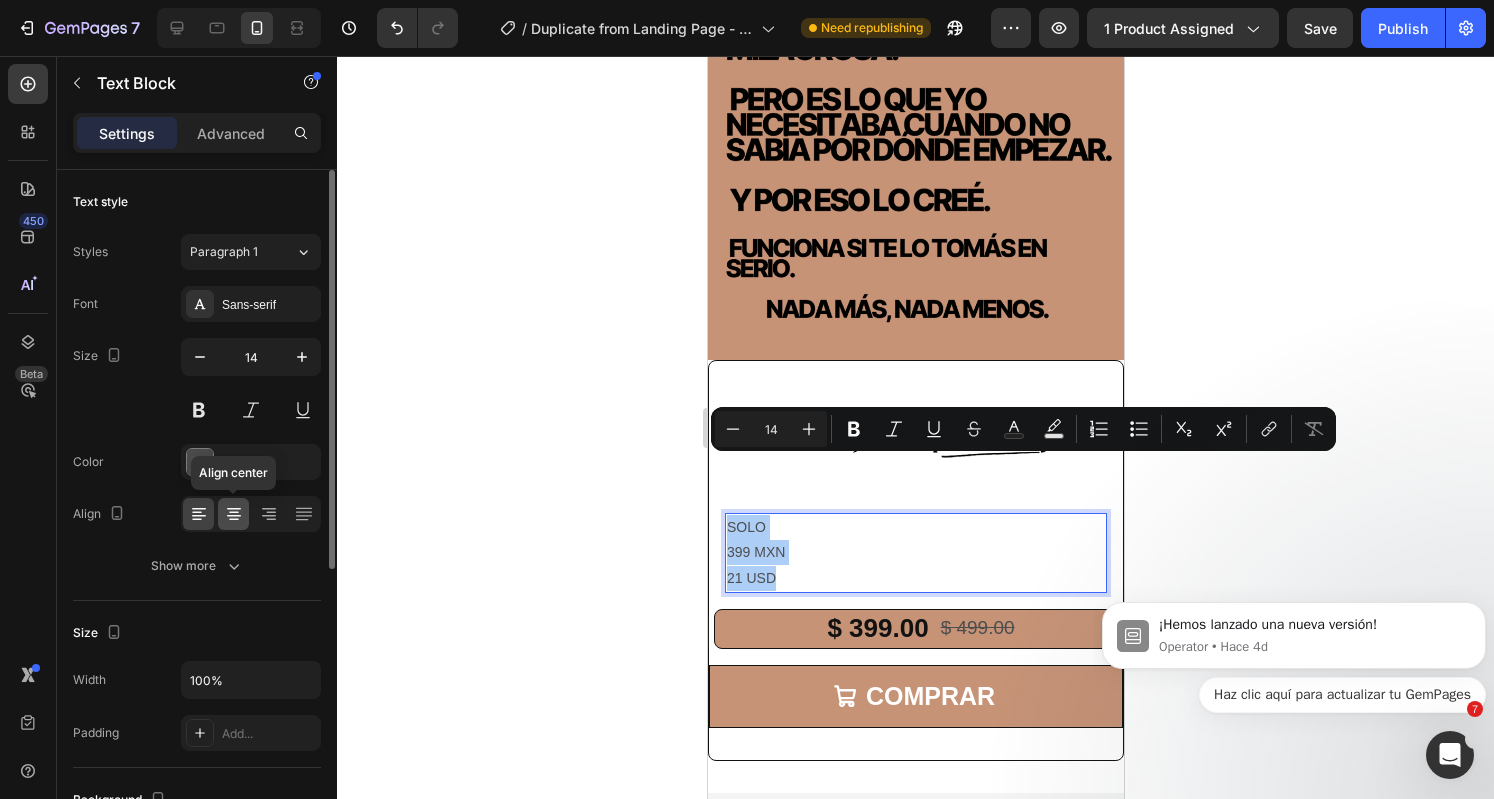 click 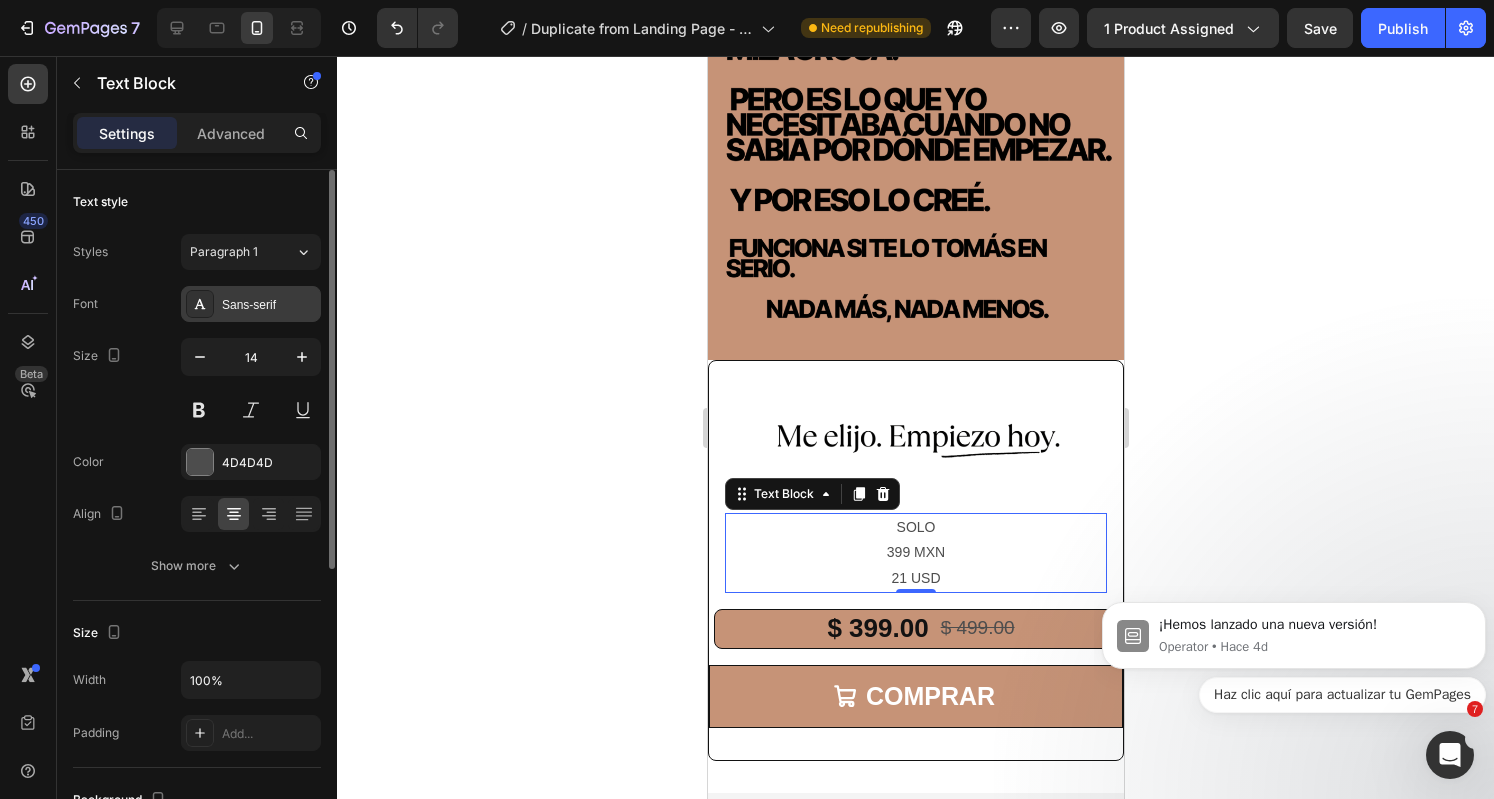 click on "Sans-serif" at bounding box center [251, 304] 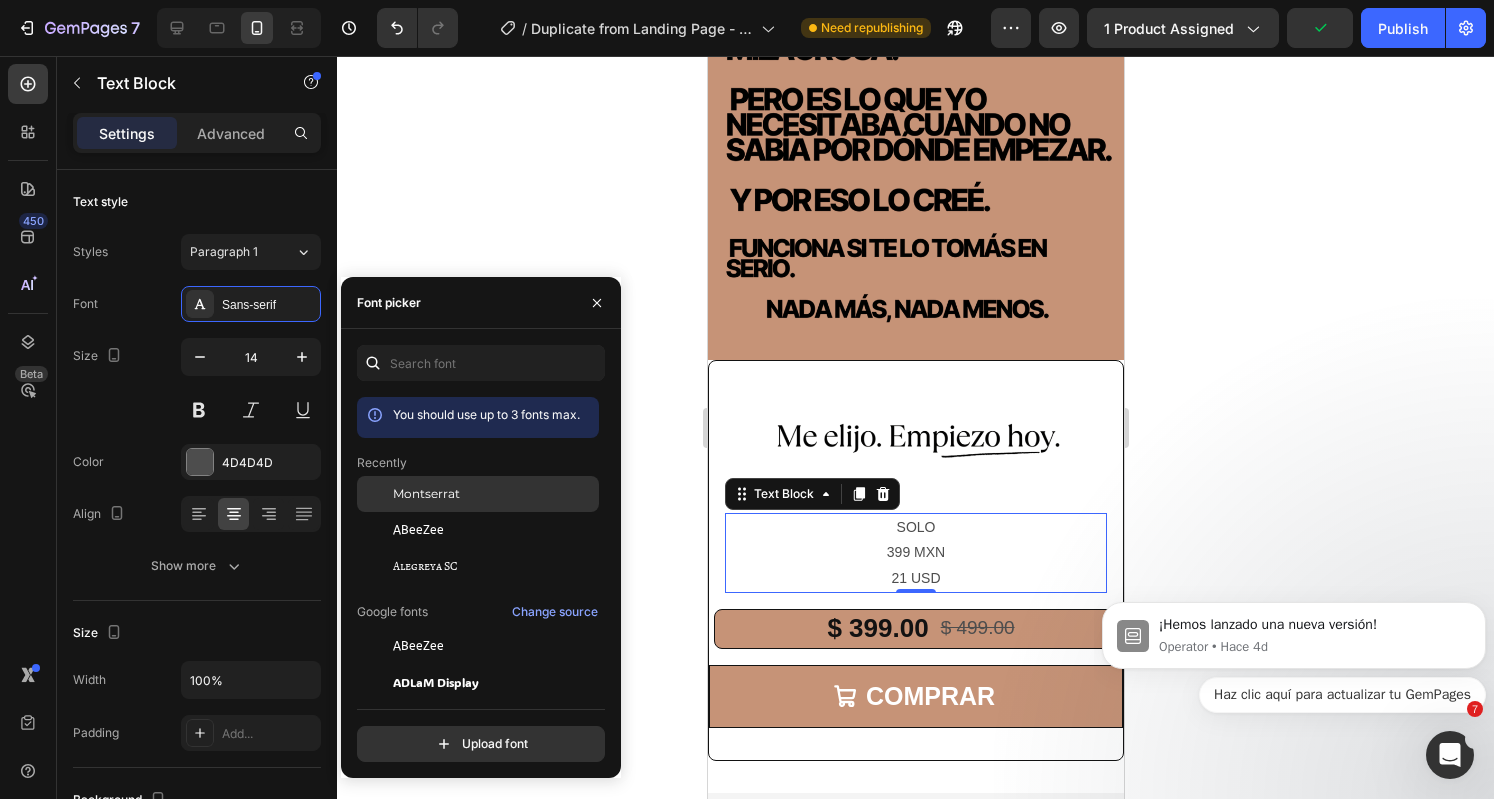 click on "Montserrat" at bounding box center (426, 494) 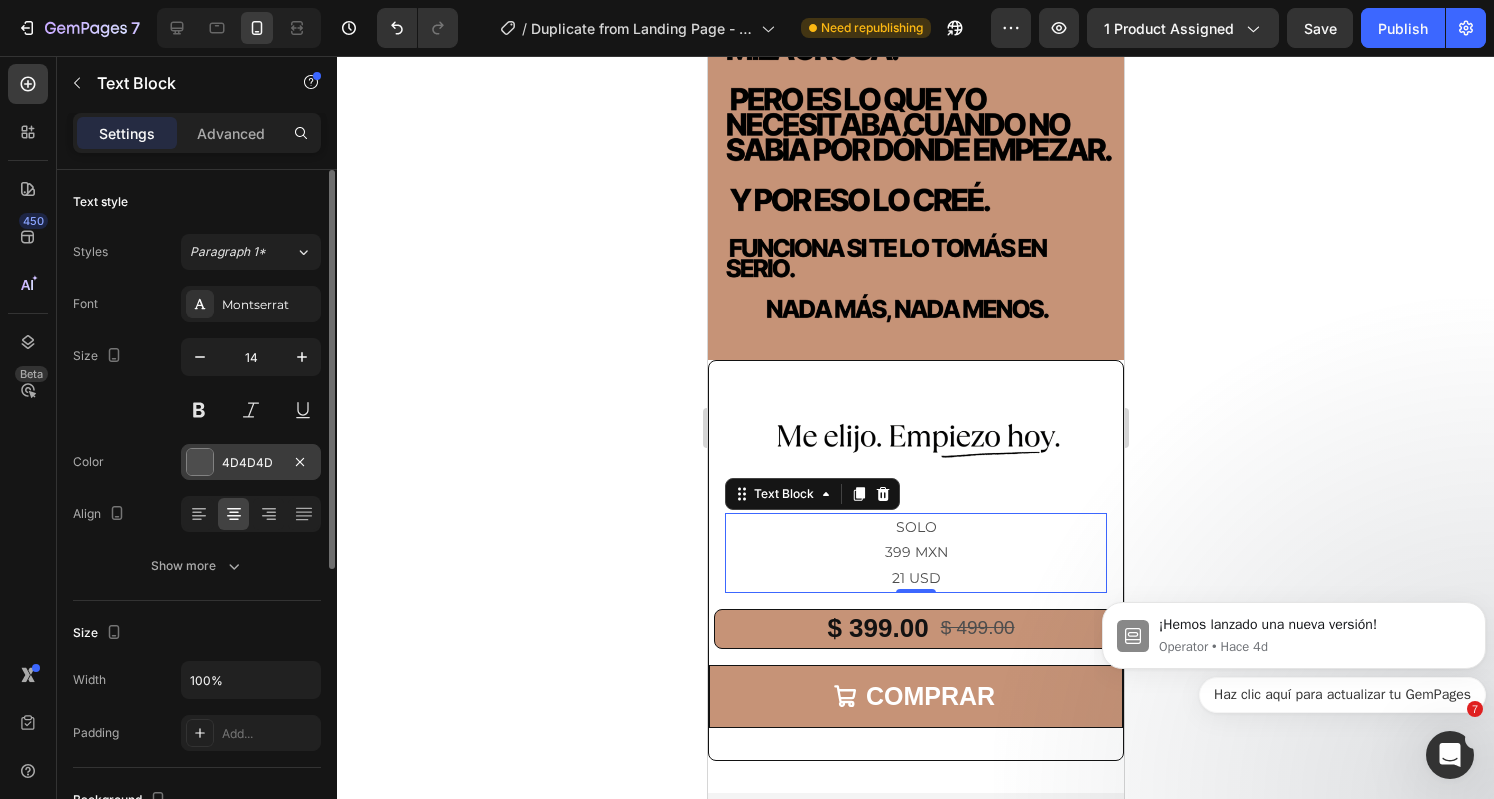click at bounding box center [200, 462] 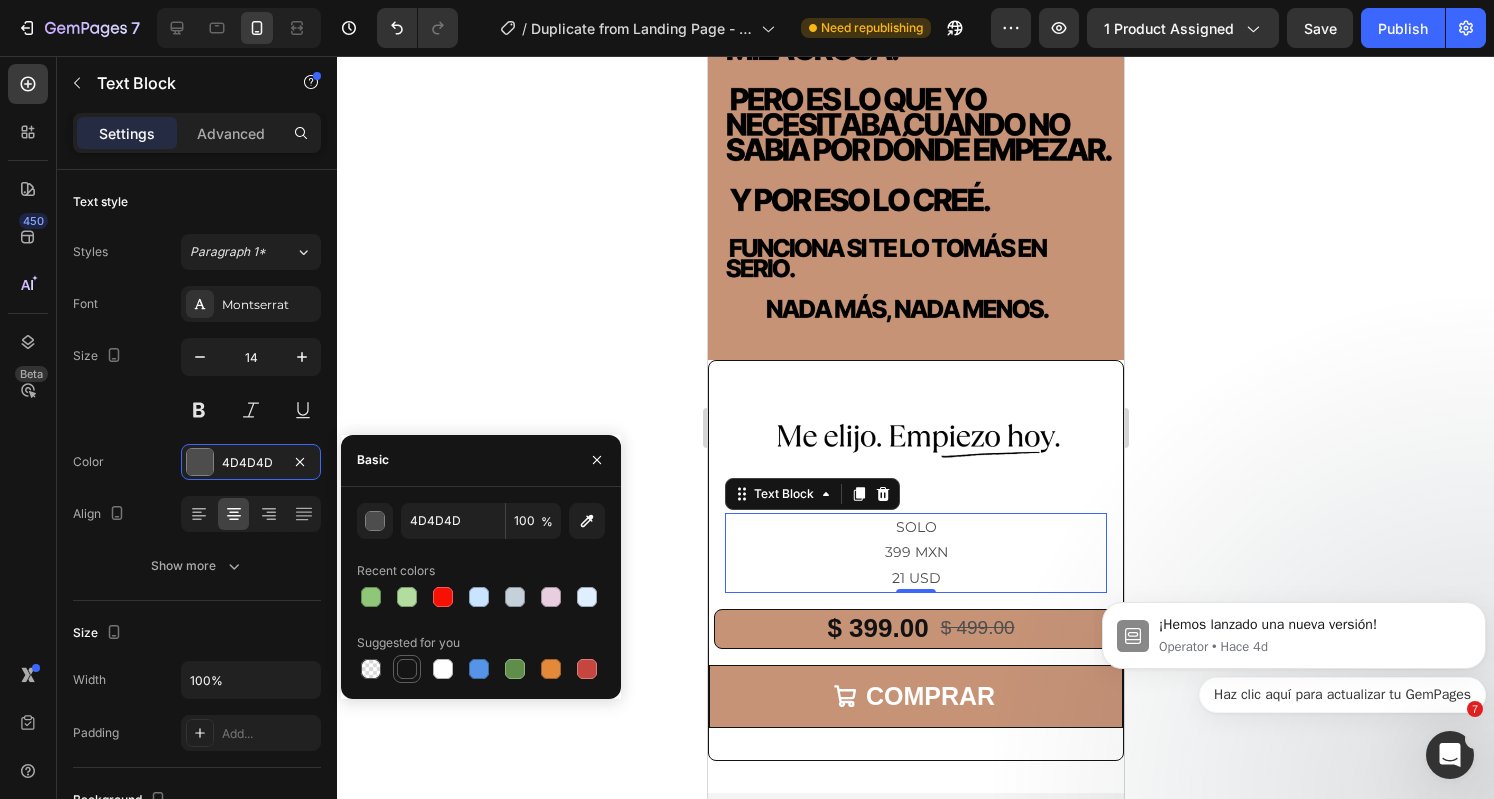 click at bounding box center [407, 669] 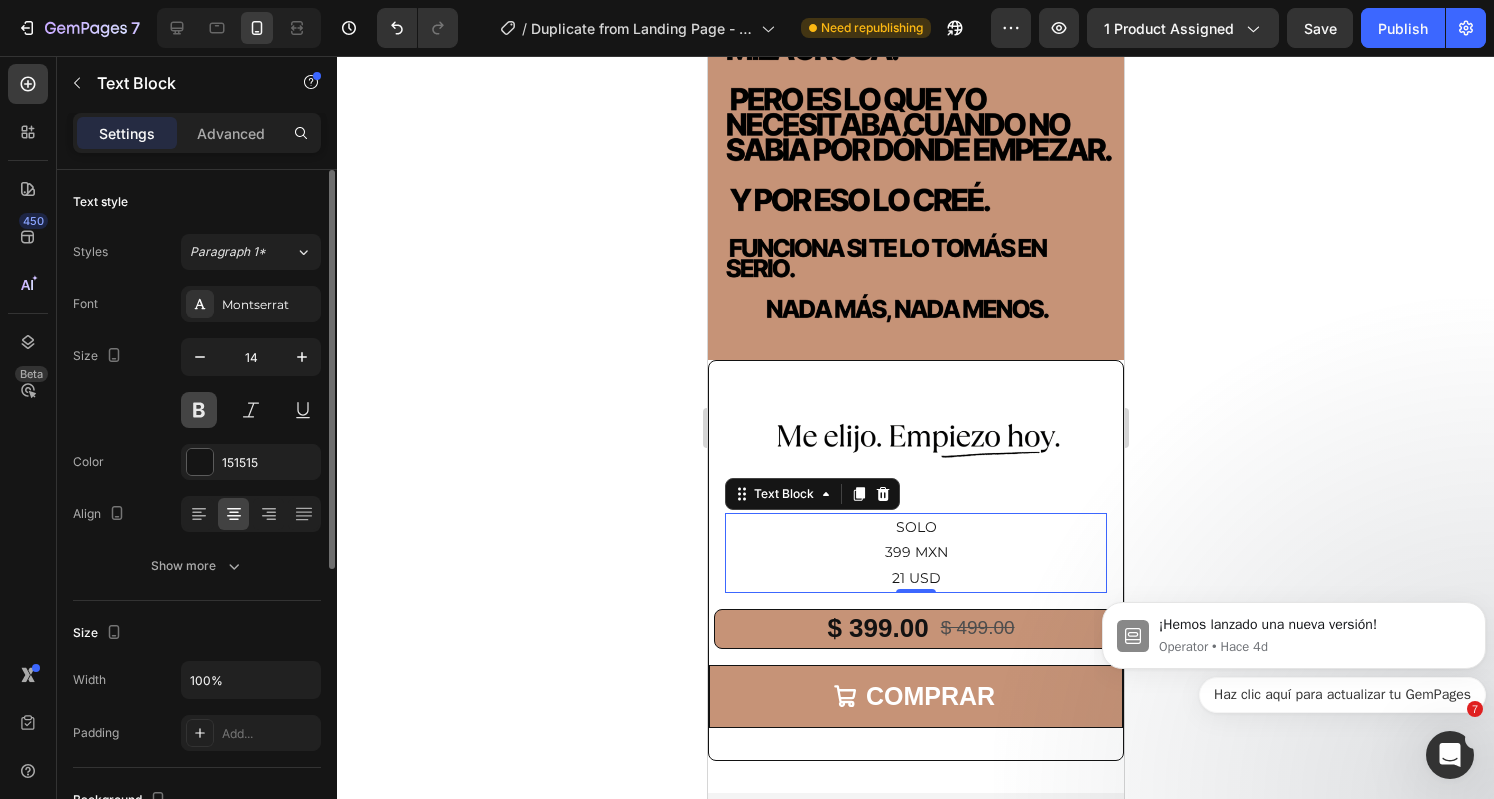 click at bounding box center [199, 410] 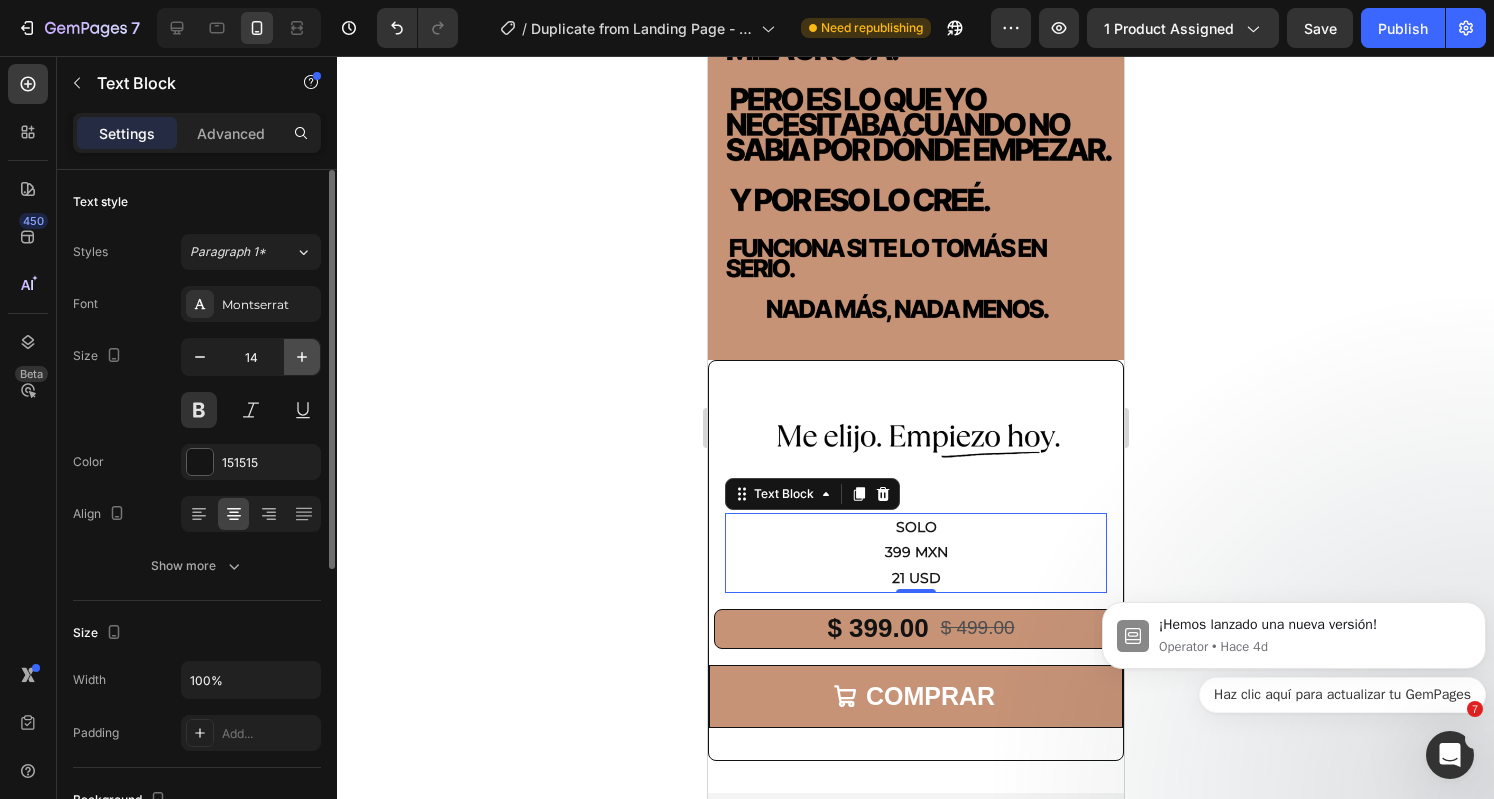 click 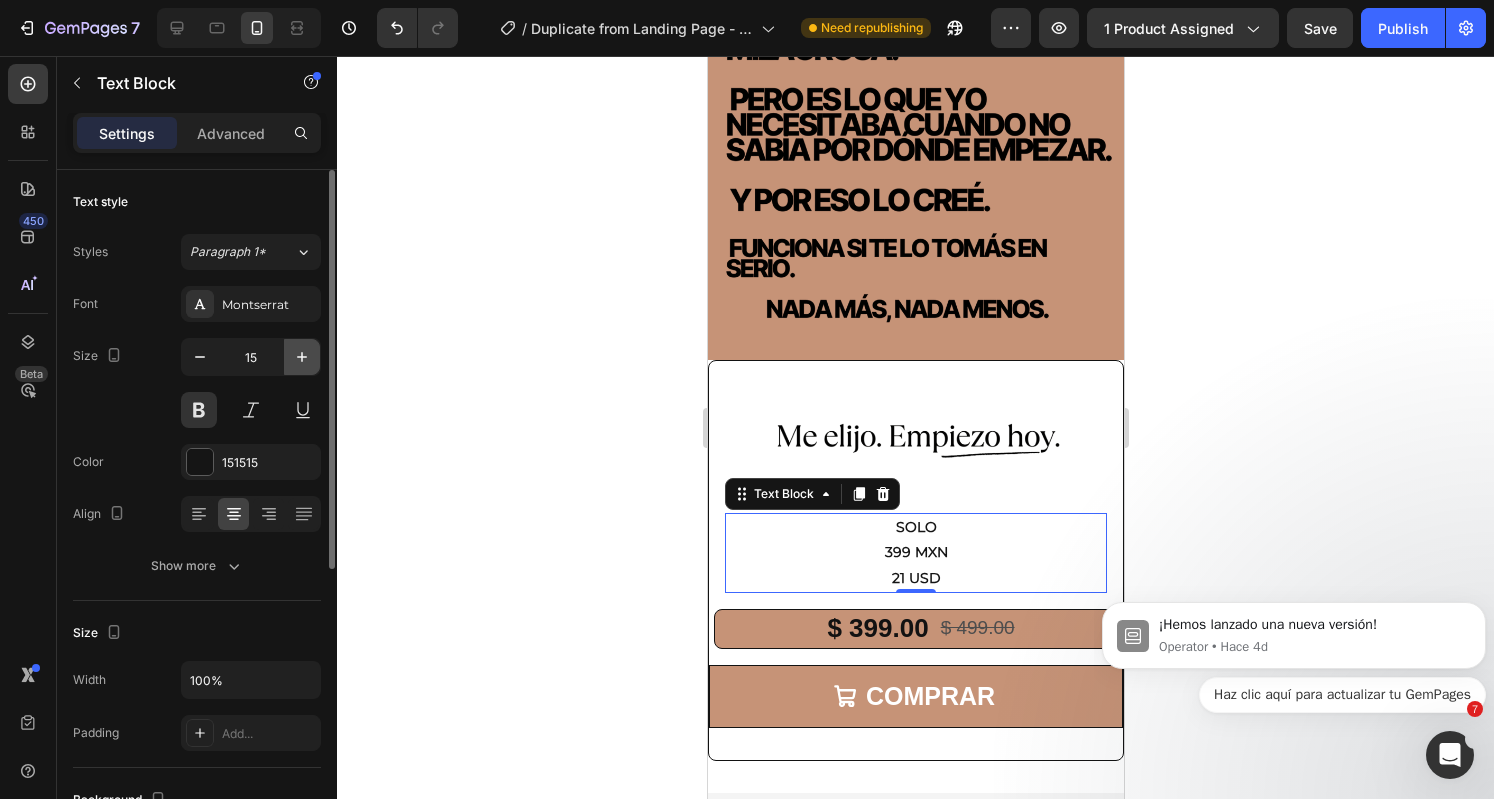 click 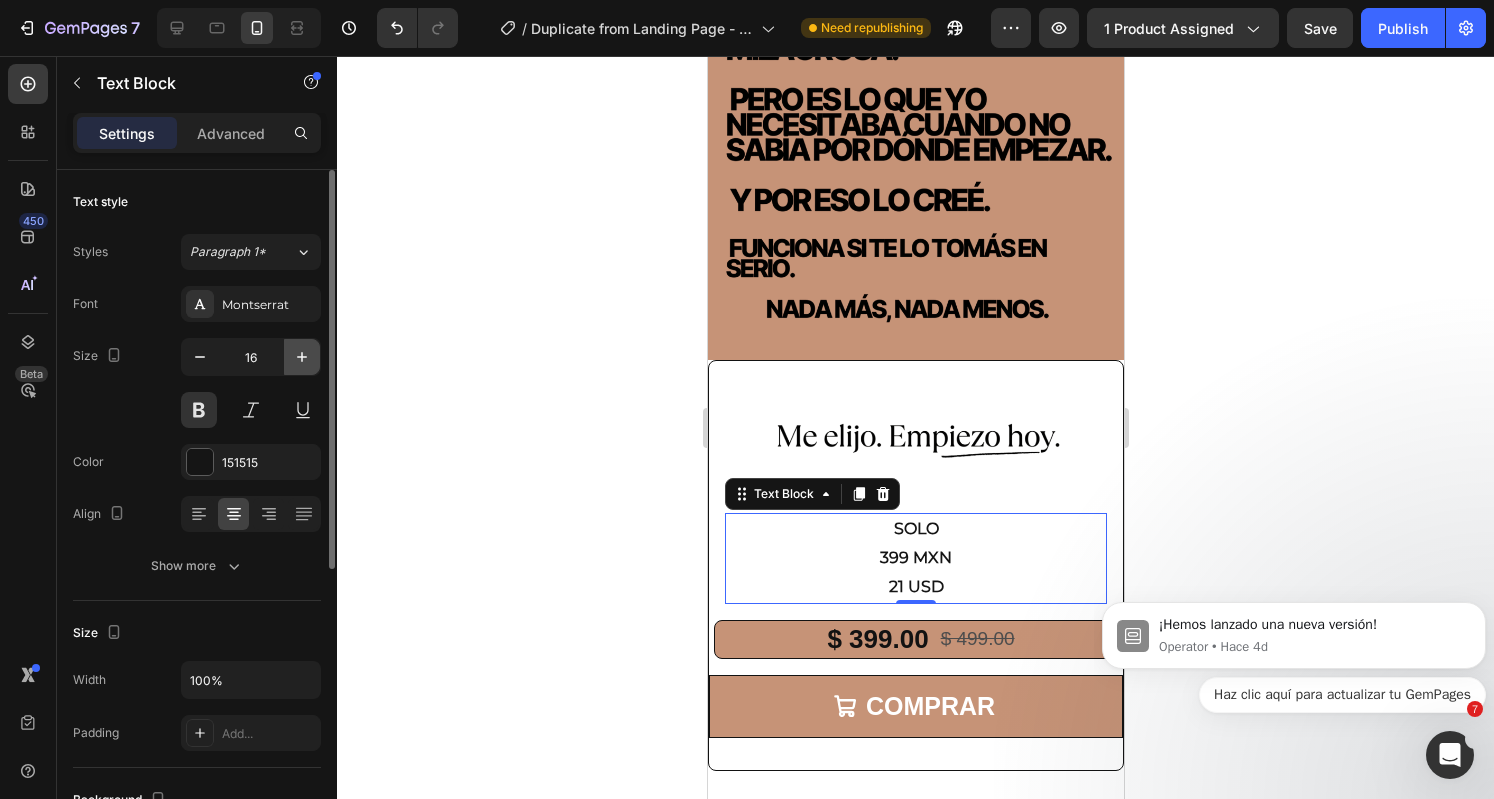 click 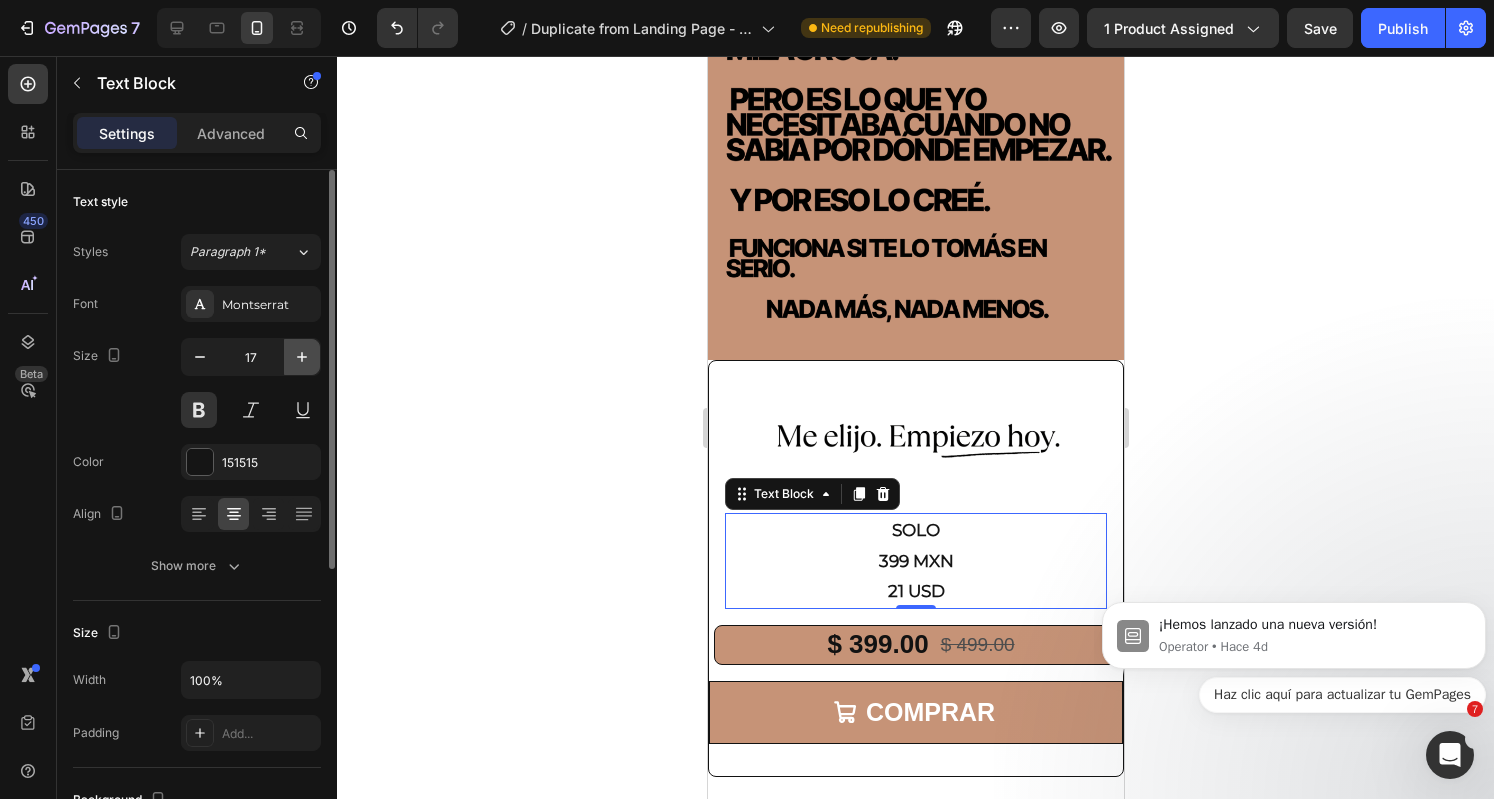 click 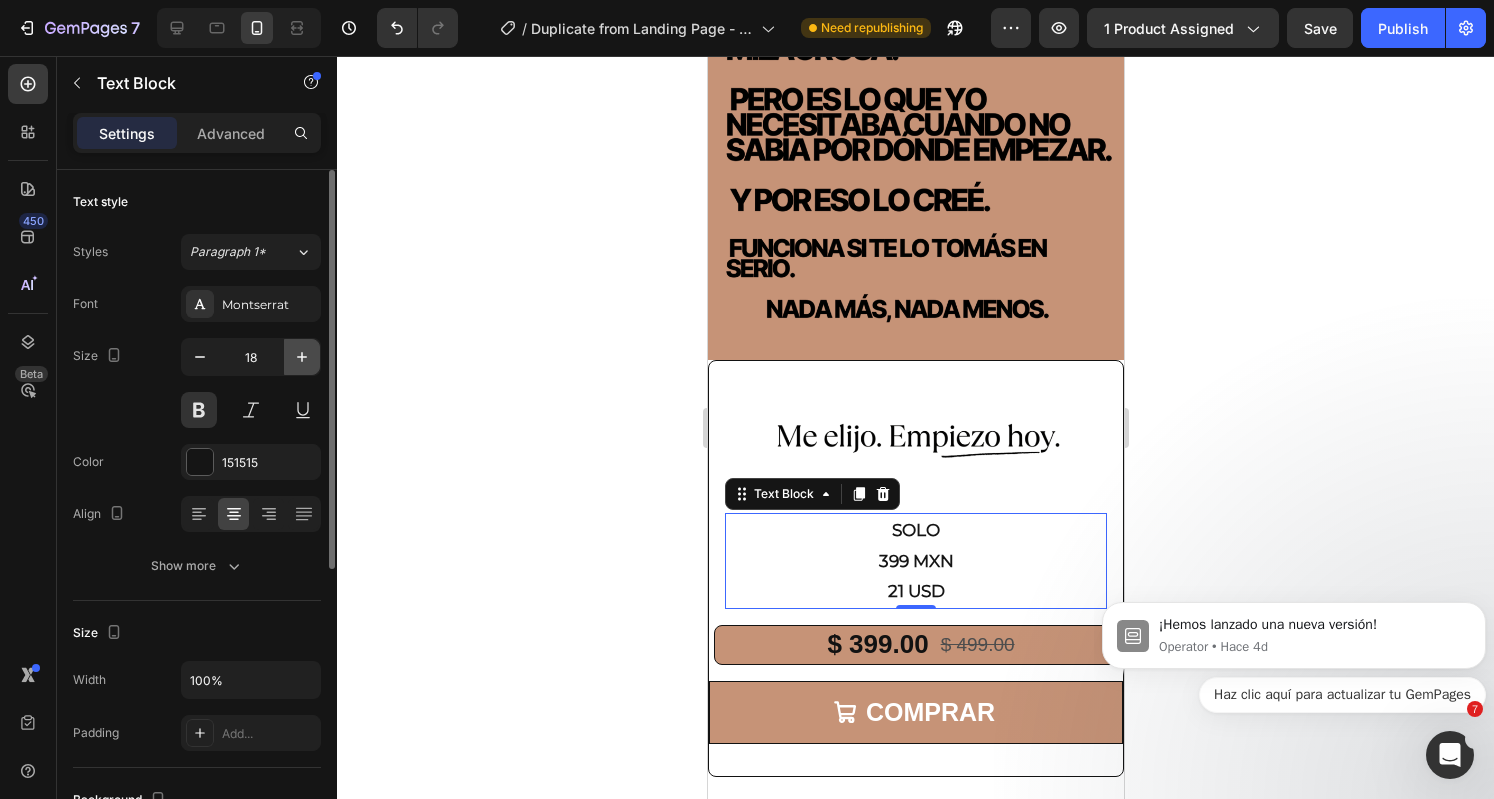 click 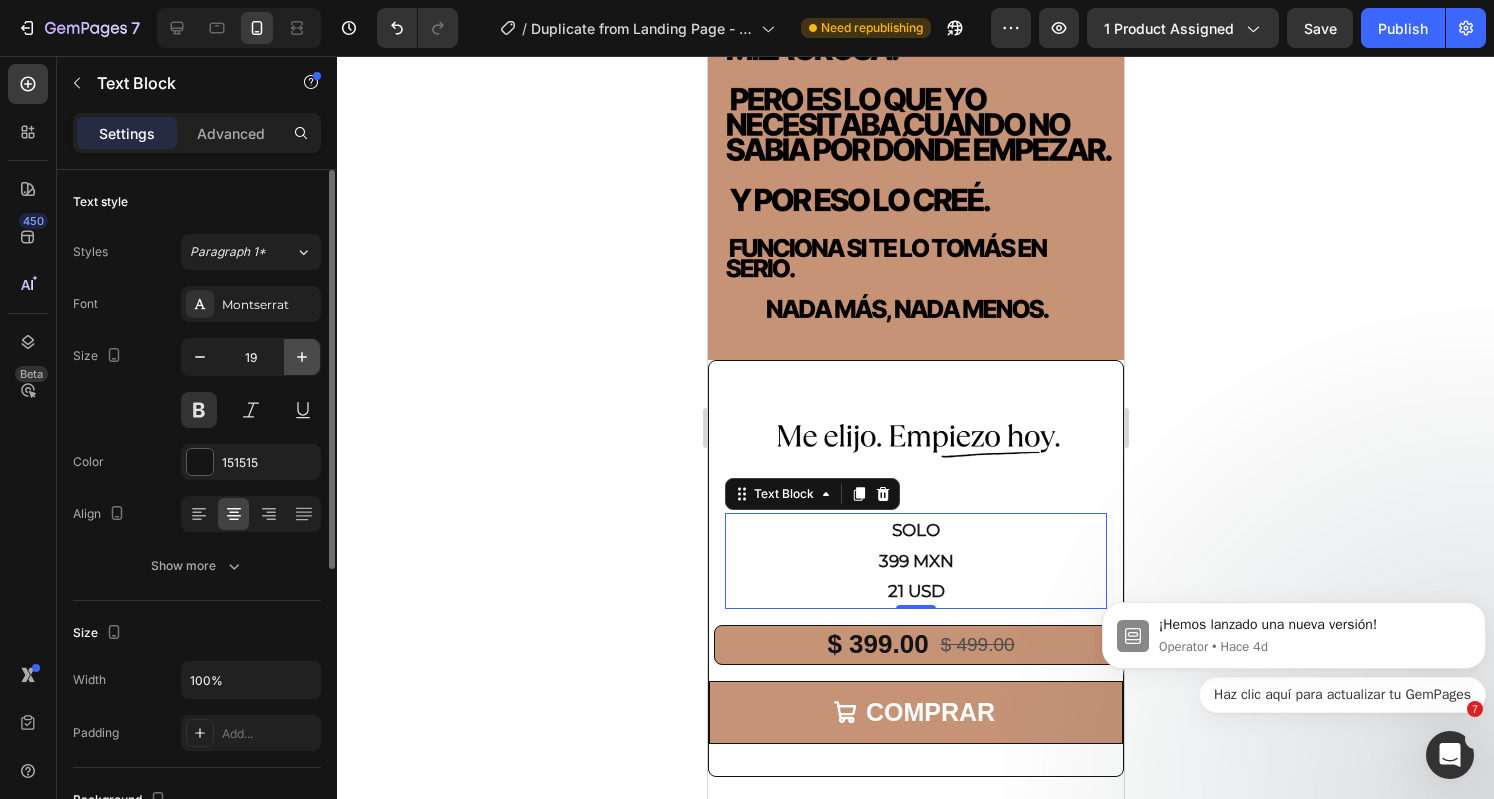 click 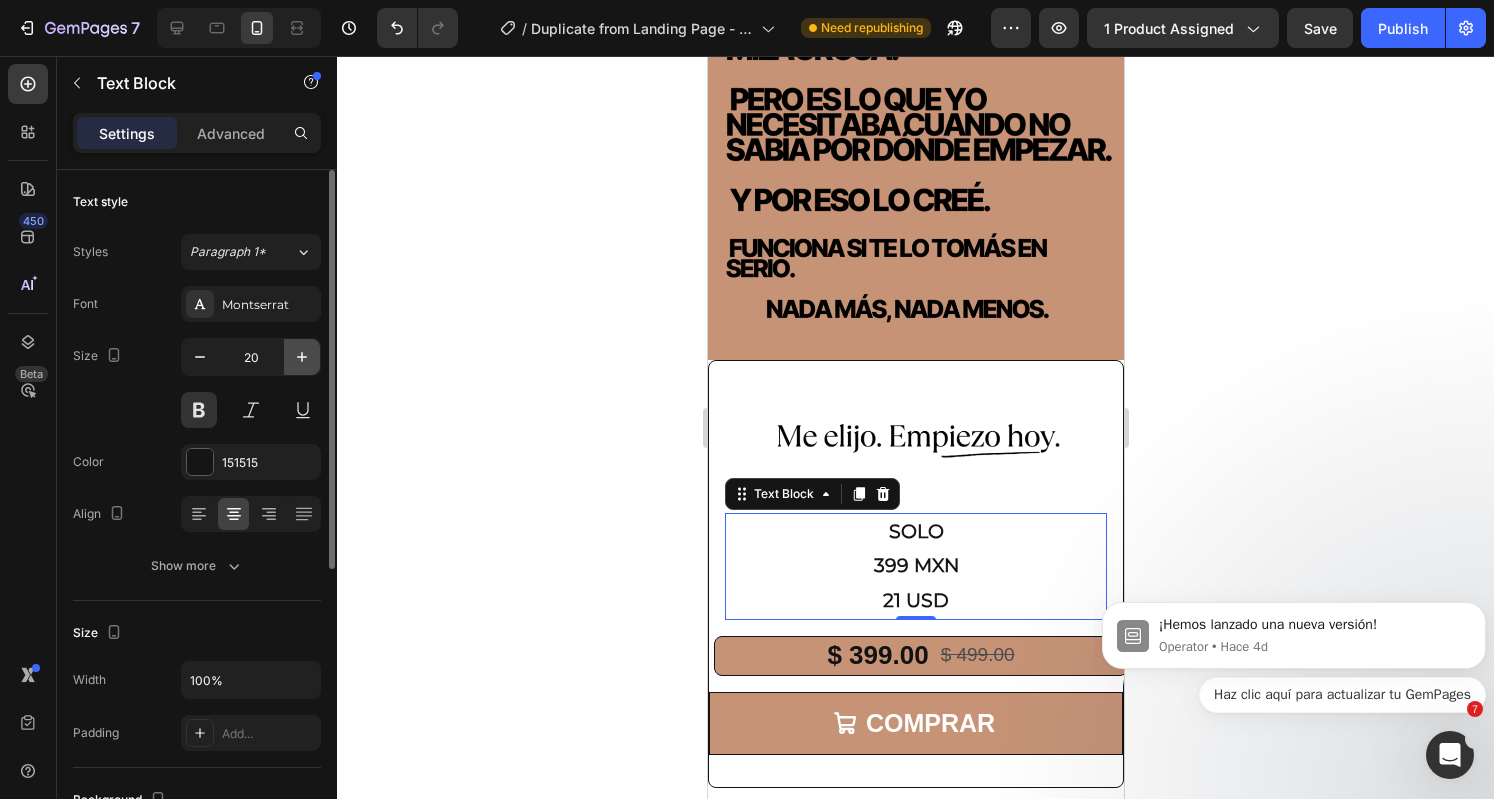 click 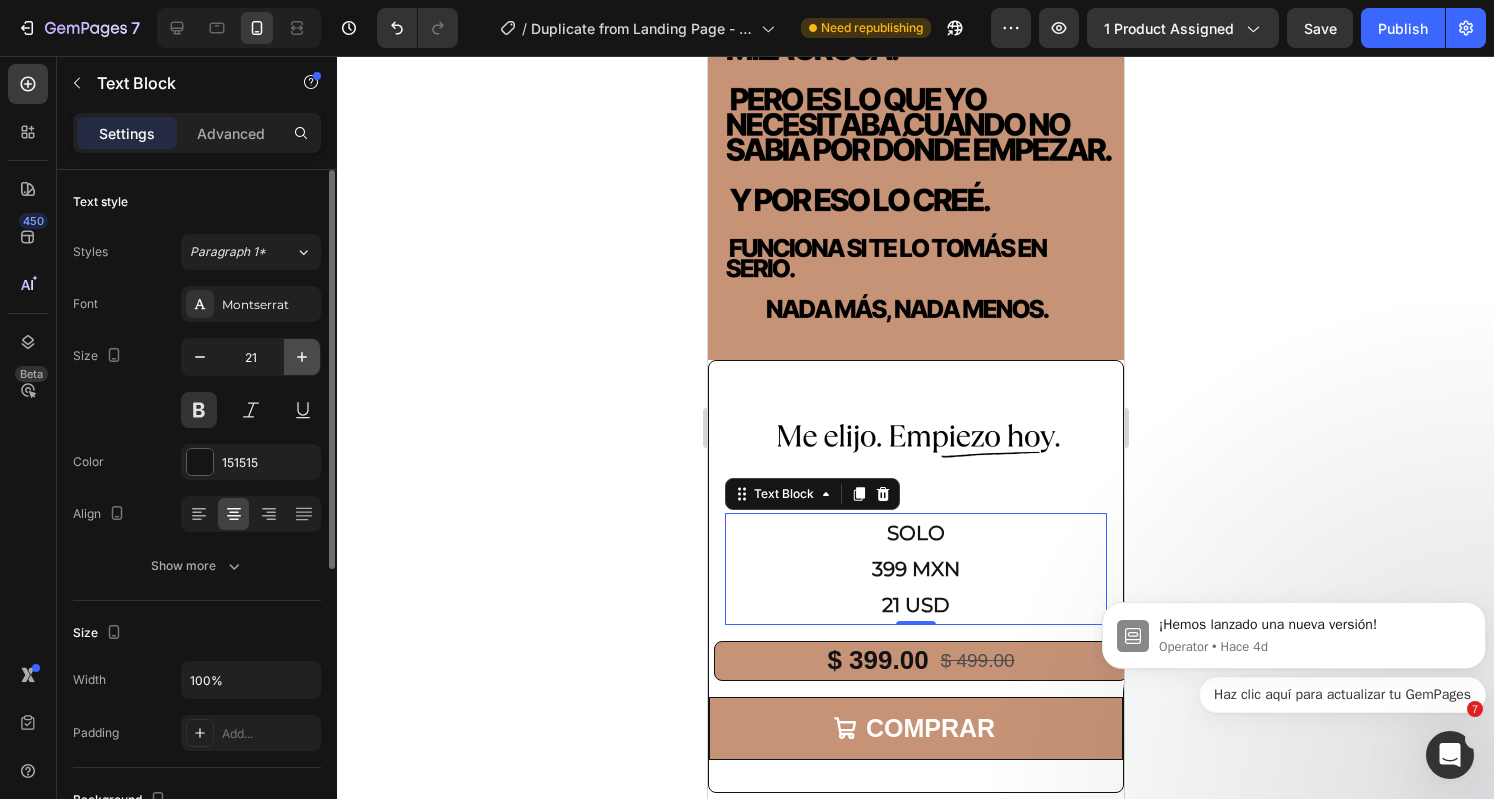 click 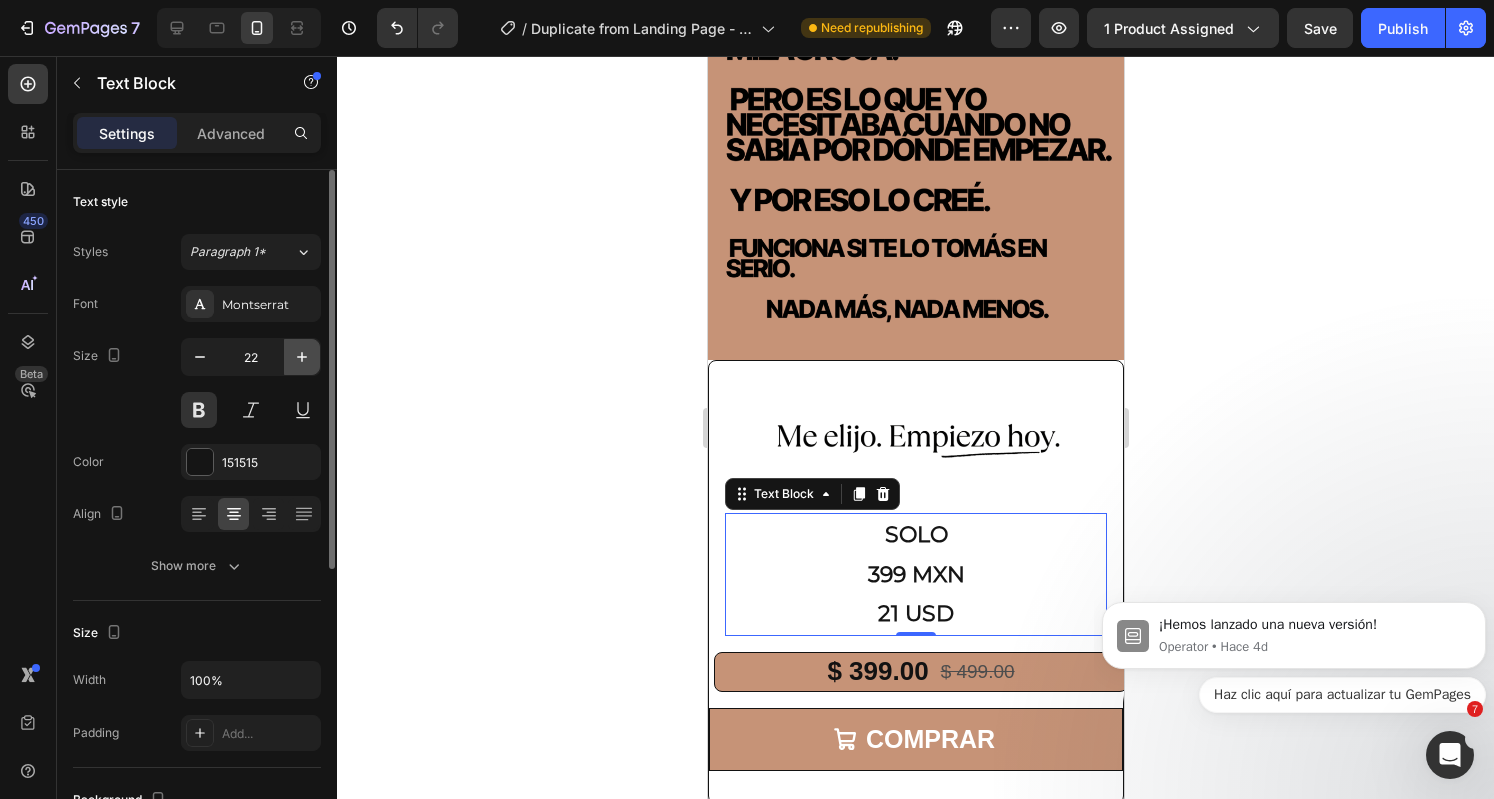 click 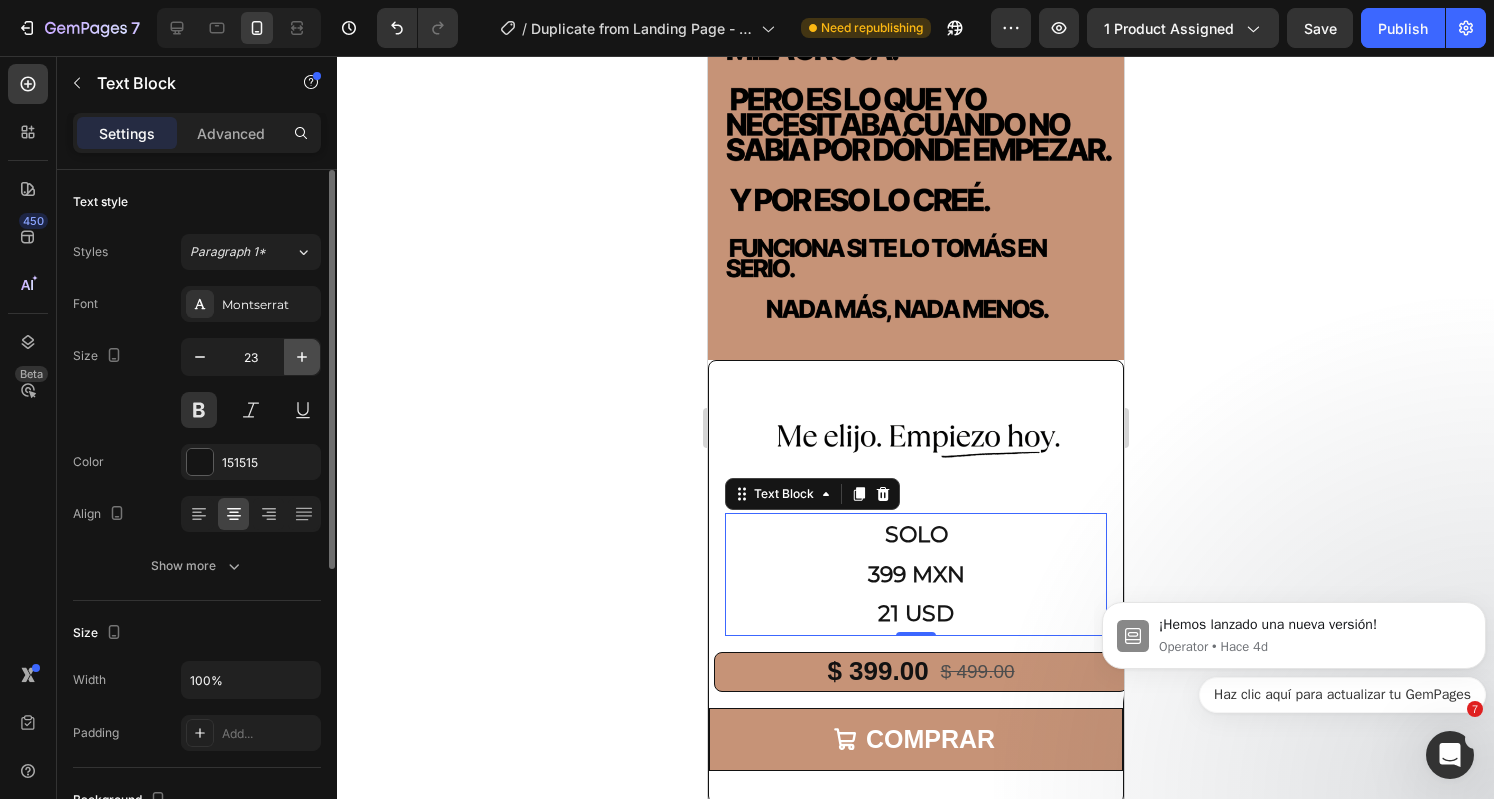 click 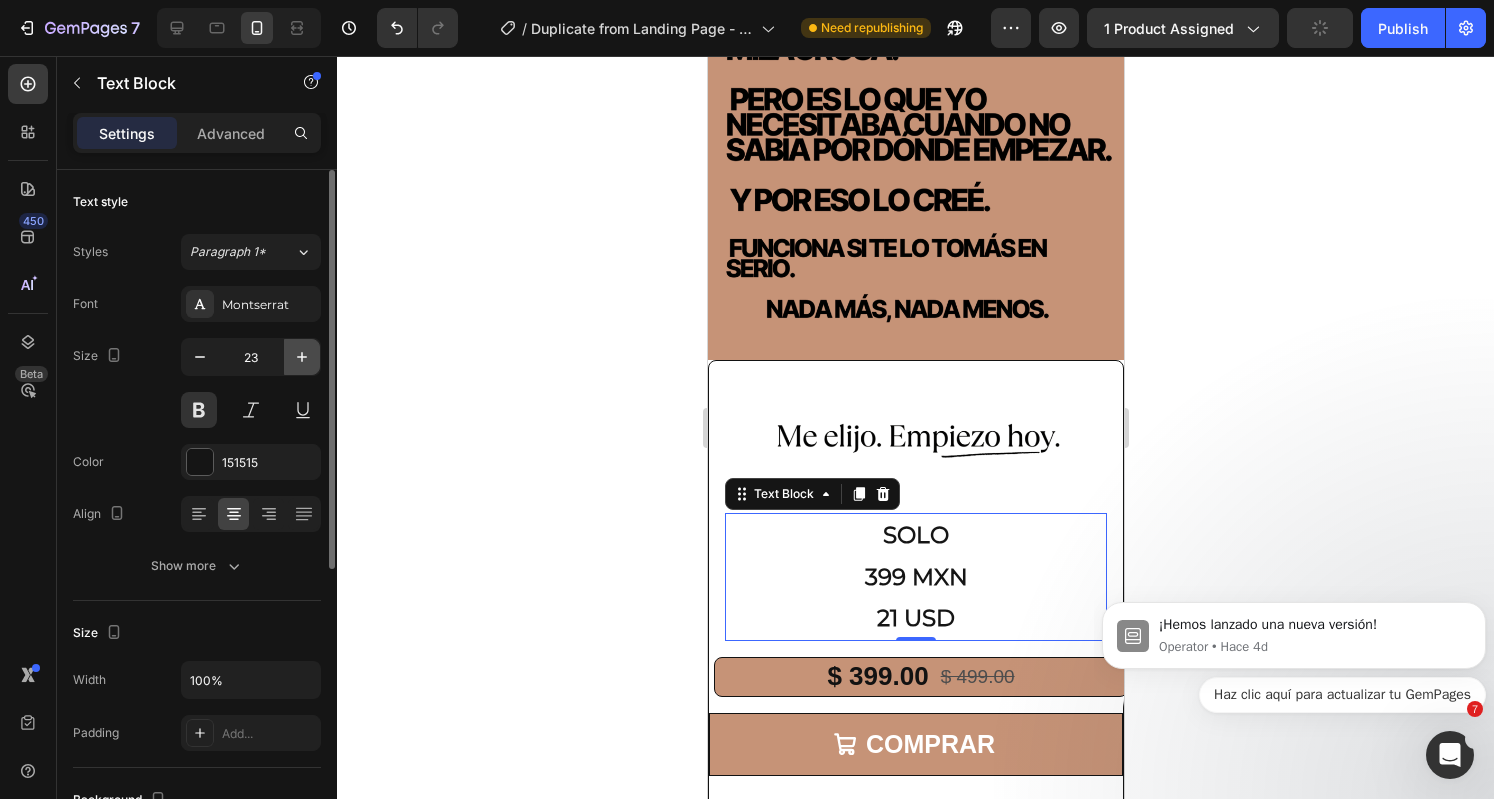 type on "24" 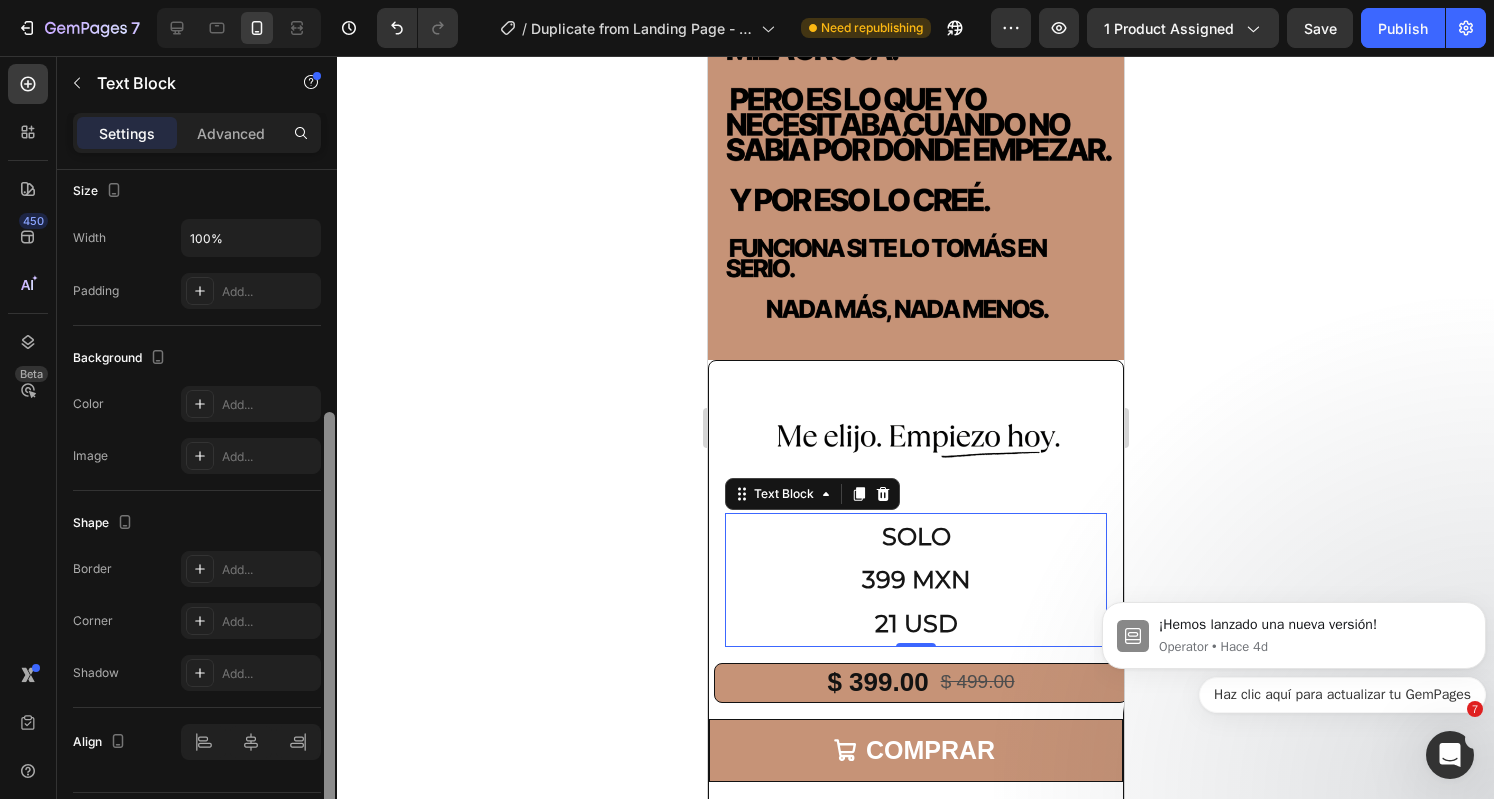 drag, startPoint x: 325, startPoint y: 453, endPoint x: 332, endPoint y: 720, distance: 267.09174 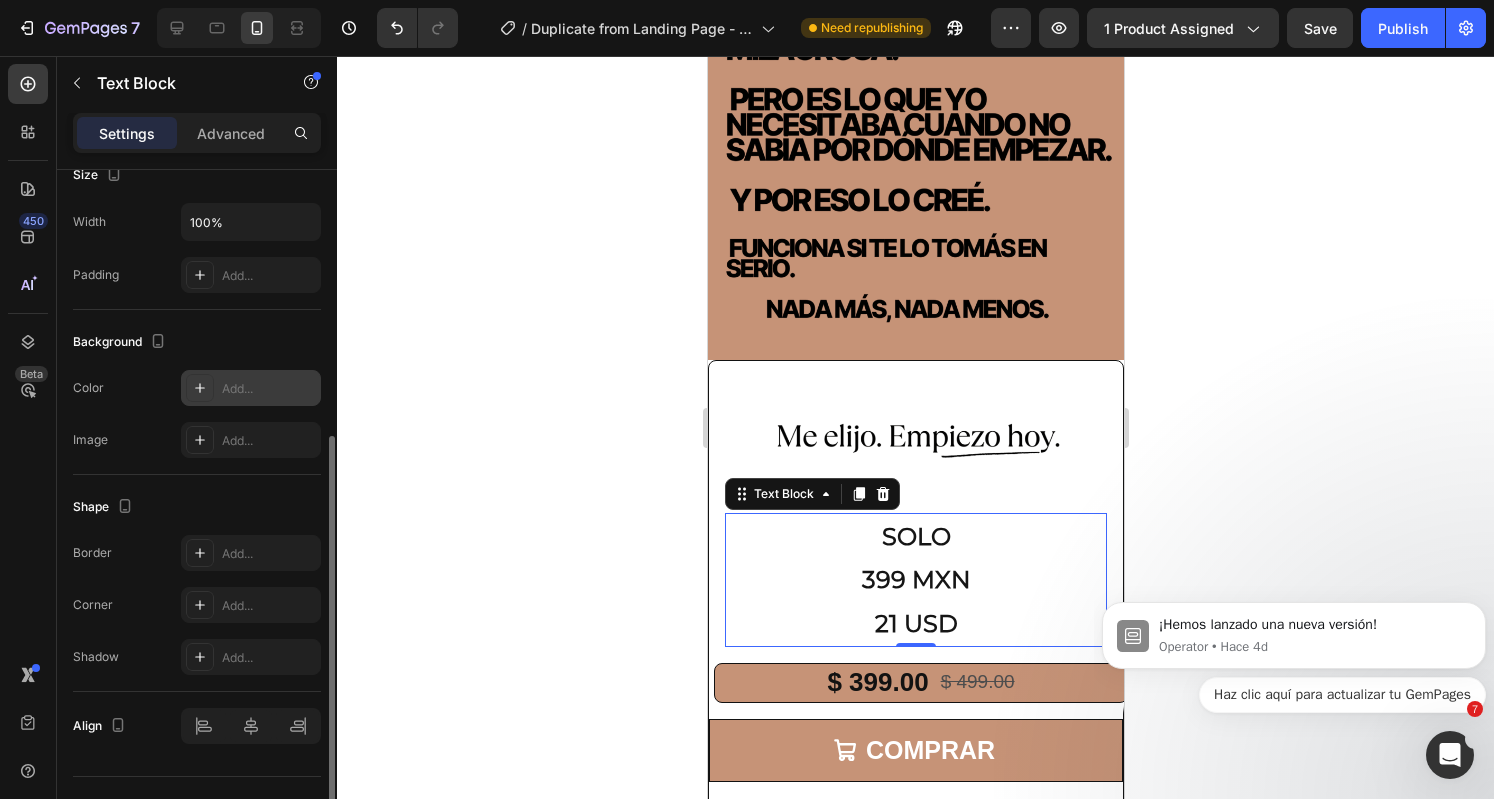 click 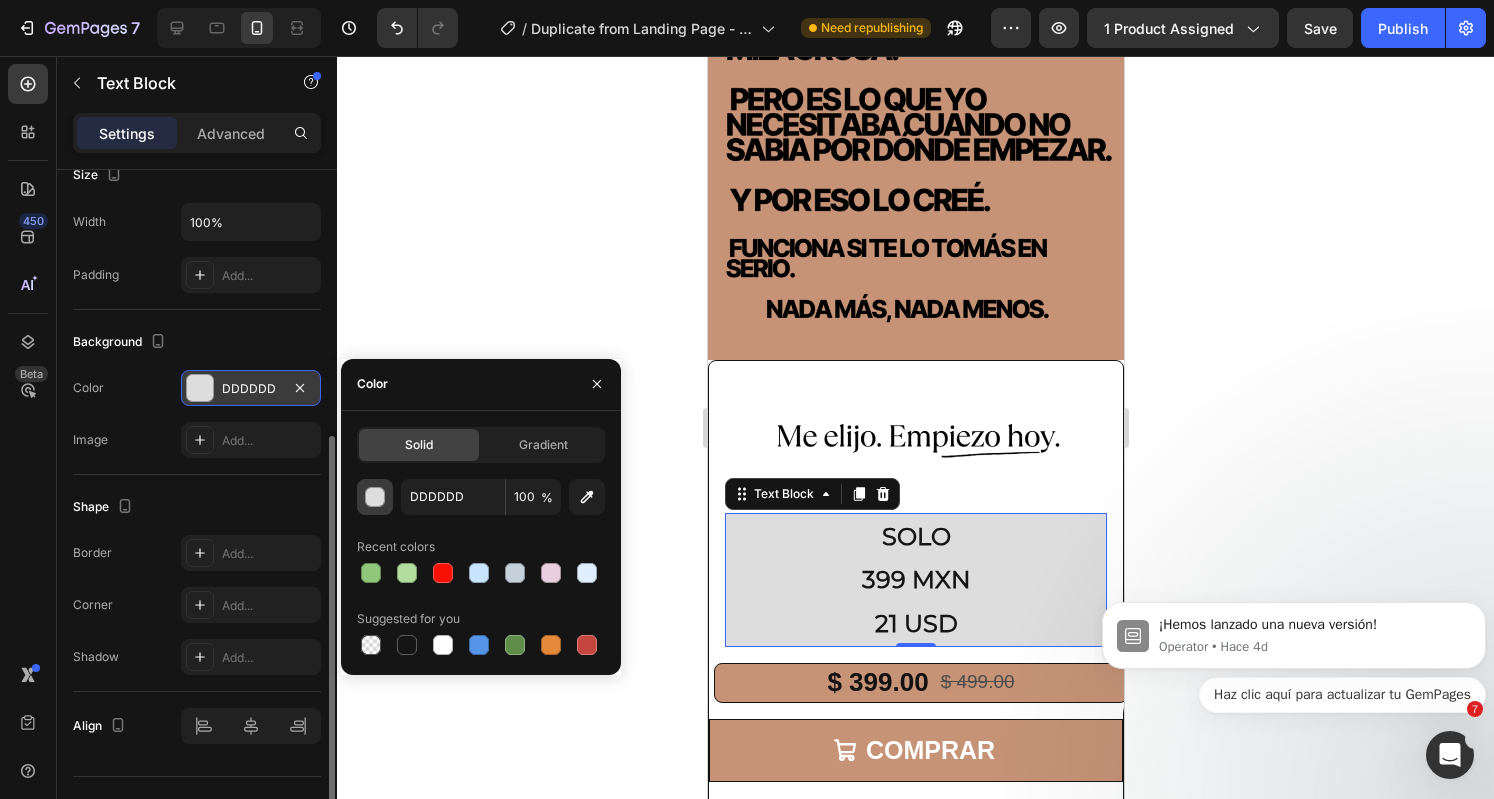 click at bounding box center (376, 498) 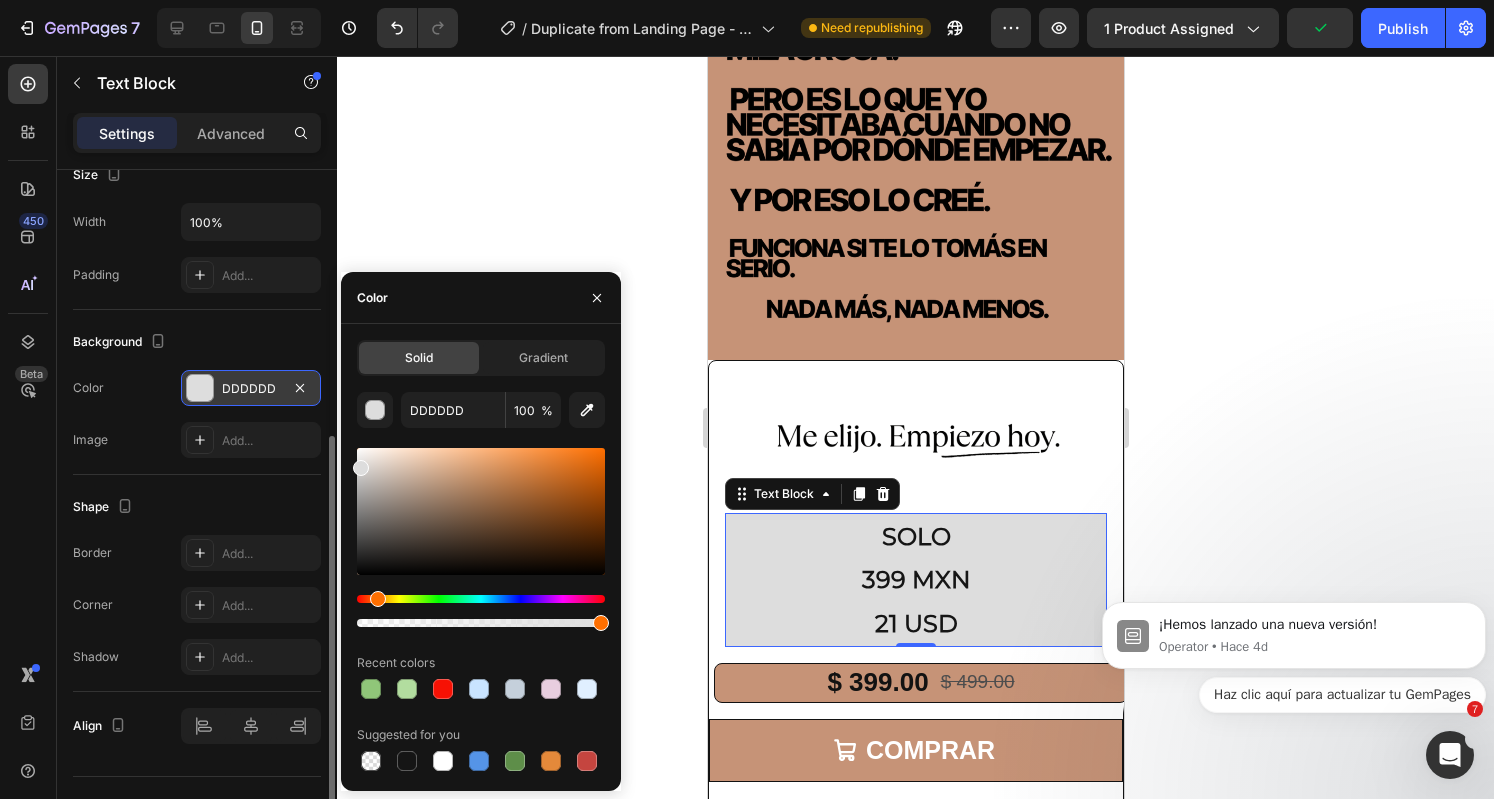 drag, startPoint x: 363, startPoint y: 594, endPoint x: 375, endPoint y: 594, distance: 12 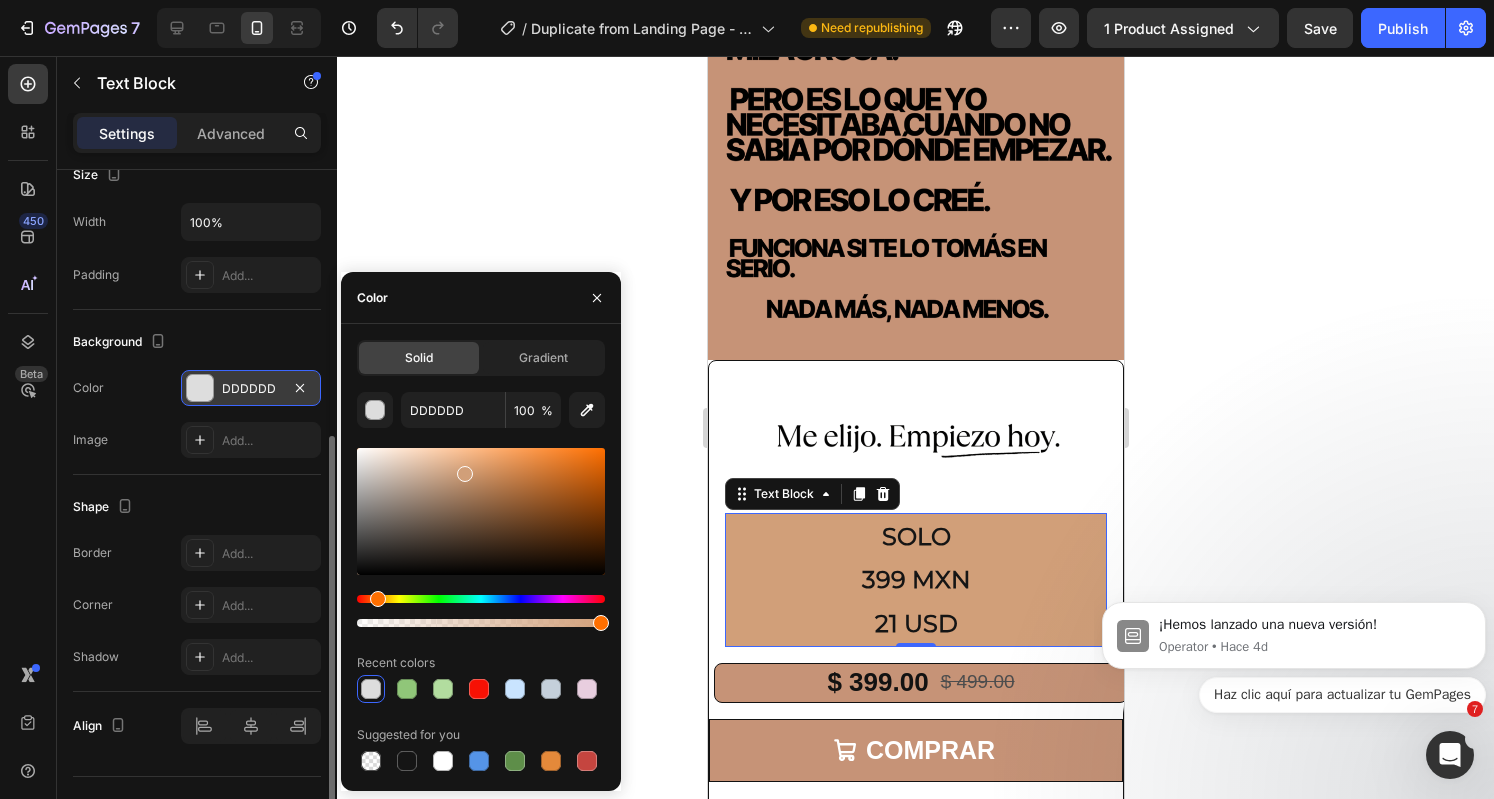 drag, startPoint x: 361, startPoint y: 459, endPoint x: 462, endPoint y: 471, distance: 101.71037 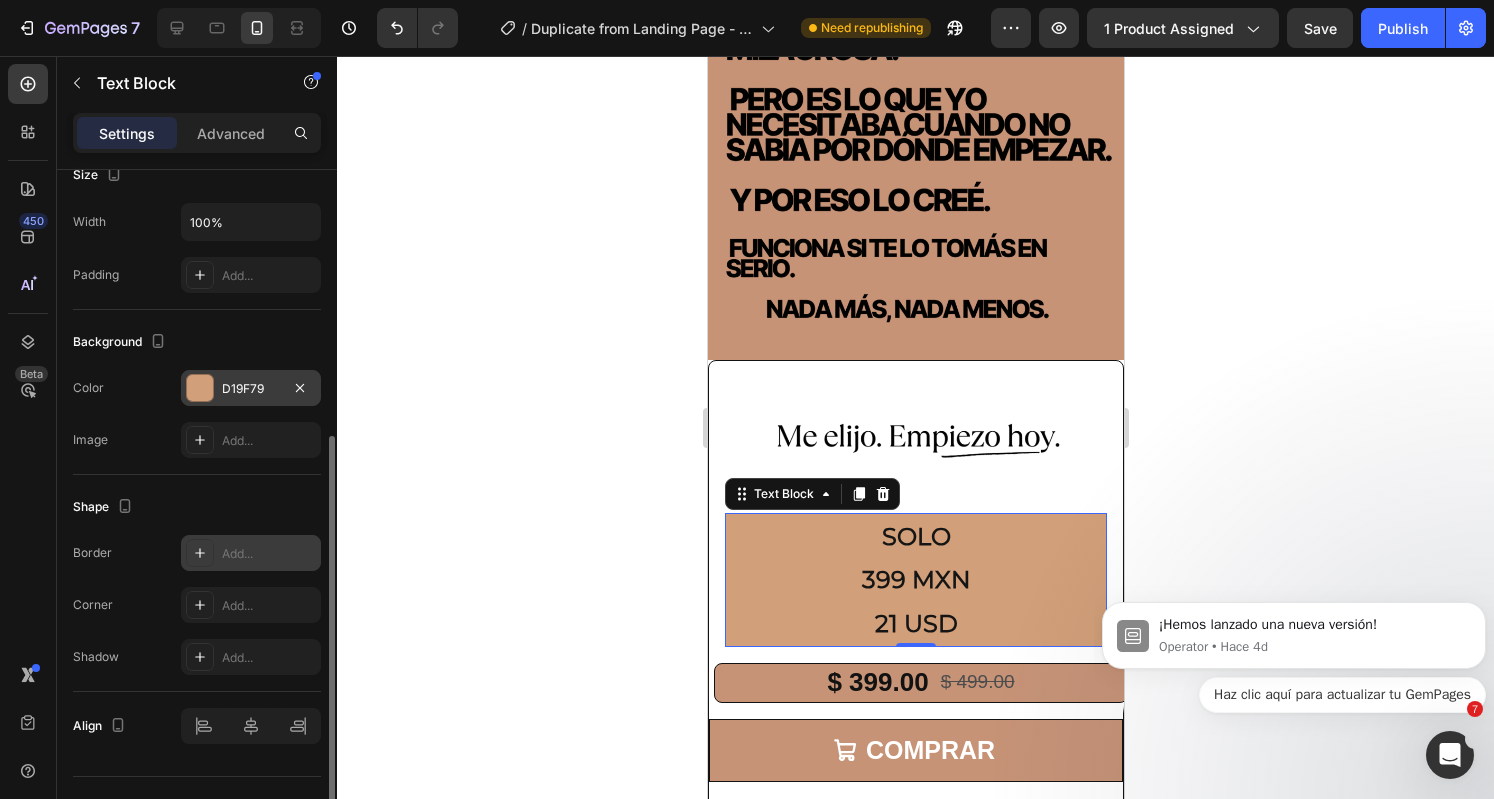 click 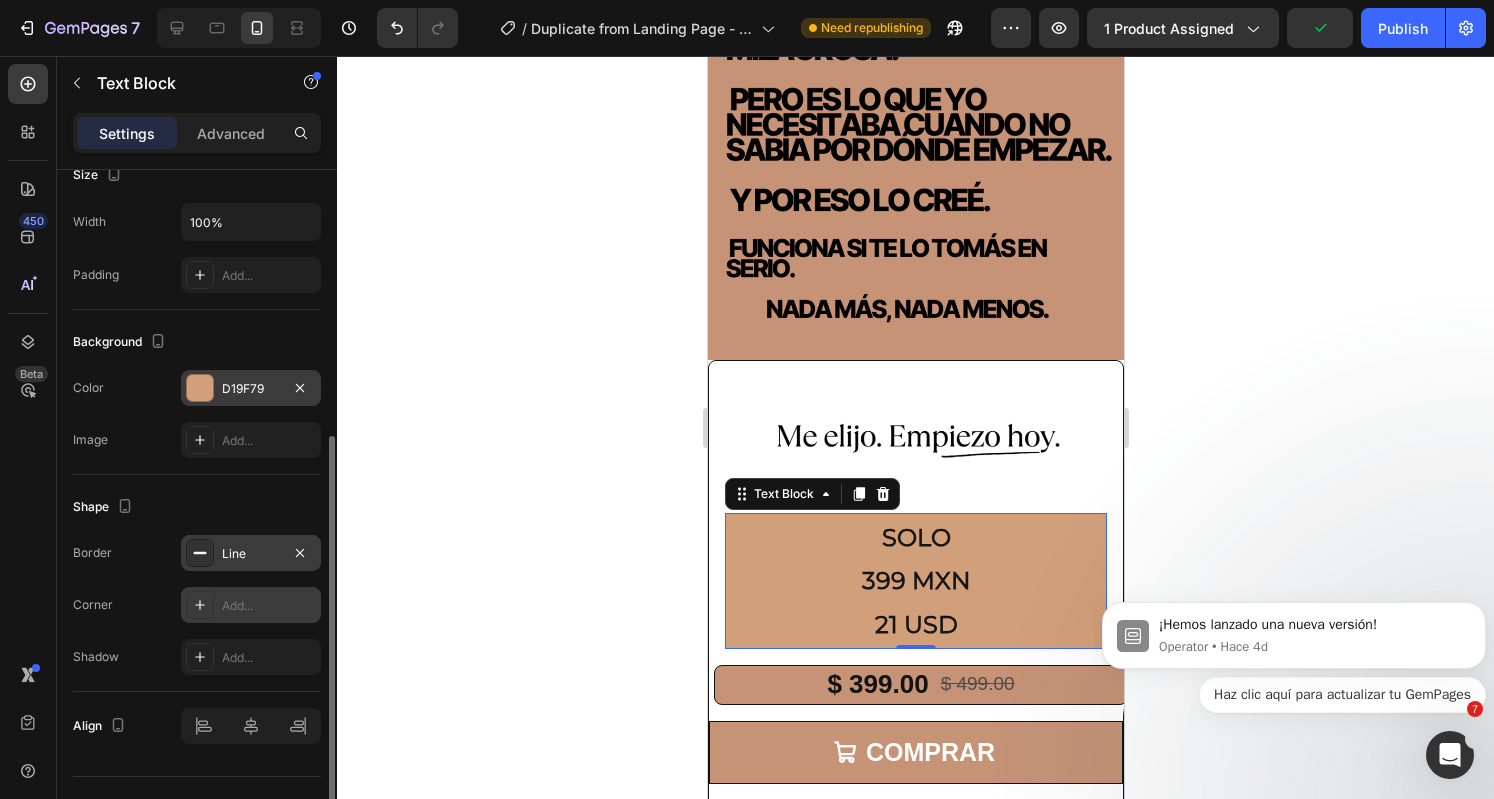 click 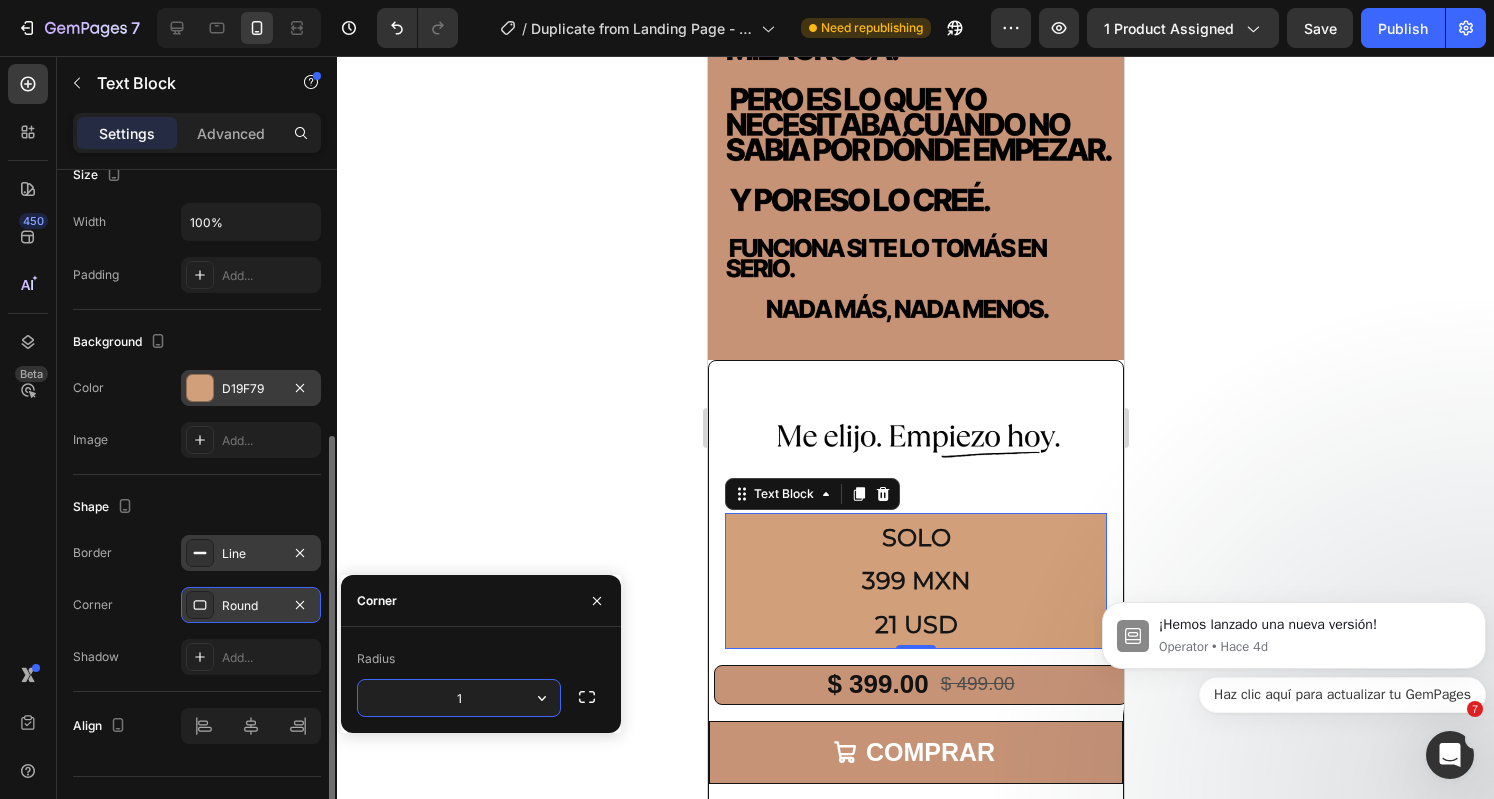 type on "15" 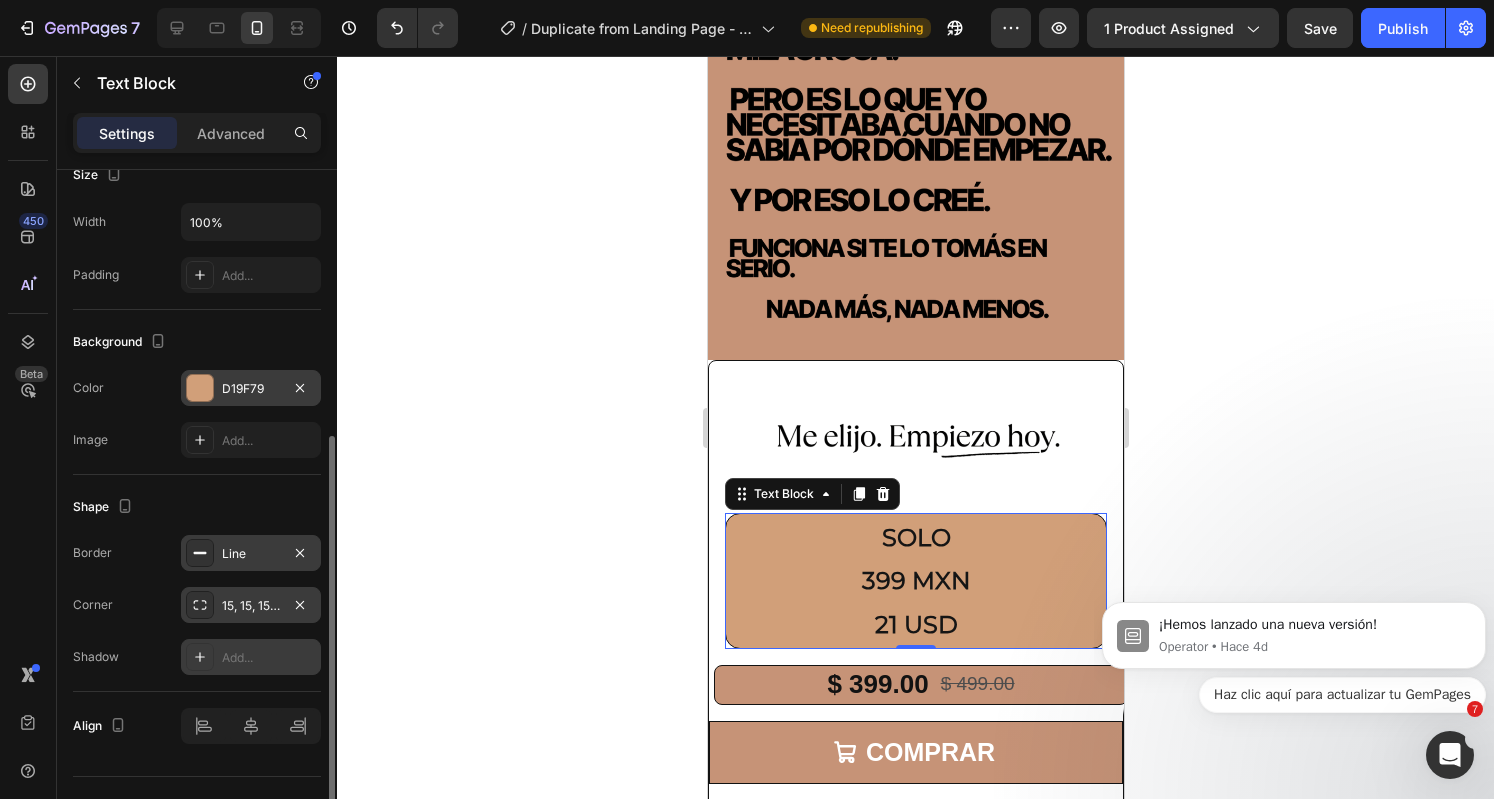 click on "Add..." at bounding box center [251, 657] 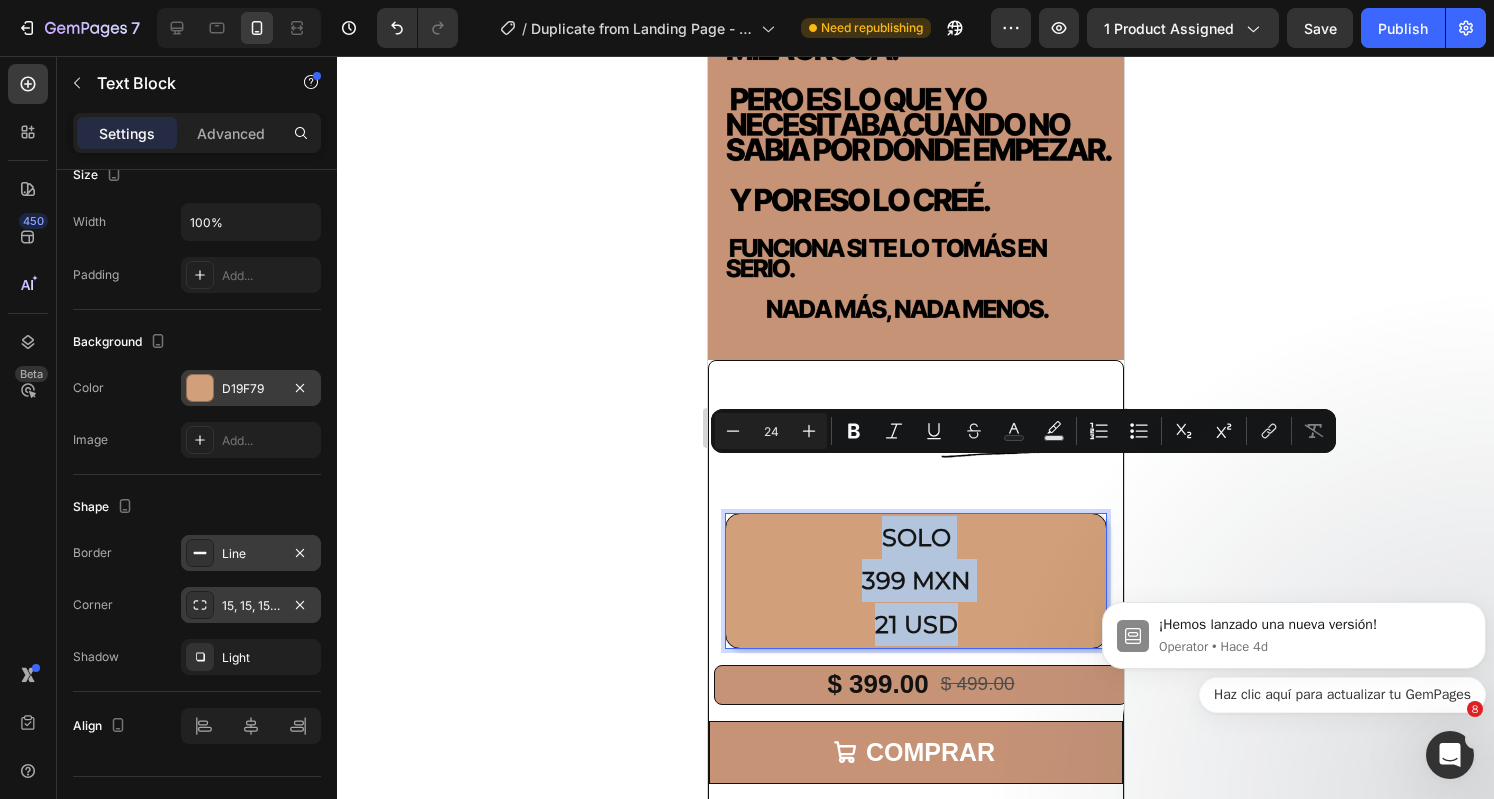 drag, startPoint x: 950, startPoint y: 559, endPoint x: 850, endPoint y: 497, distance: 117.66053 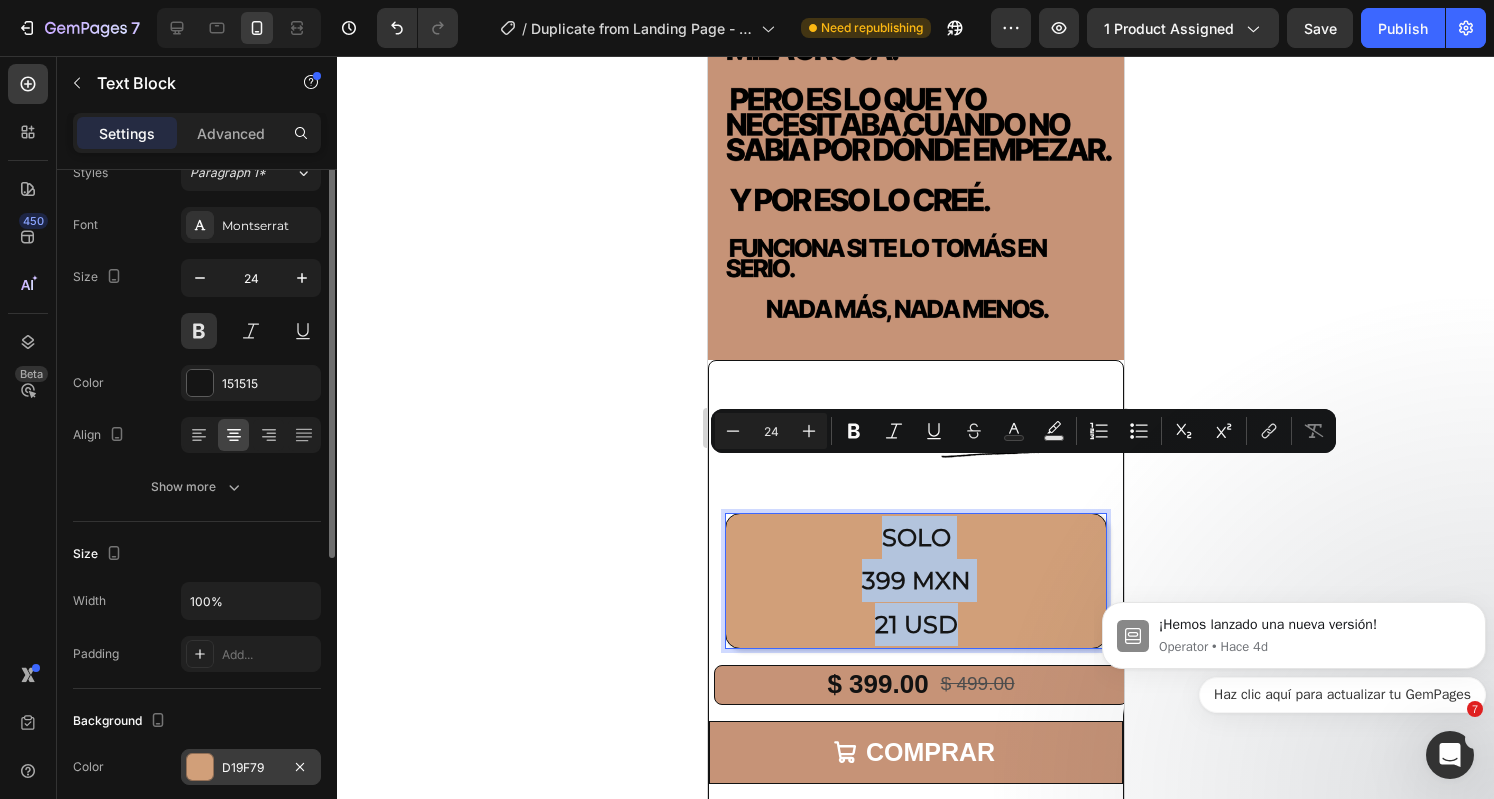 scroll, scrollTop: 0, scrollLeft: 0, axis: both 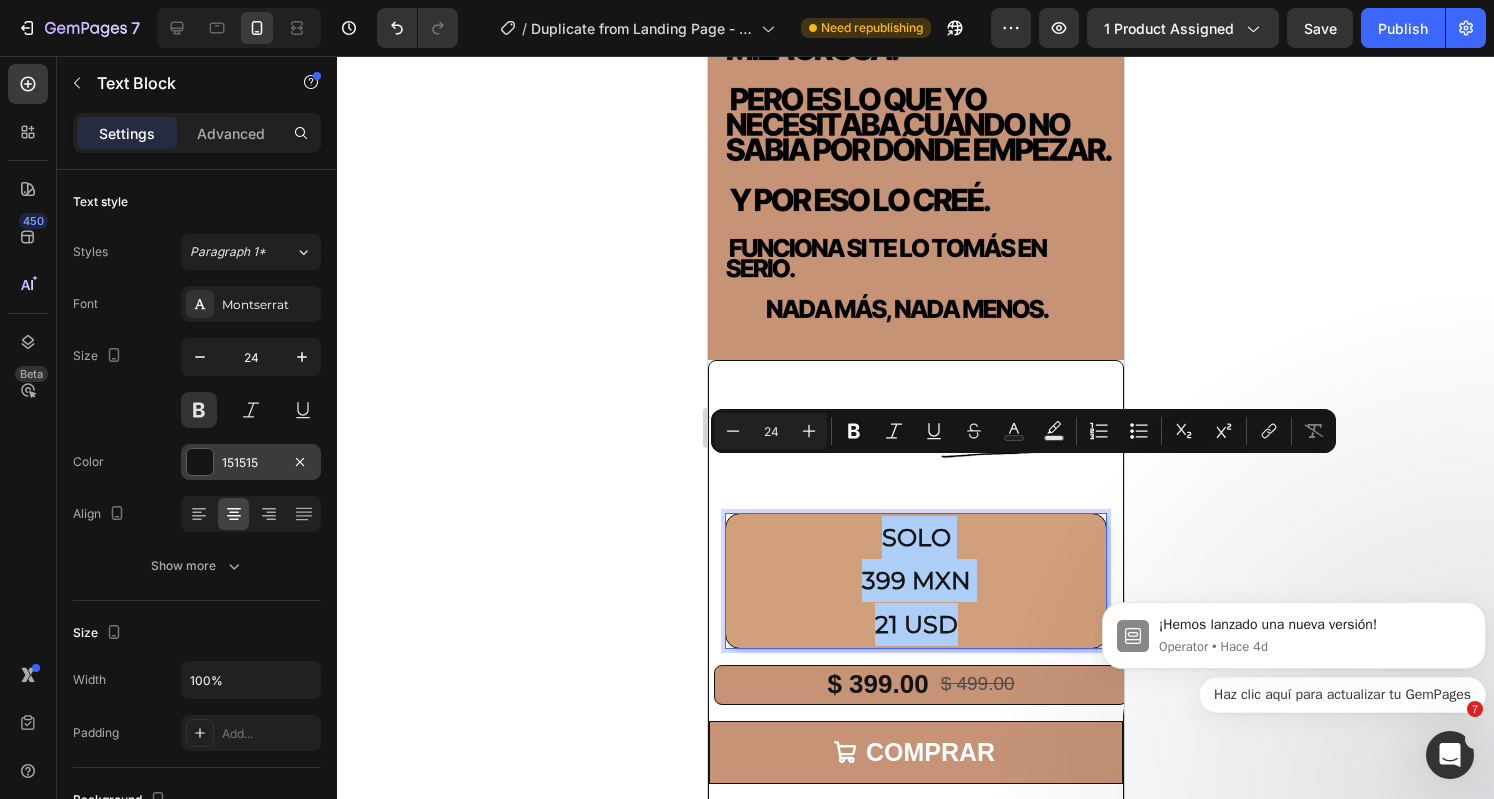 click at bounding box center (200, 462) 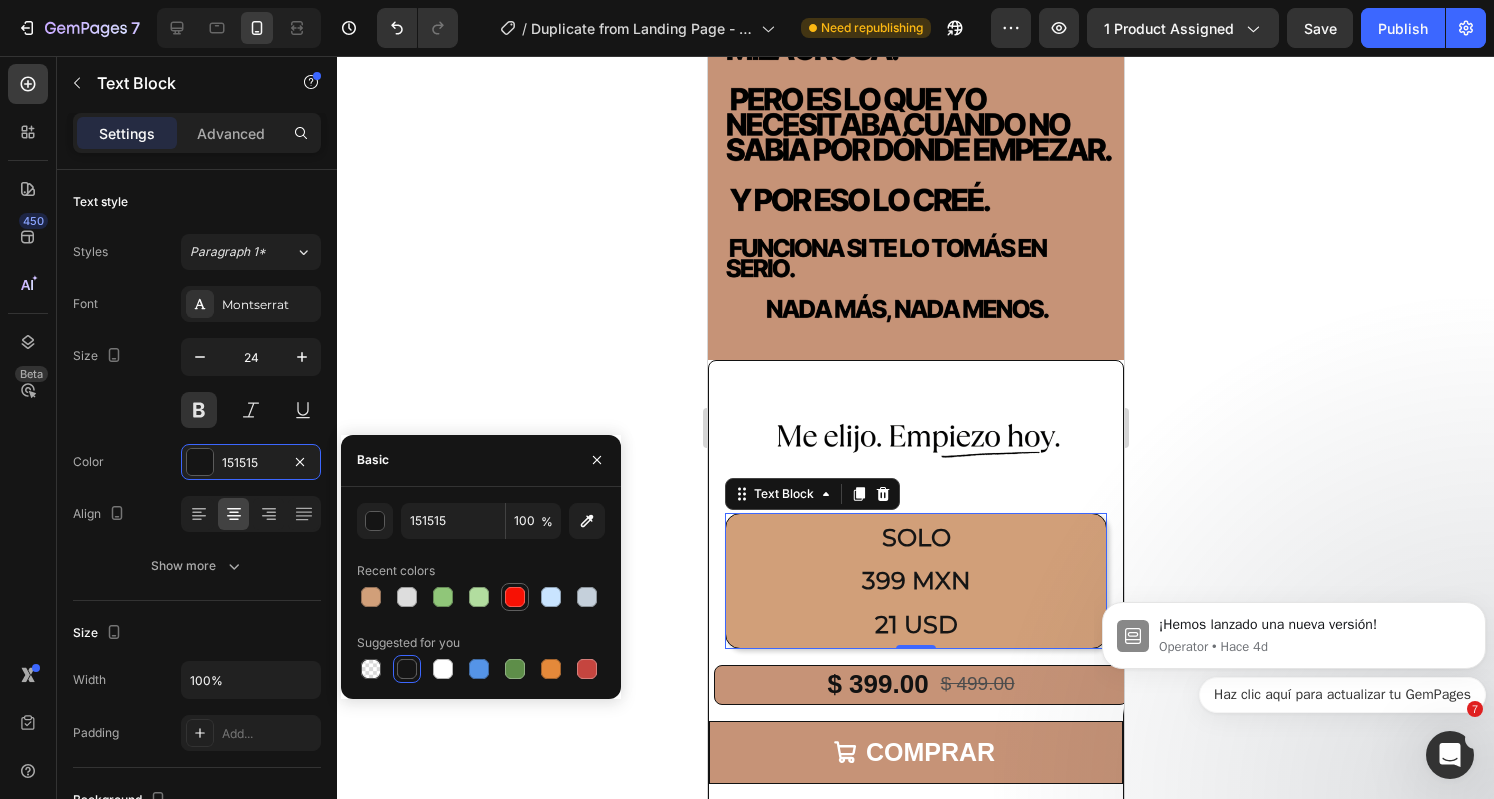 click at bounding box center [515, 597] 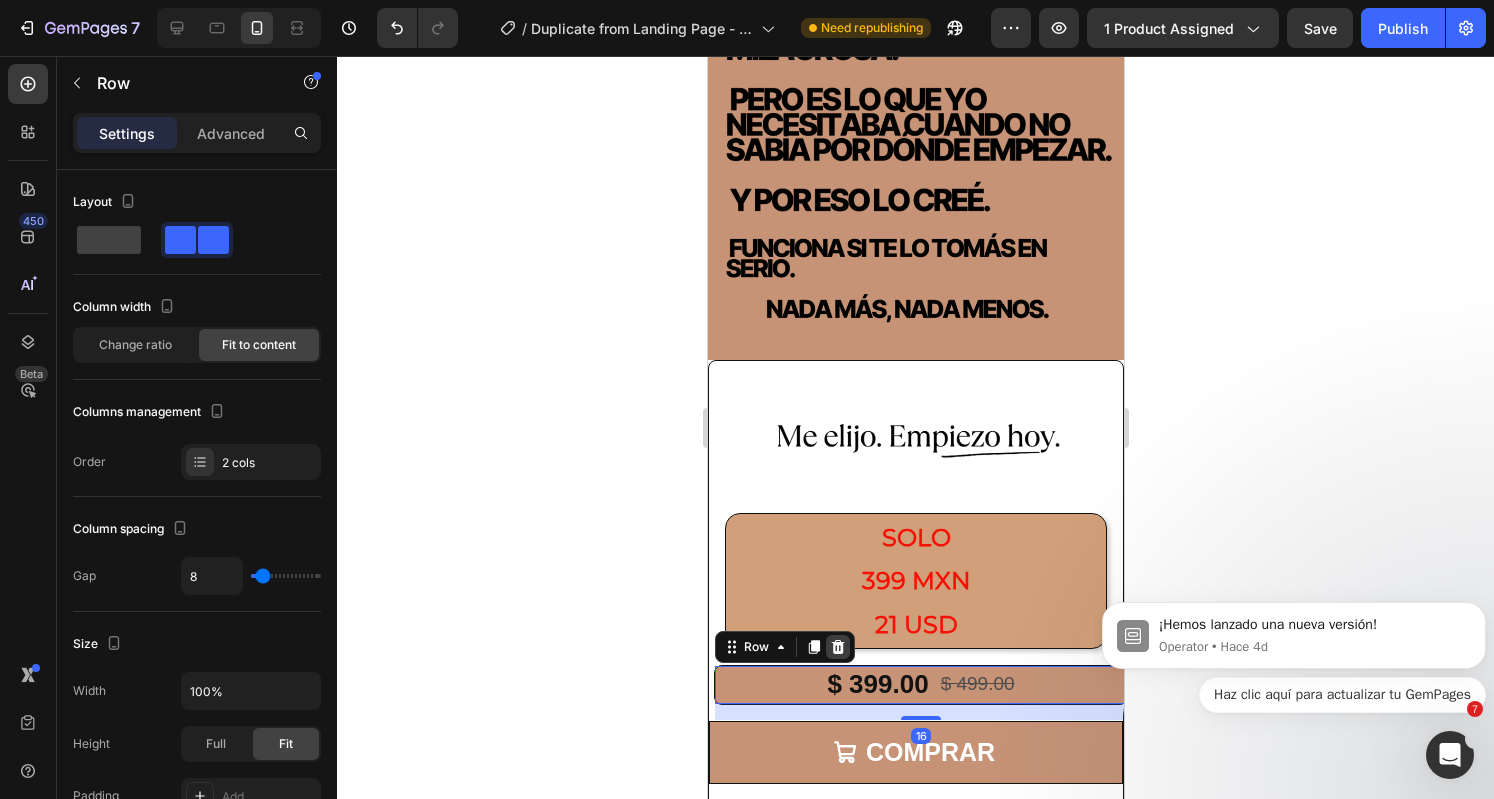 click 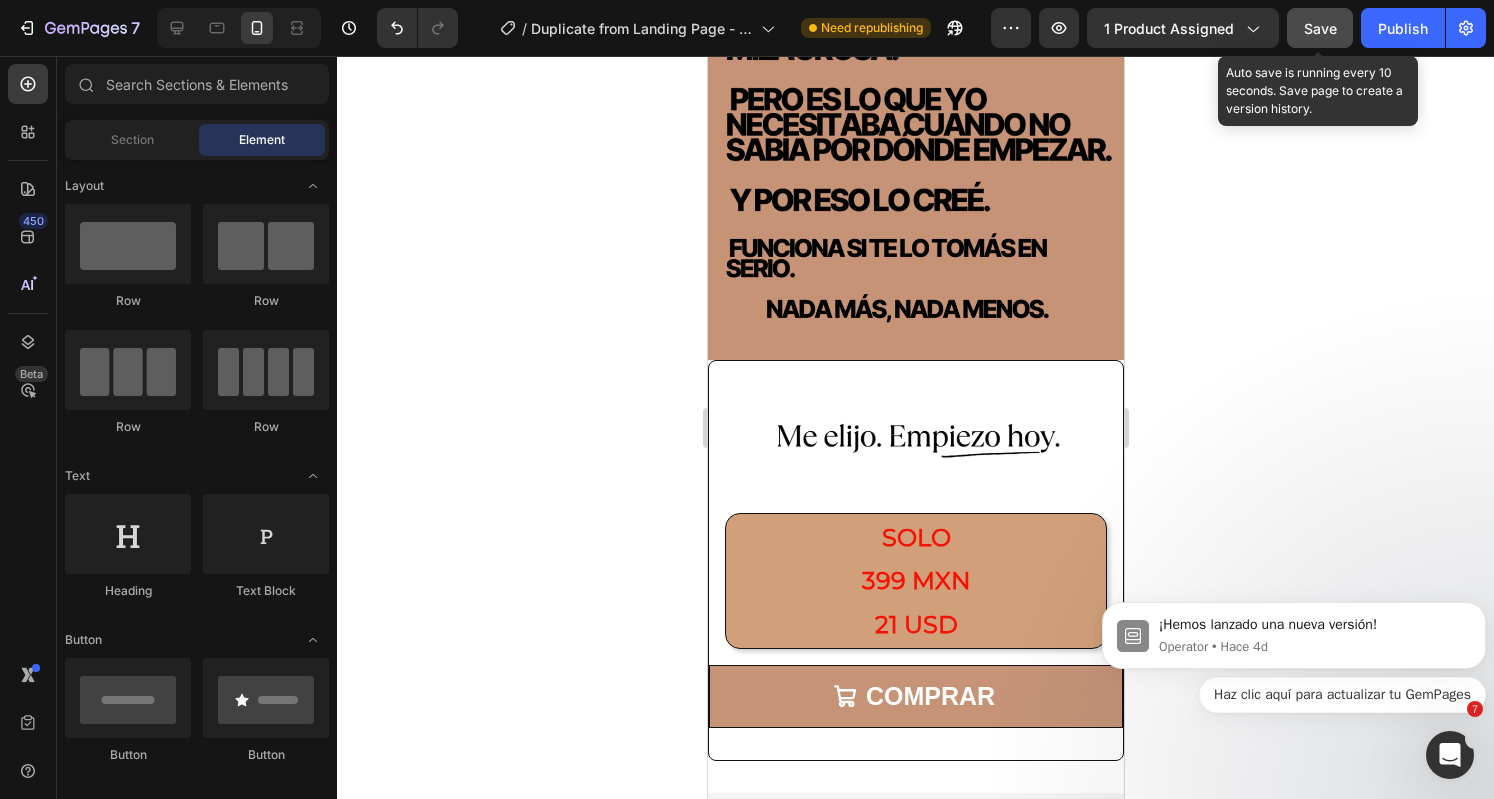 click on "Save" at bounding box center (1320, 28) 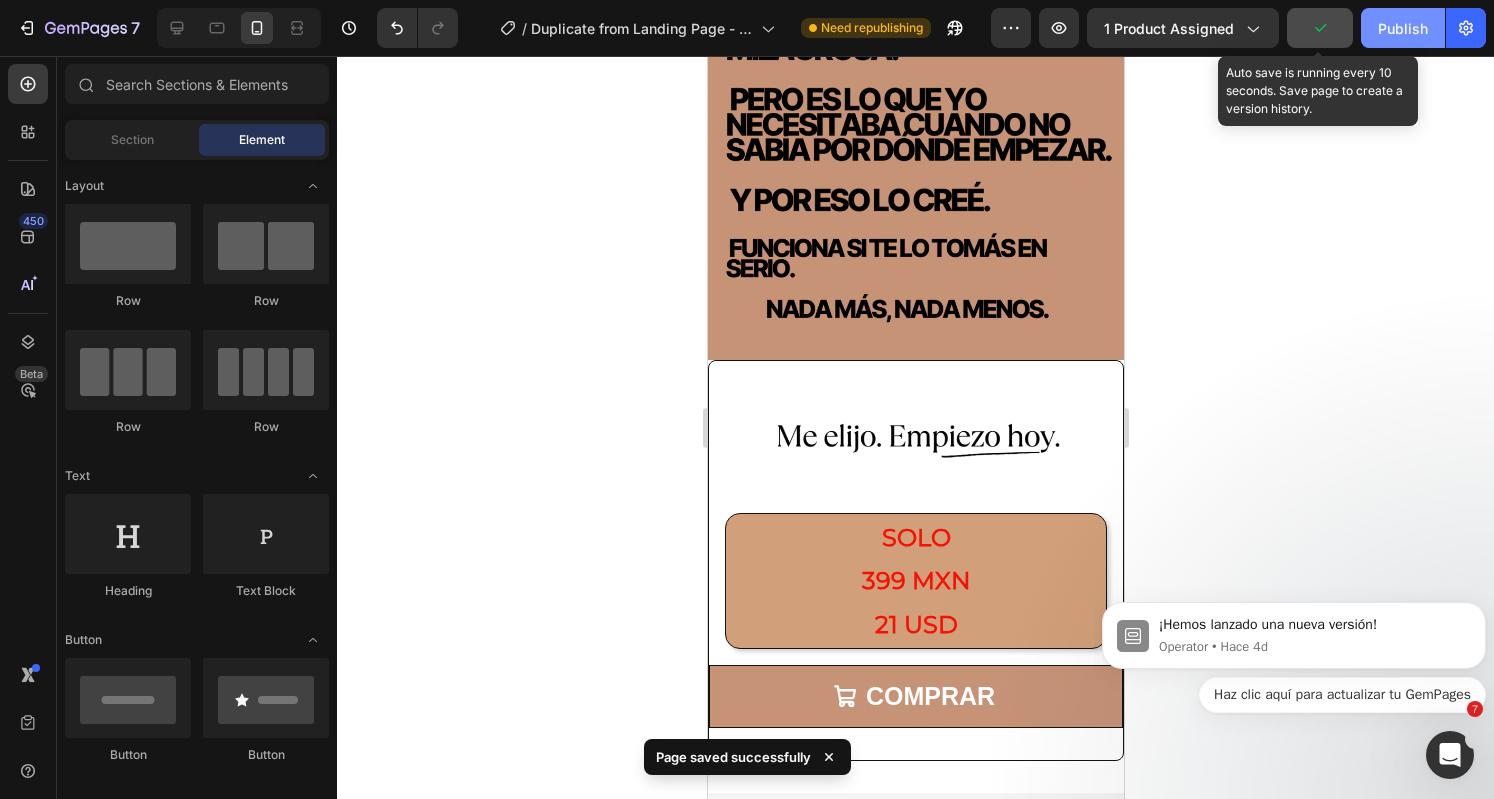 click on "Publish" at bounding box center [1403, 28] 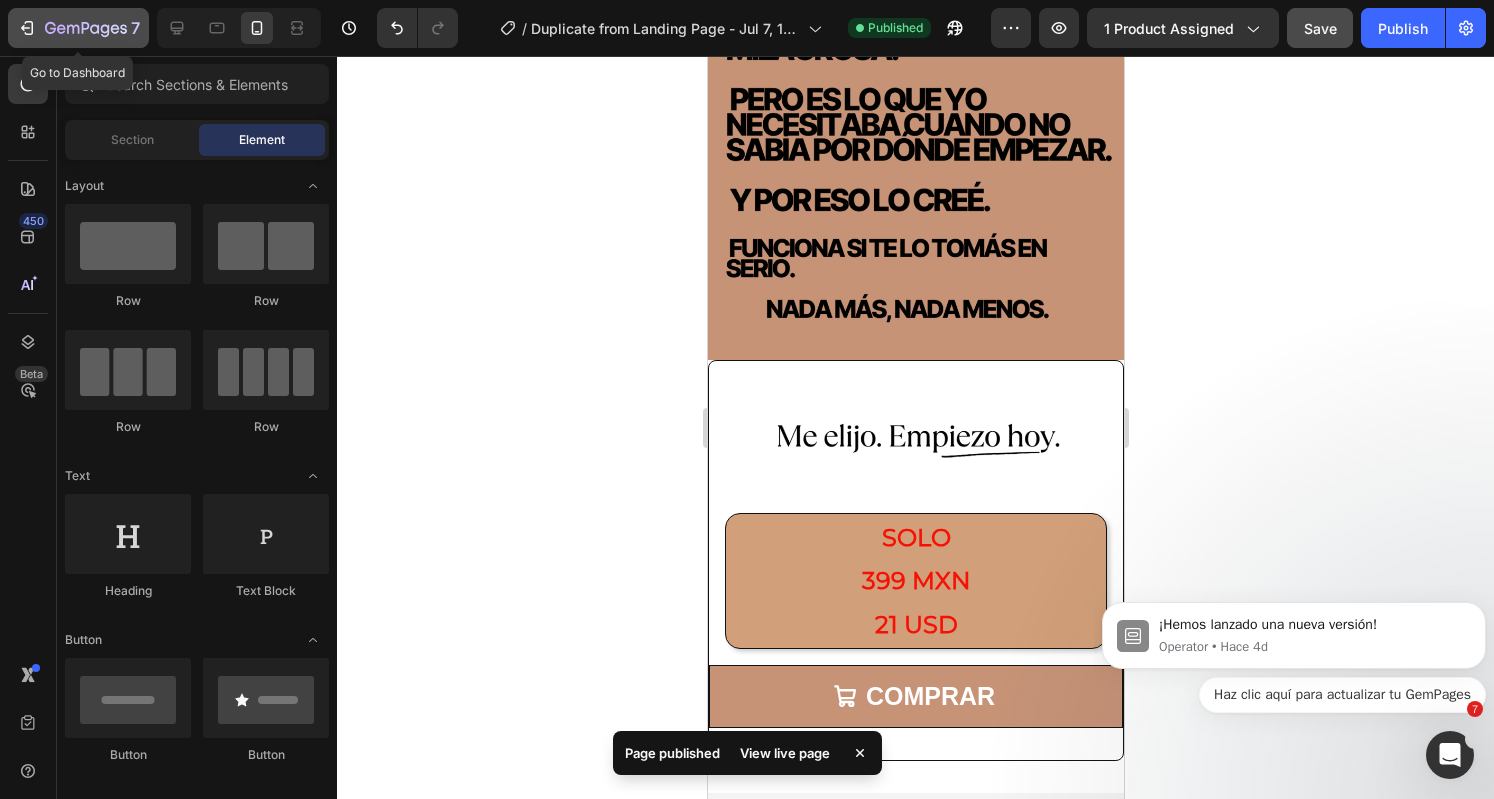 click 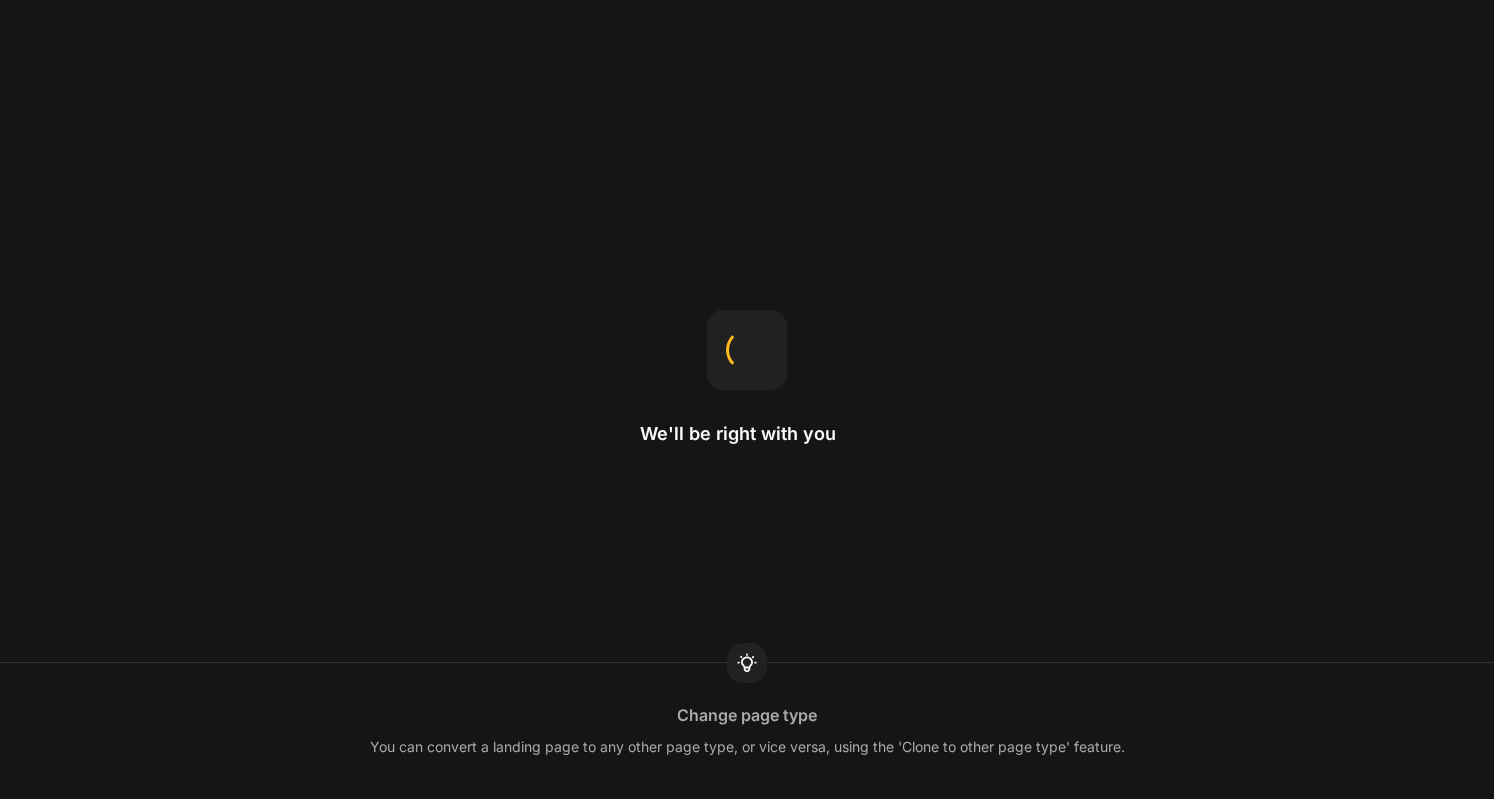 scroll, scrollTop: 0, scrollLeft: 0, axis: both 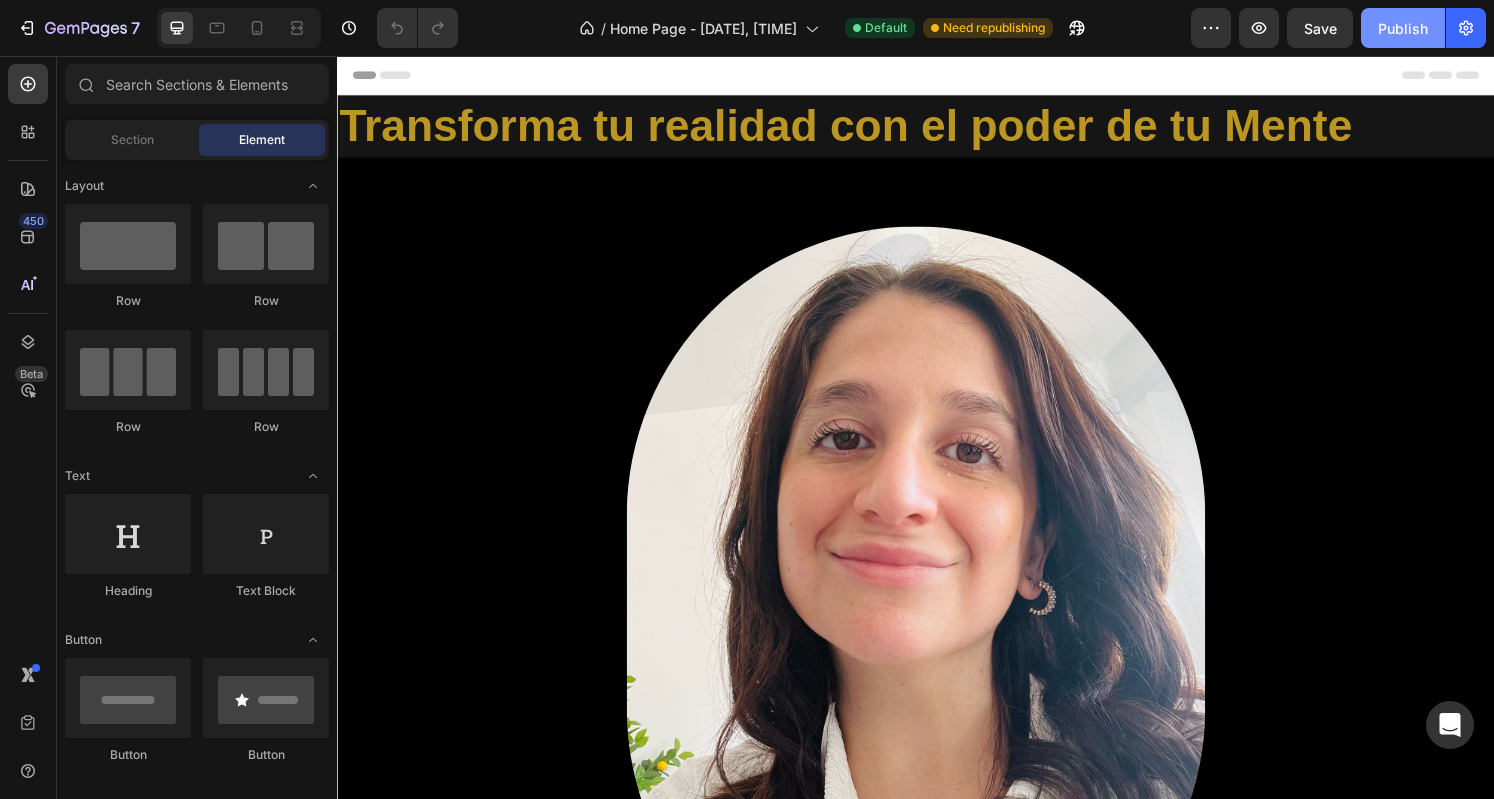 click on "Publish" at bounding box center [1403, 28] 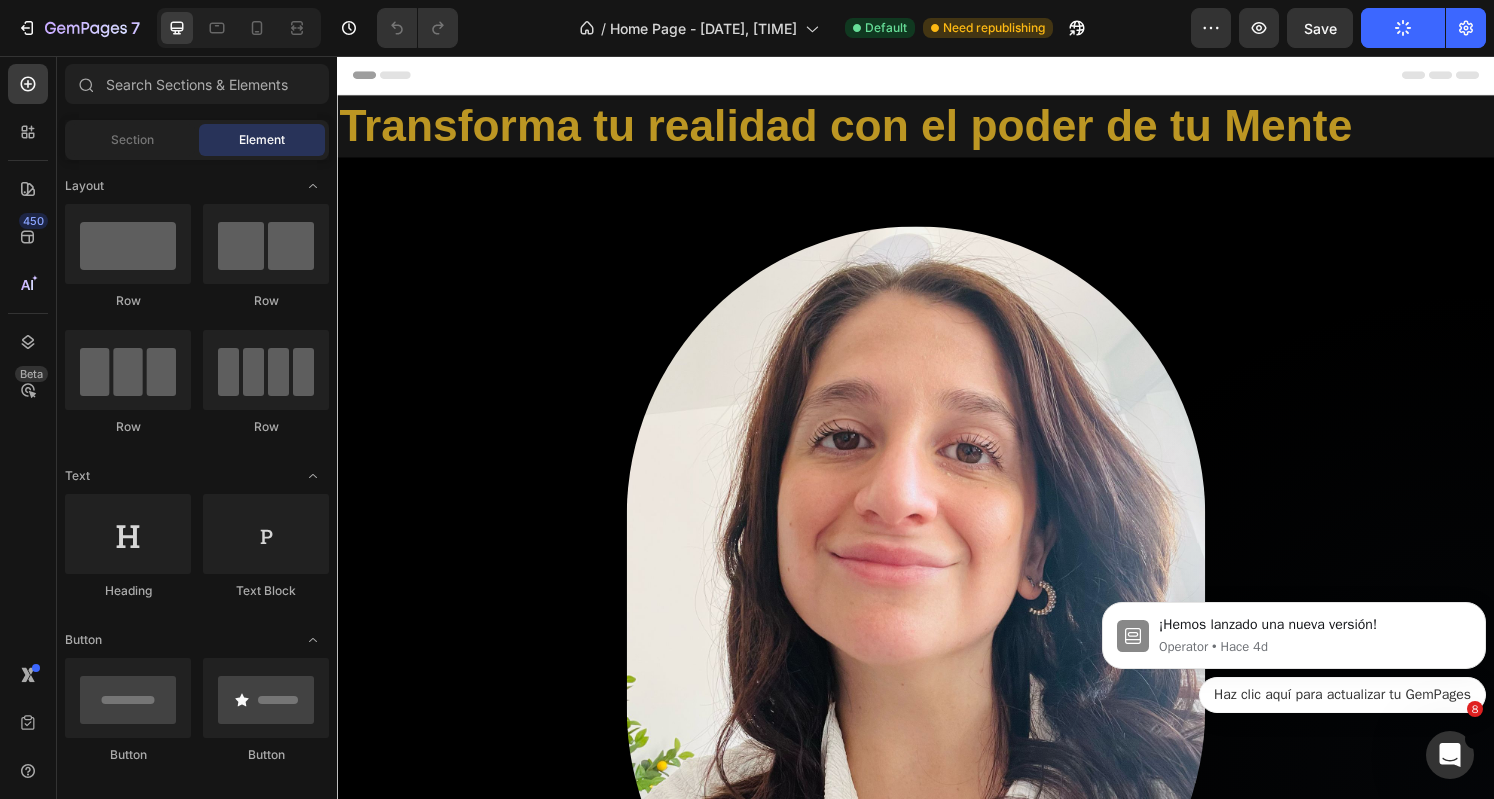 scroll, scrollTop: 0, scrollLeft: 0, axis: both 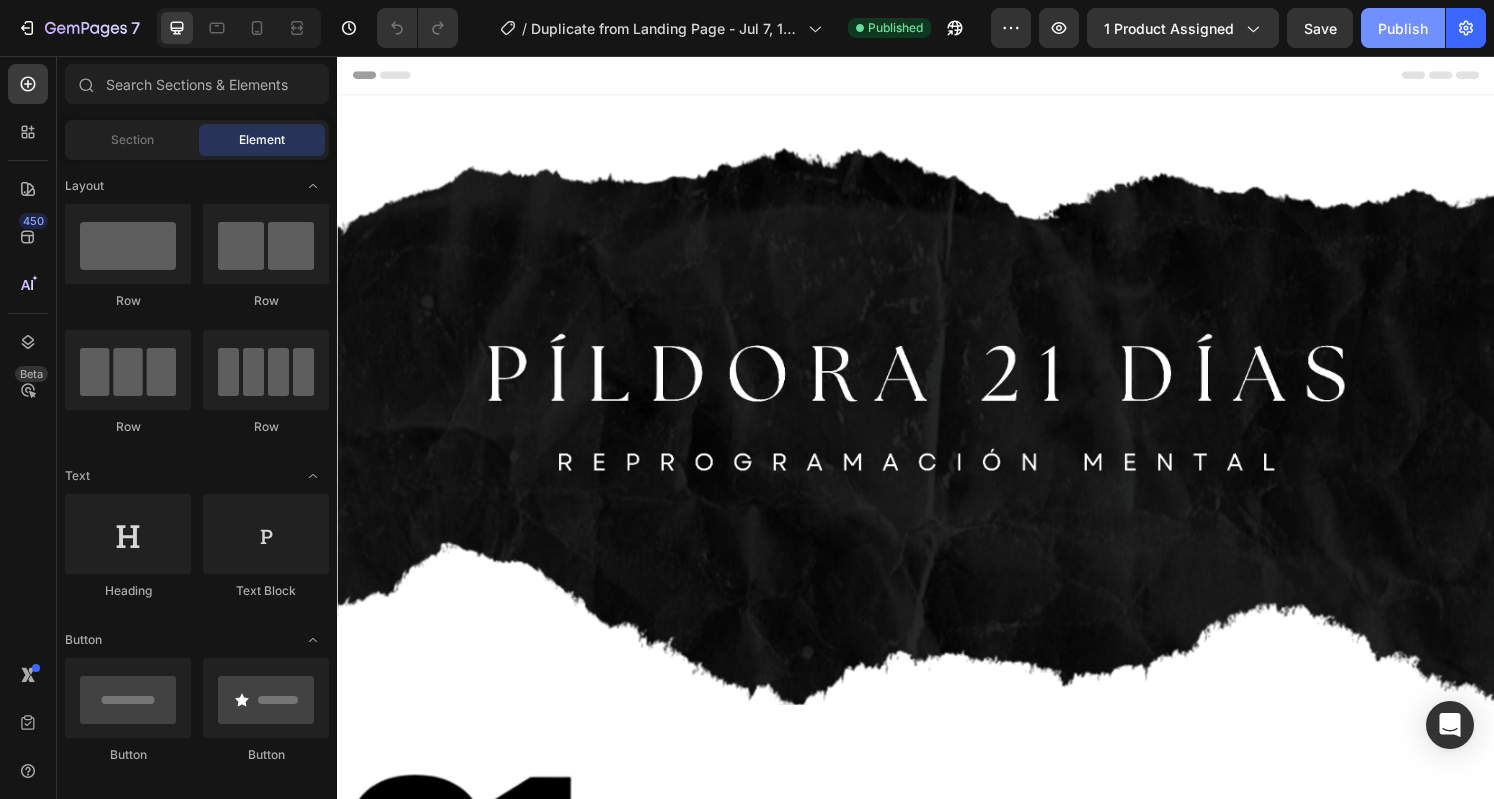 click on "Publish" at bounding box center (1403, 28) 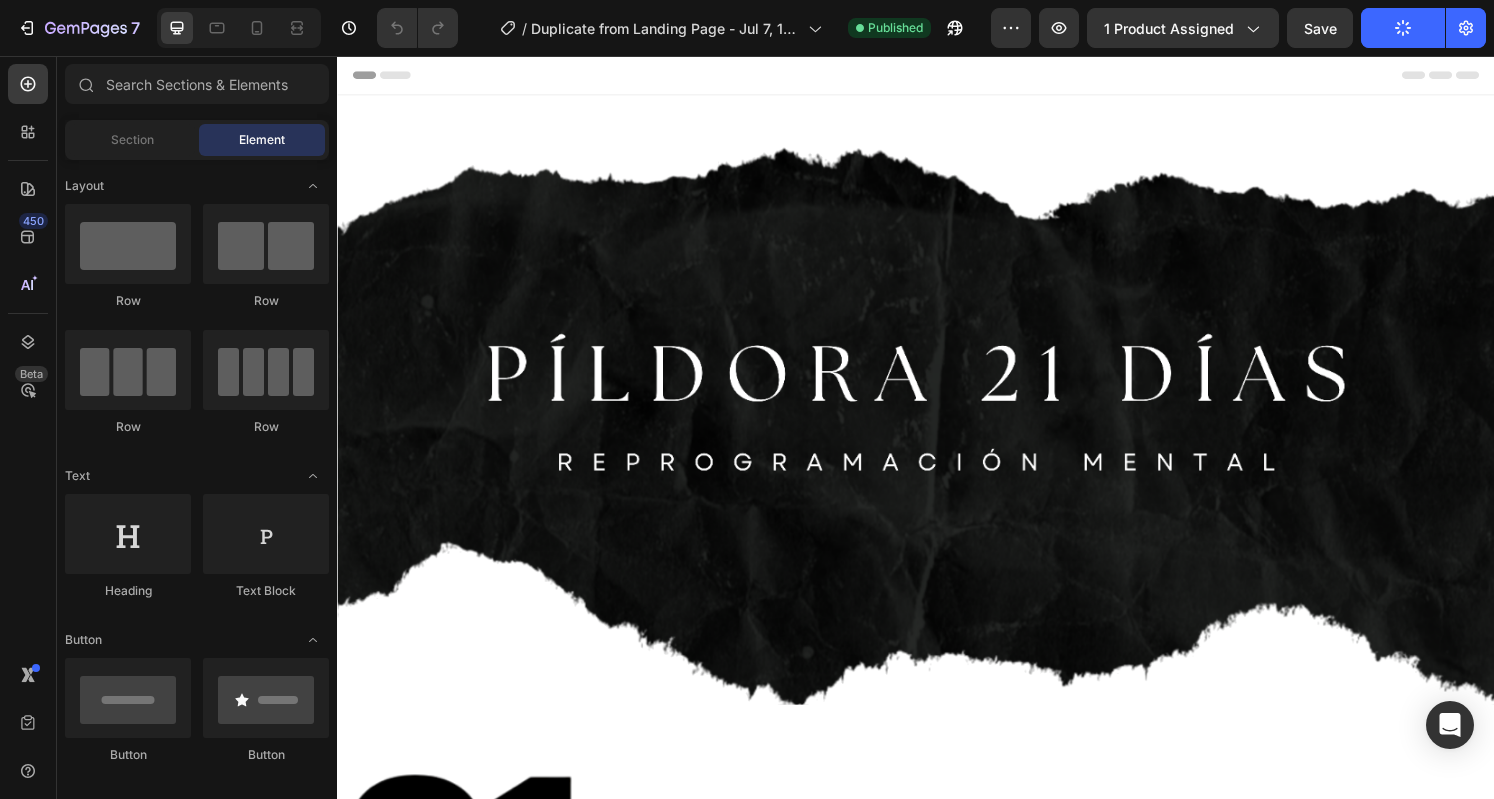 scroll, scrollTop: 0, scrollLeft: 0, axis: both 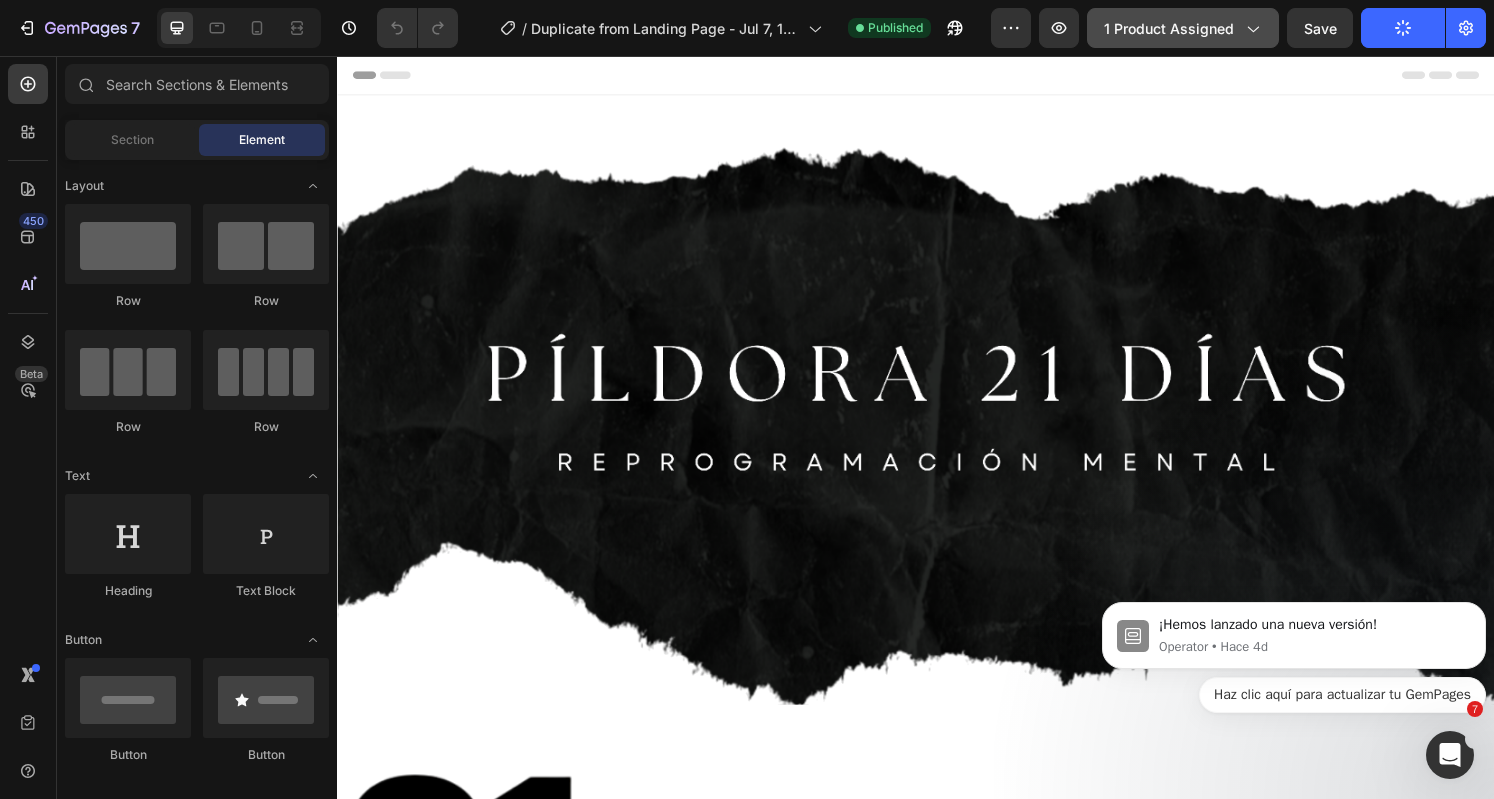 click 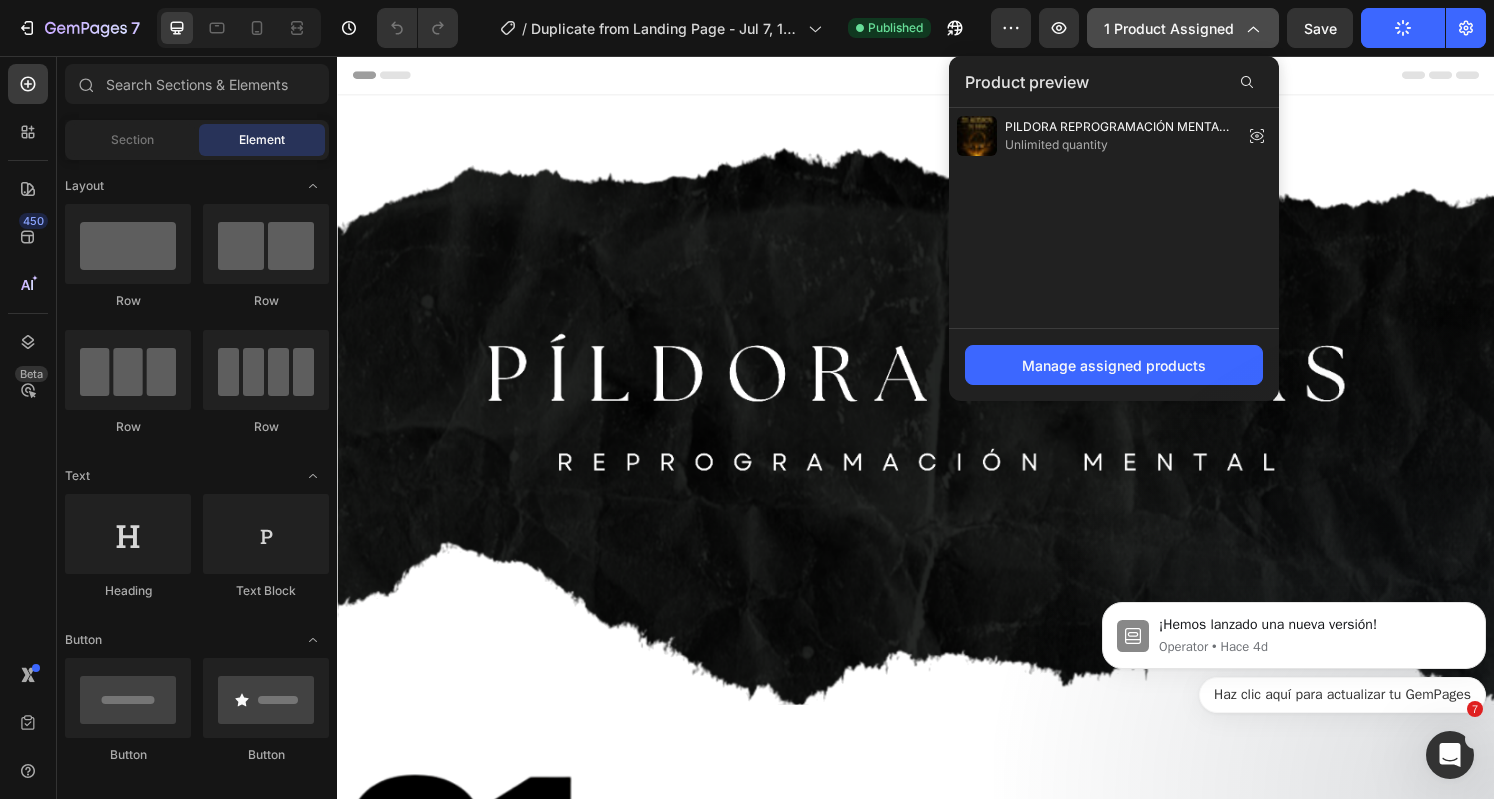 click 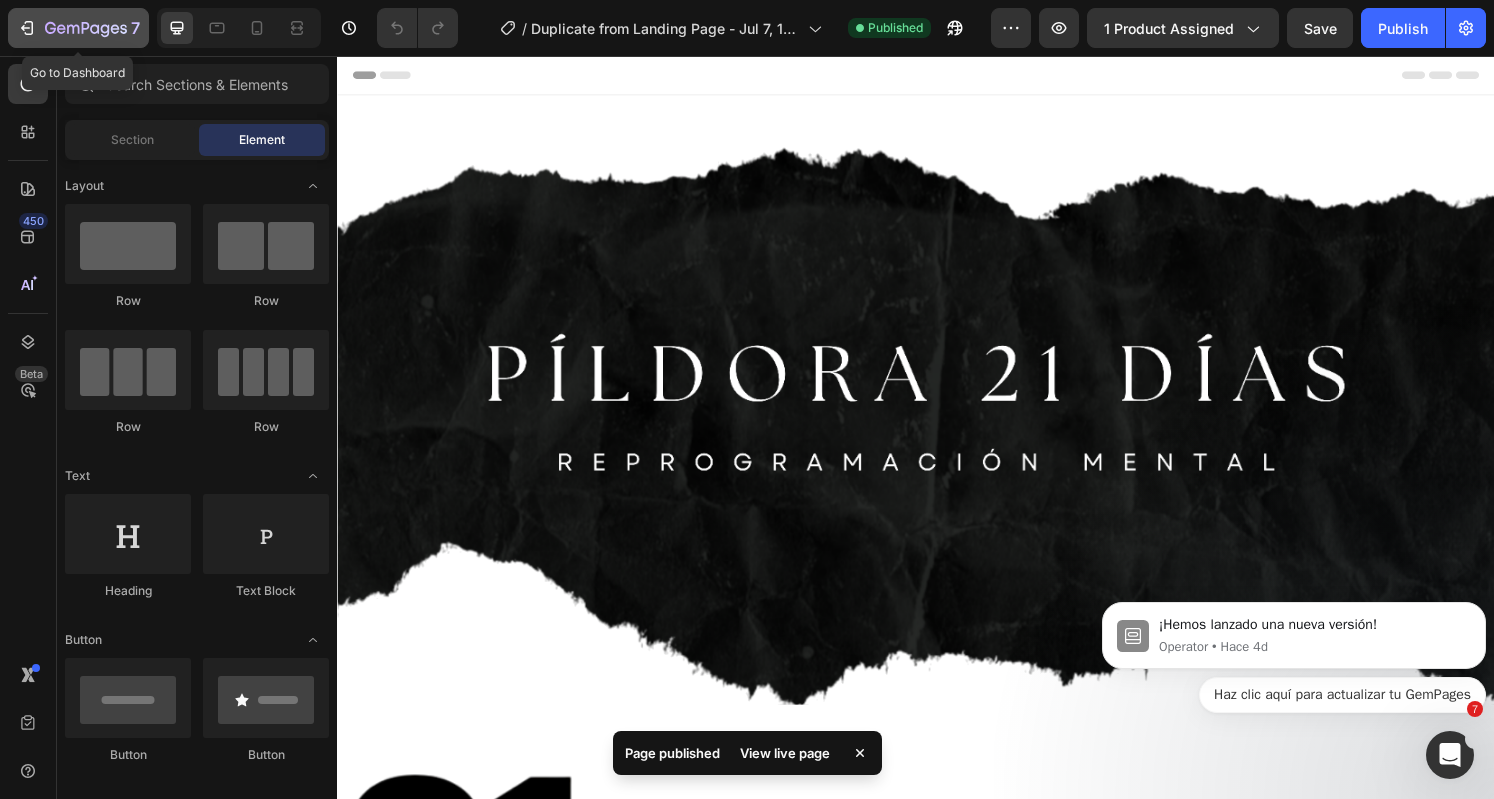 click 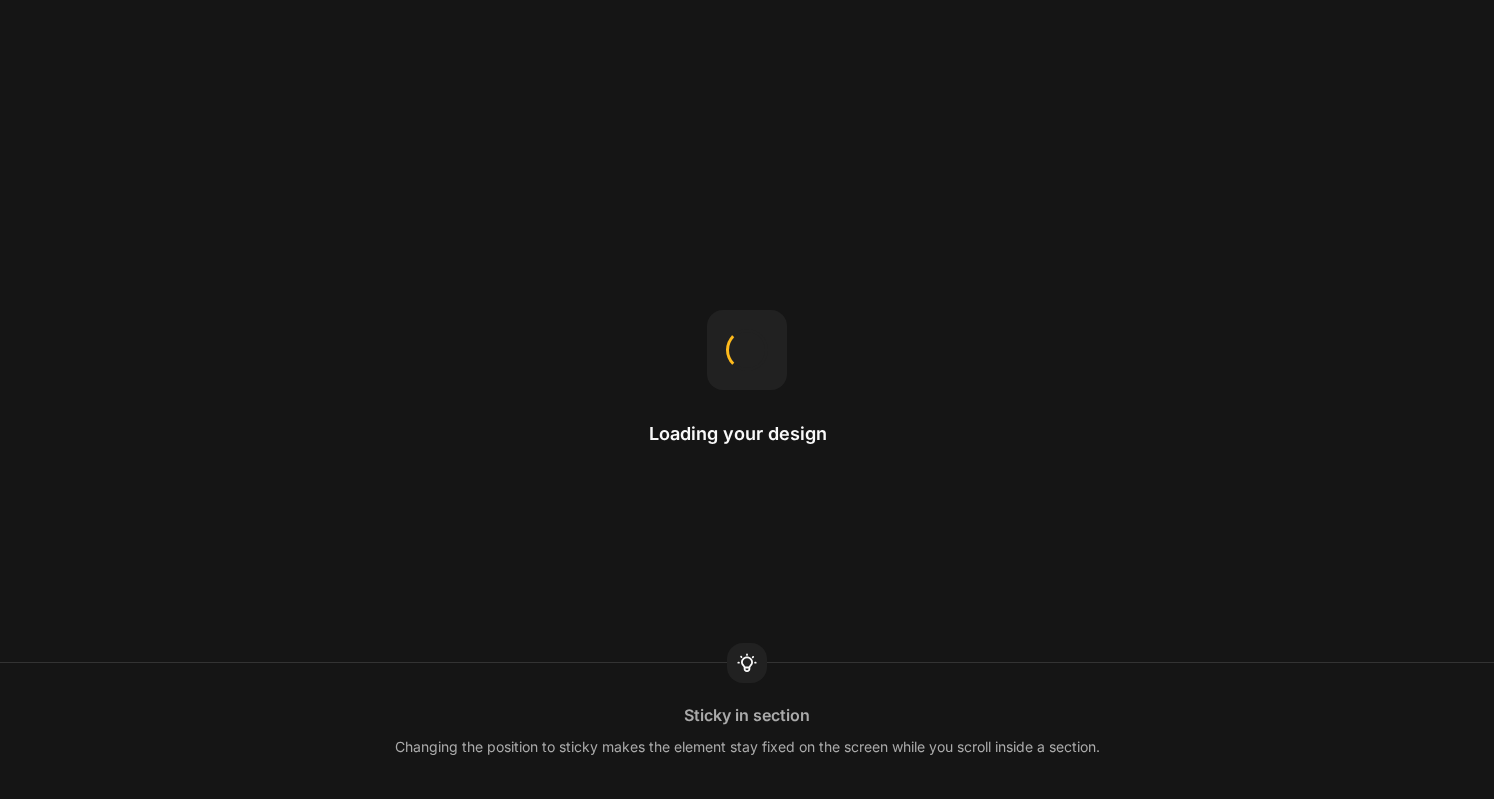 scroll, scrollTop: 0, scrollLeft: 0, axis: both 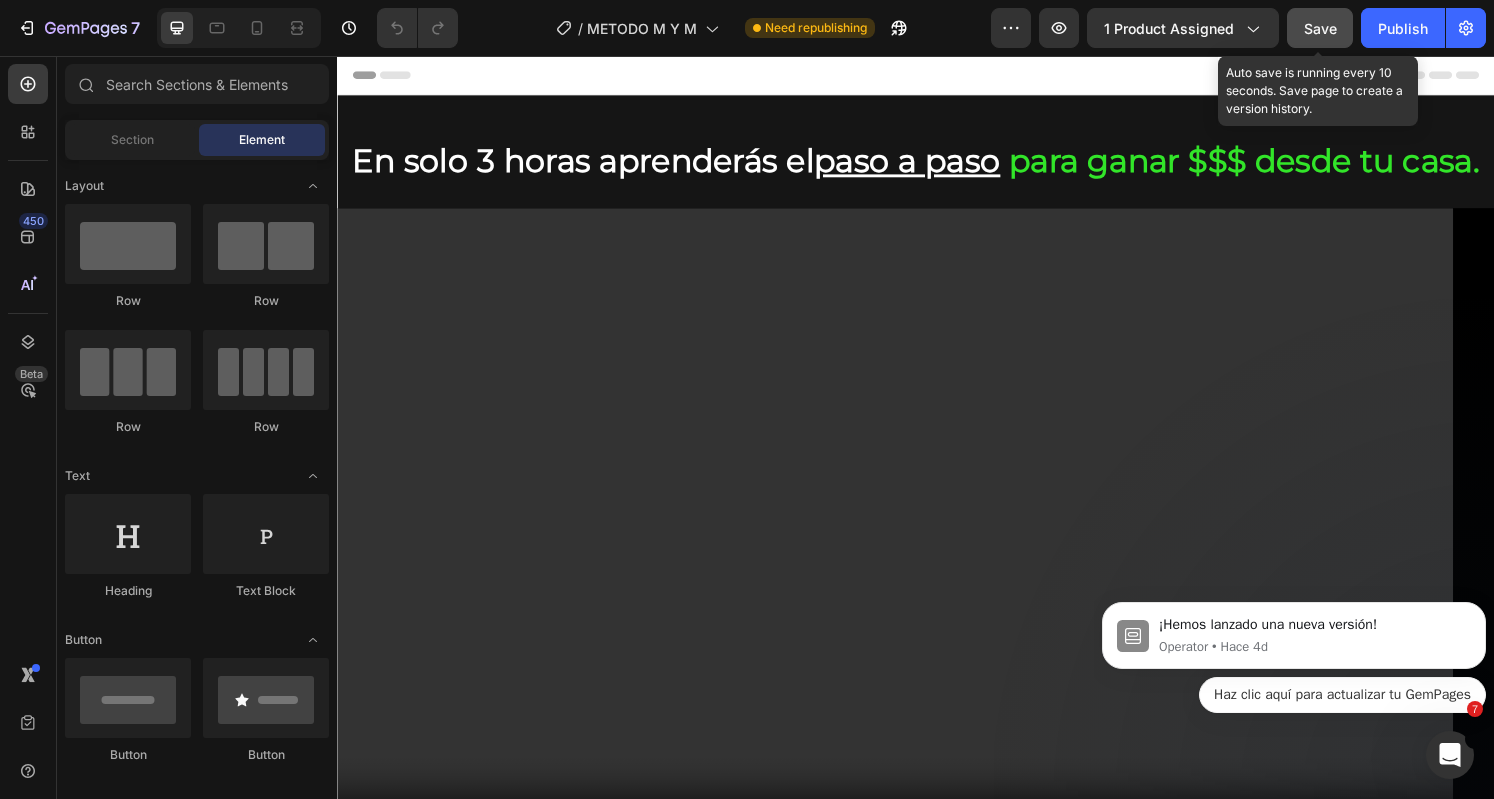 click on "Save" 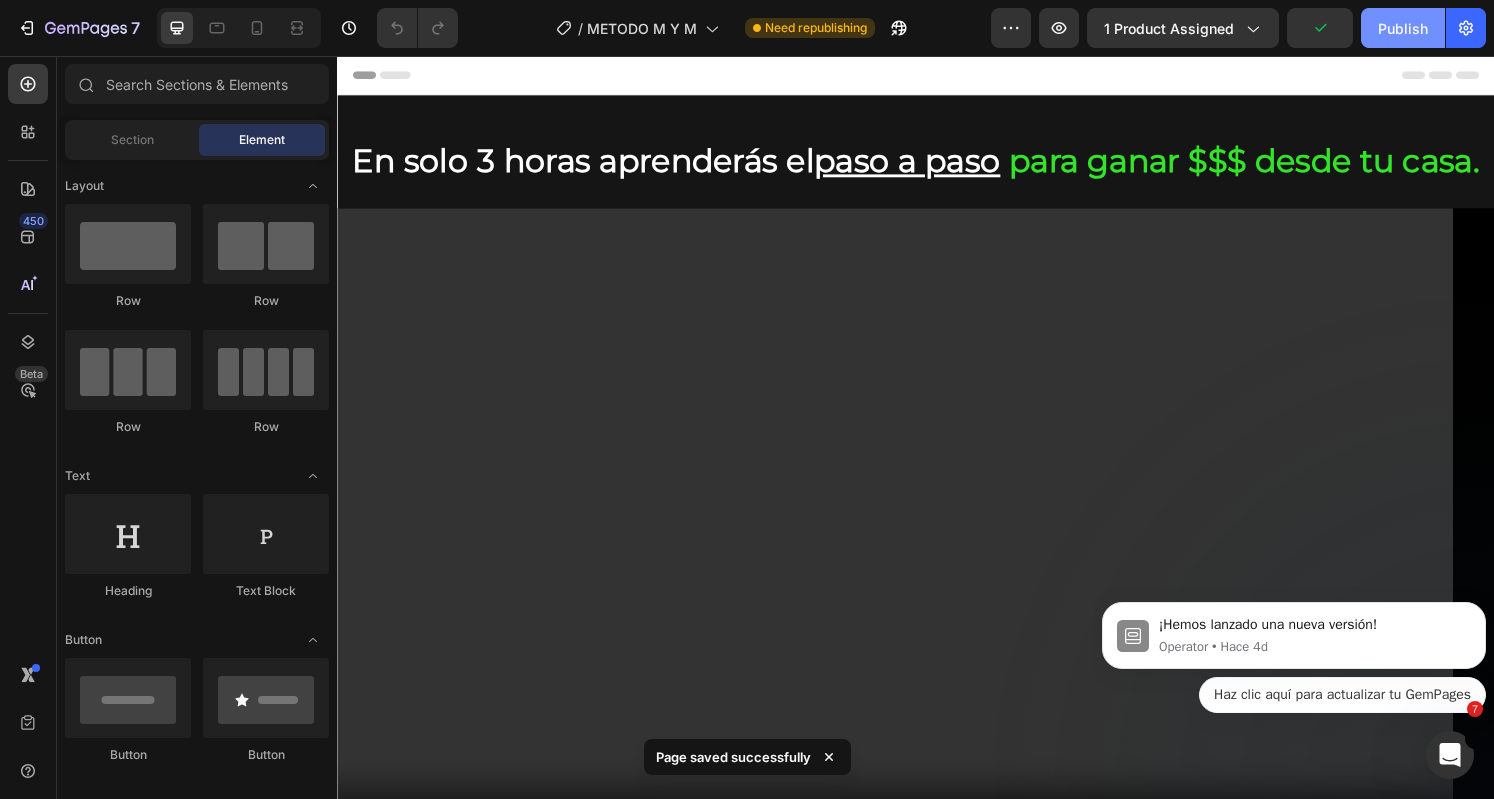 click on "Publish" at bounding box center (1403, 28) 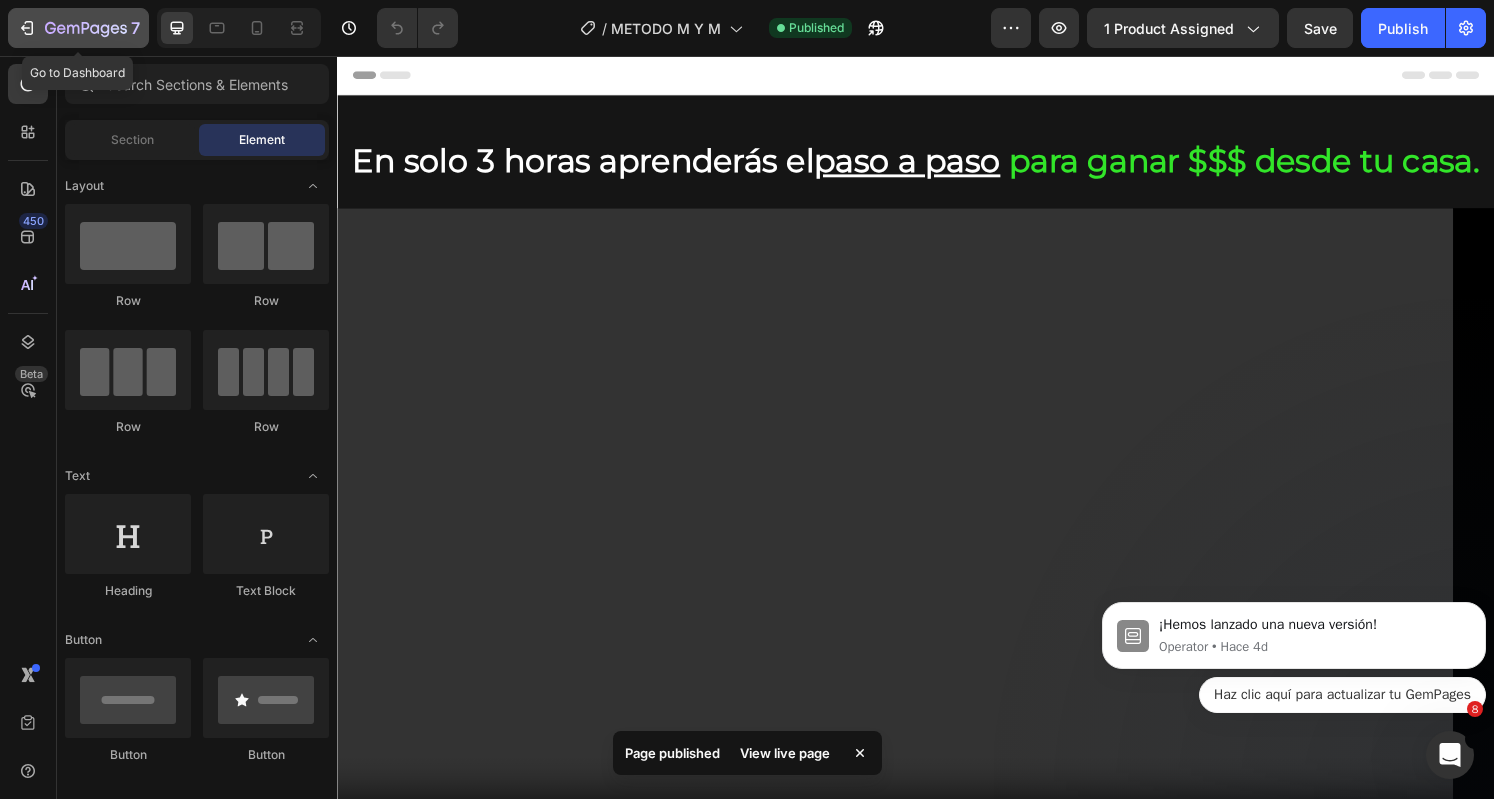 click 